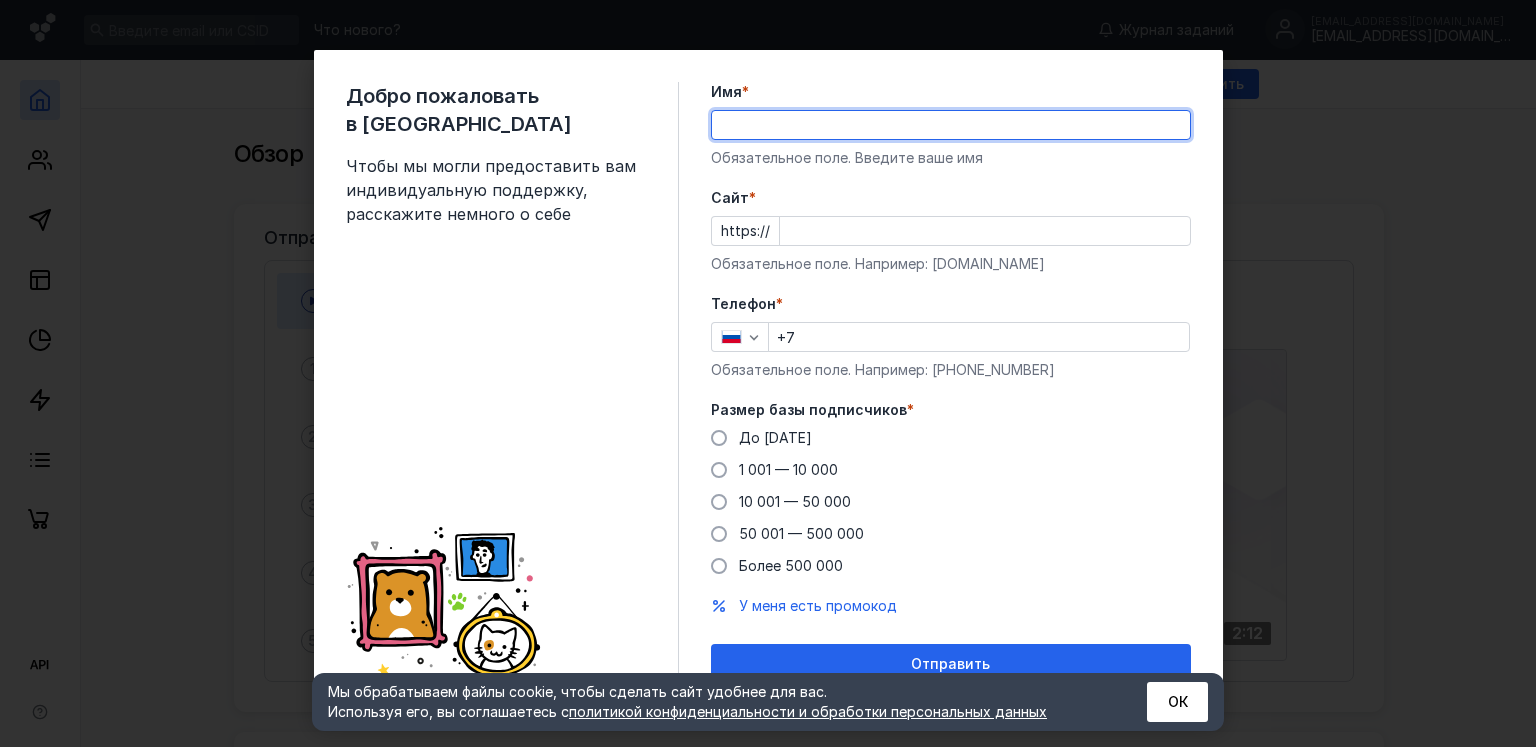scroll, scrollTop: 0, scrollLeft: 0, axis: both 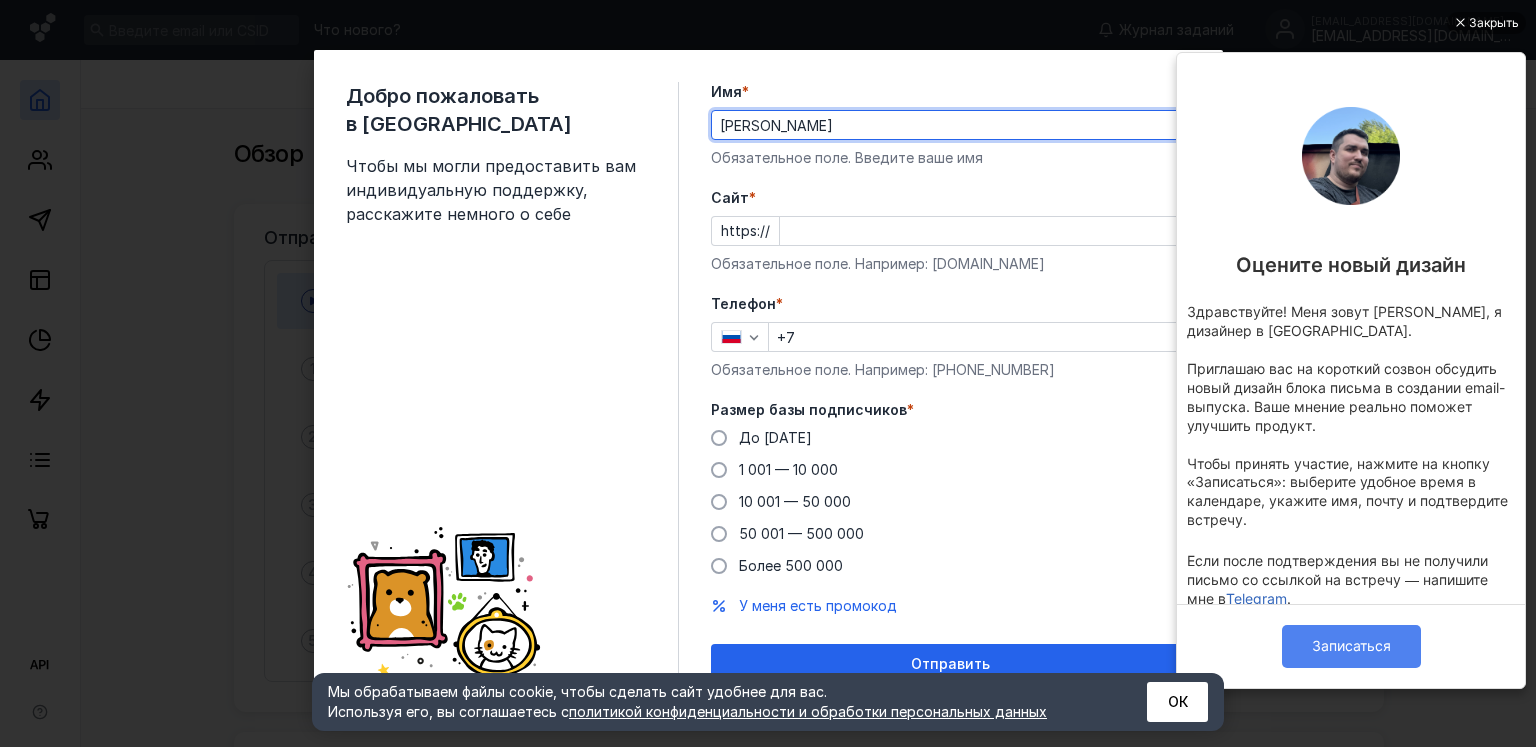 click on "Записаться" at bounding box center (1351, 646) 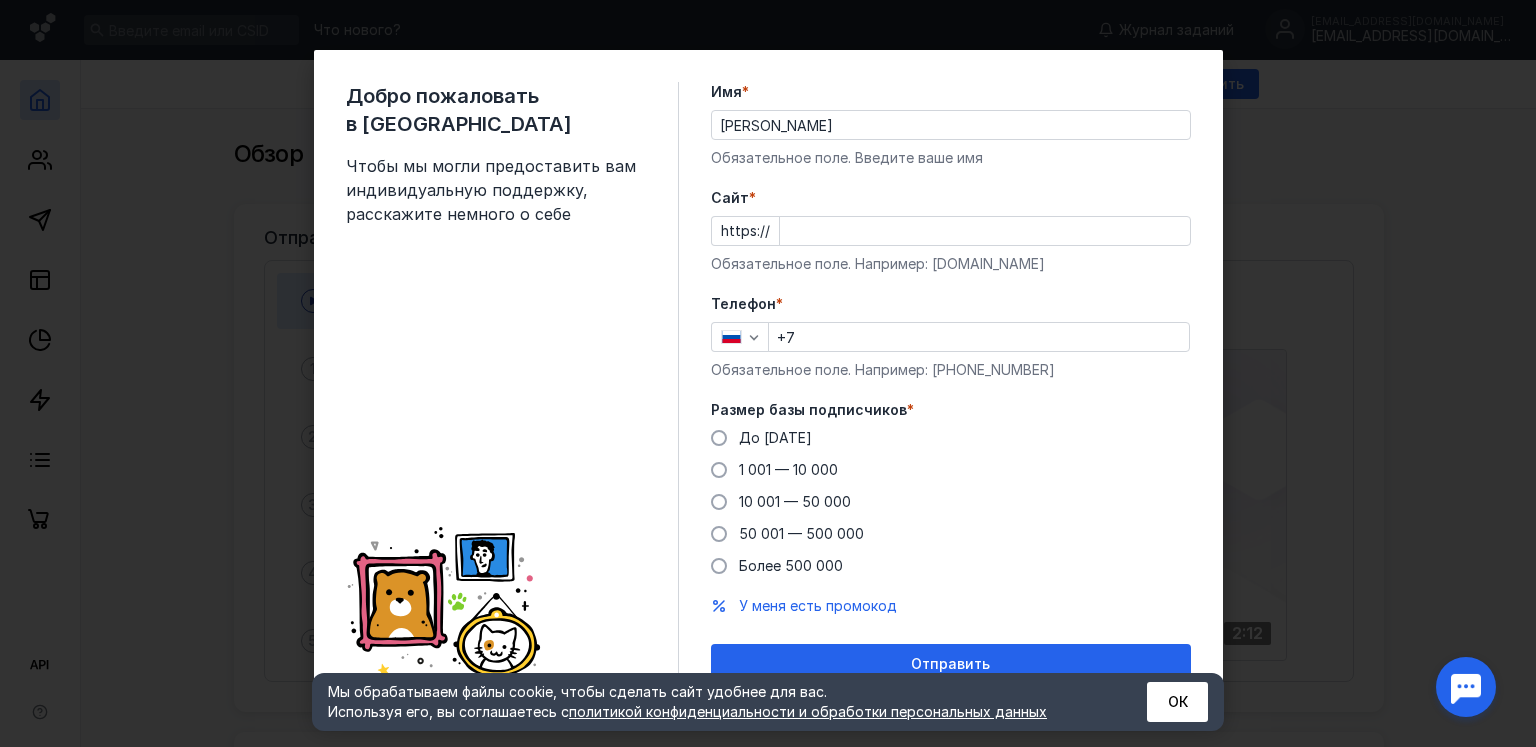 scroll, scrollTop: 0, scrollLeft: 0, axis: both 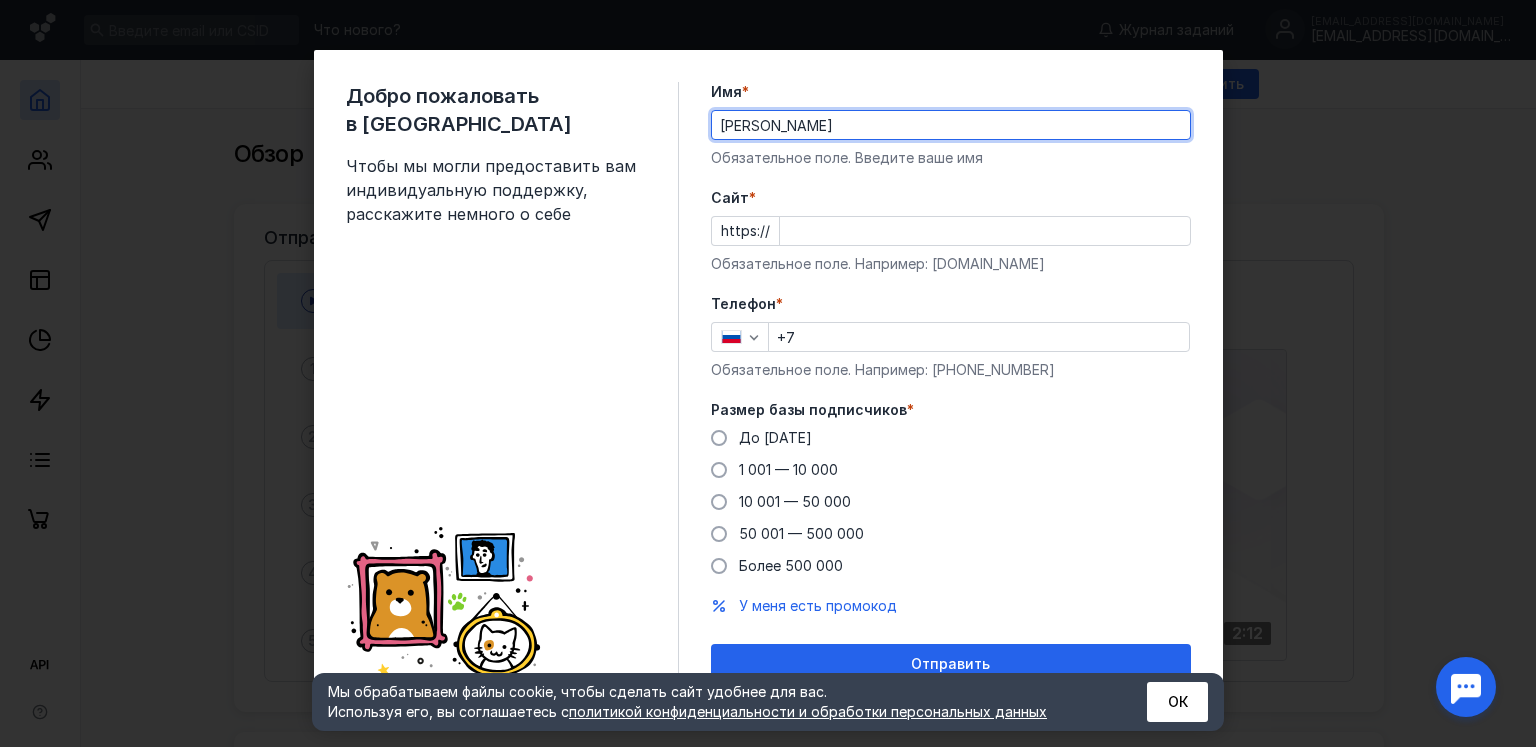 click on "[PERSON_NAME]" at bounding box center [951, 125] 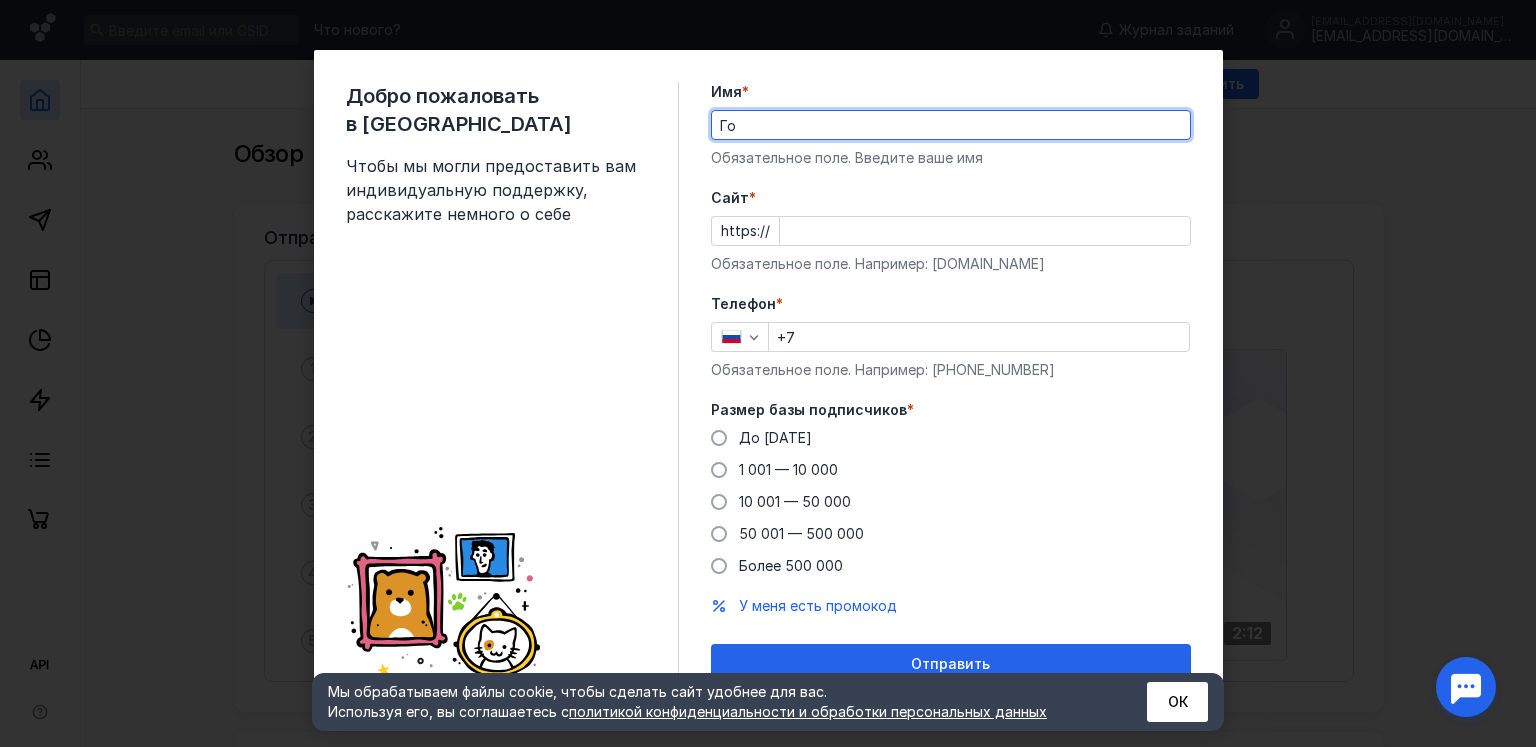 type on "Г" 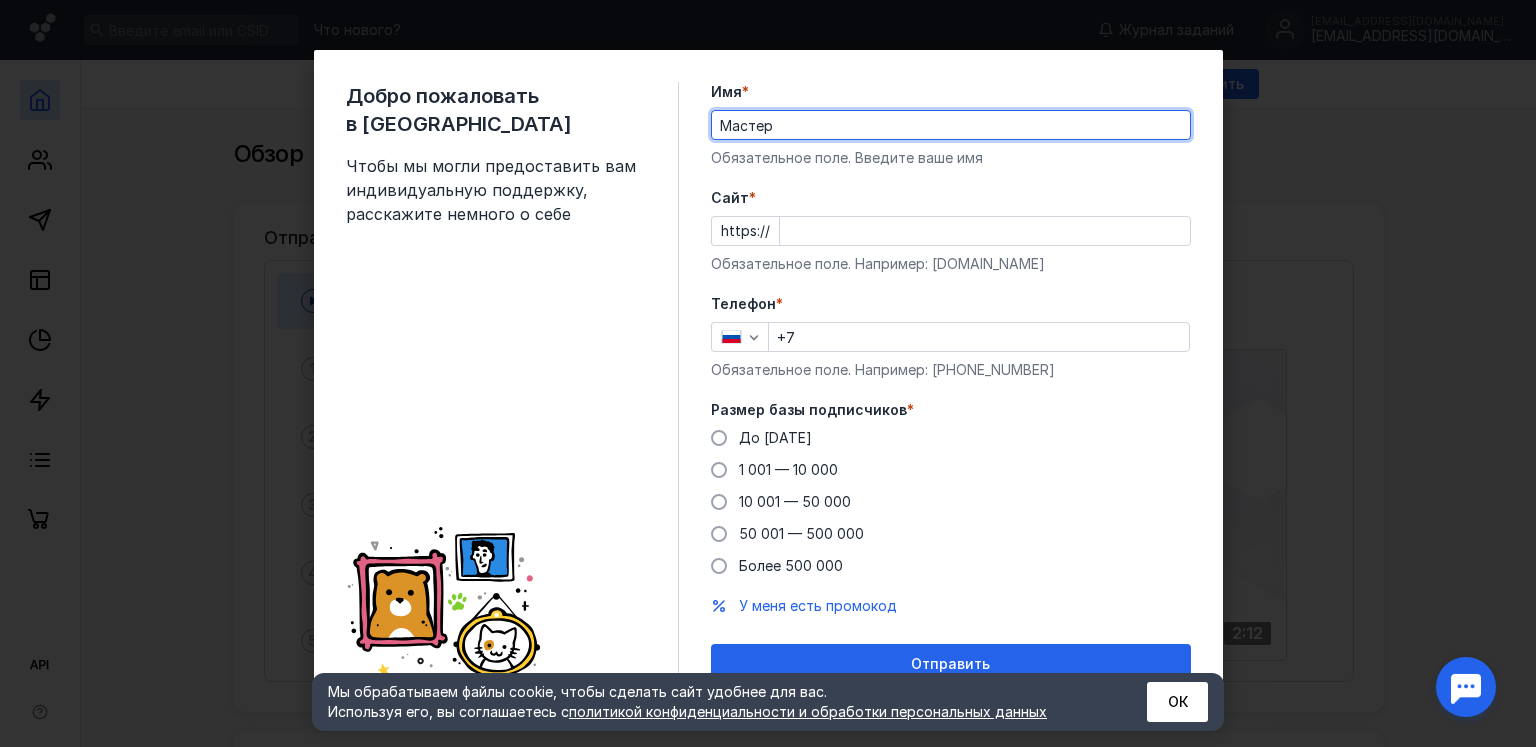 type on "Мастер" 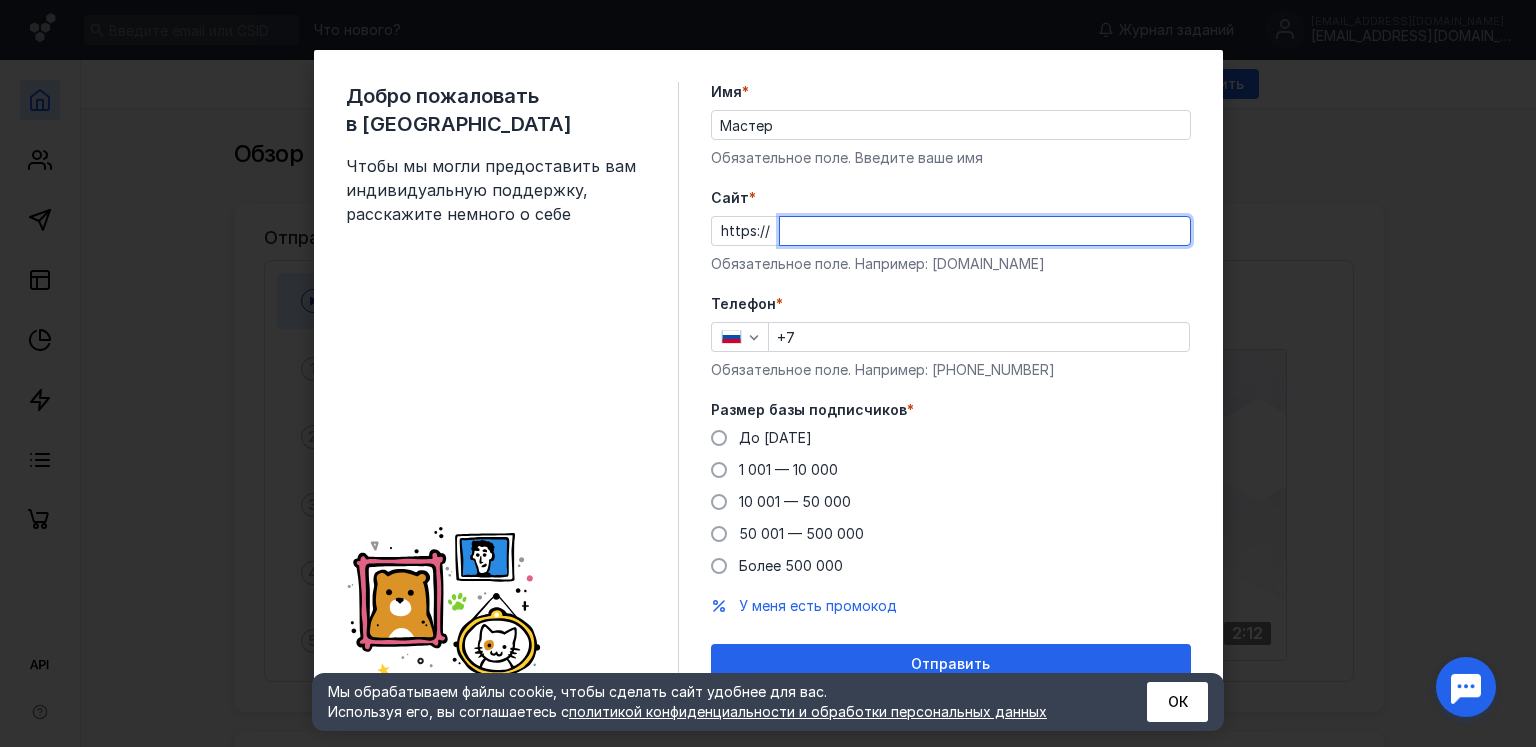 click on "Cайт  *" at bounding box center (985, 231) 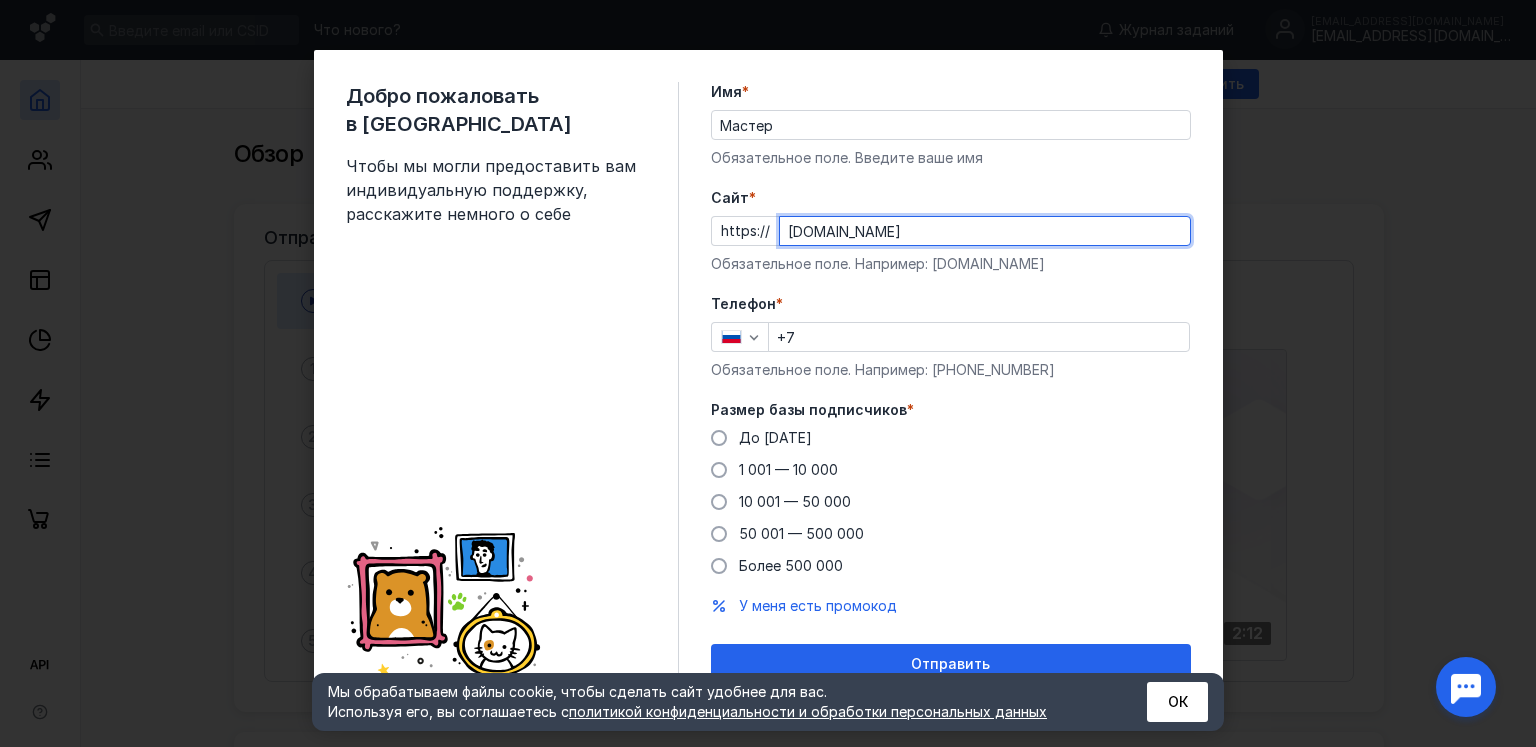 type on "[DOMAIN_NAME]" 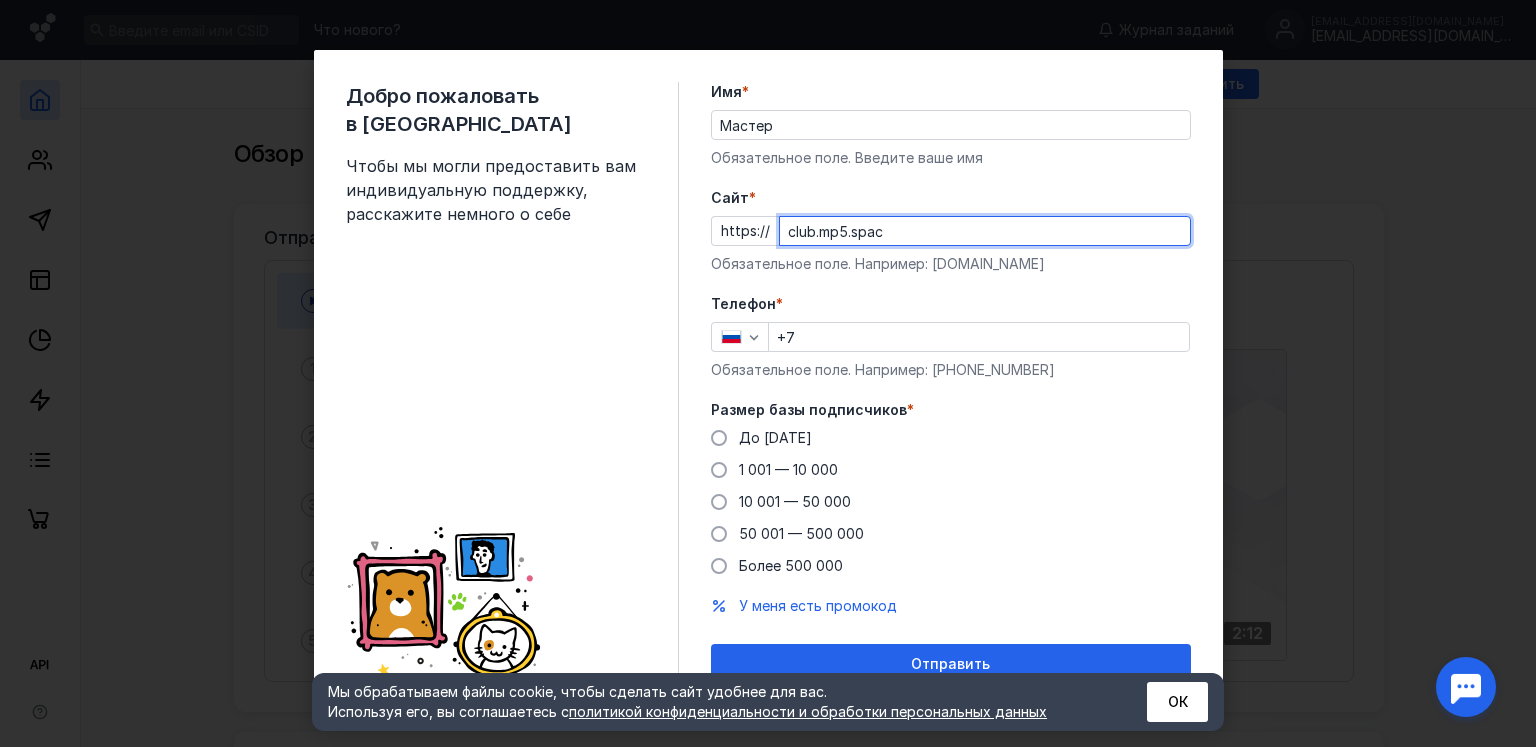 type on "[DOMAIN_NAME]" 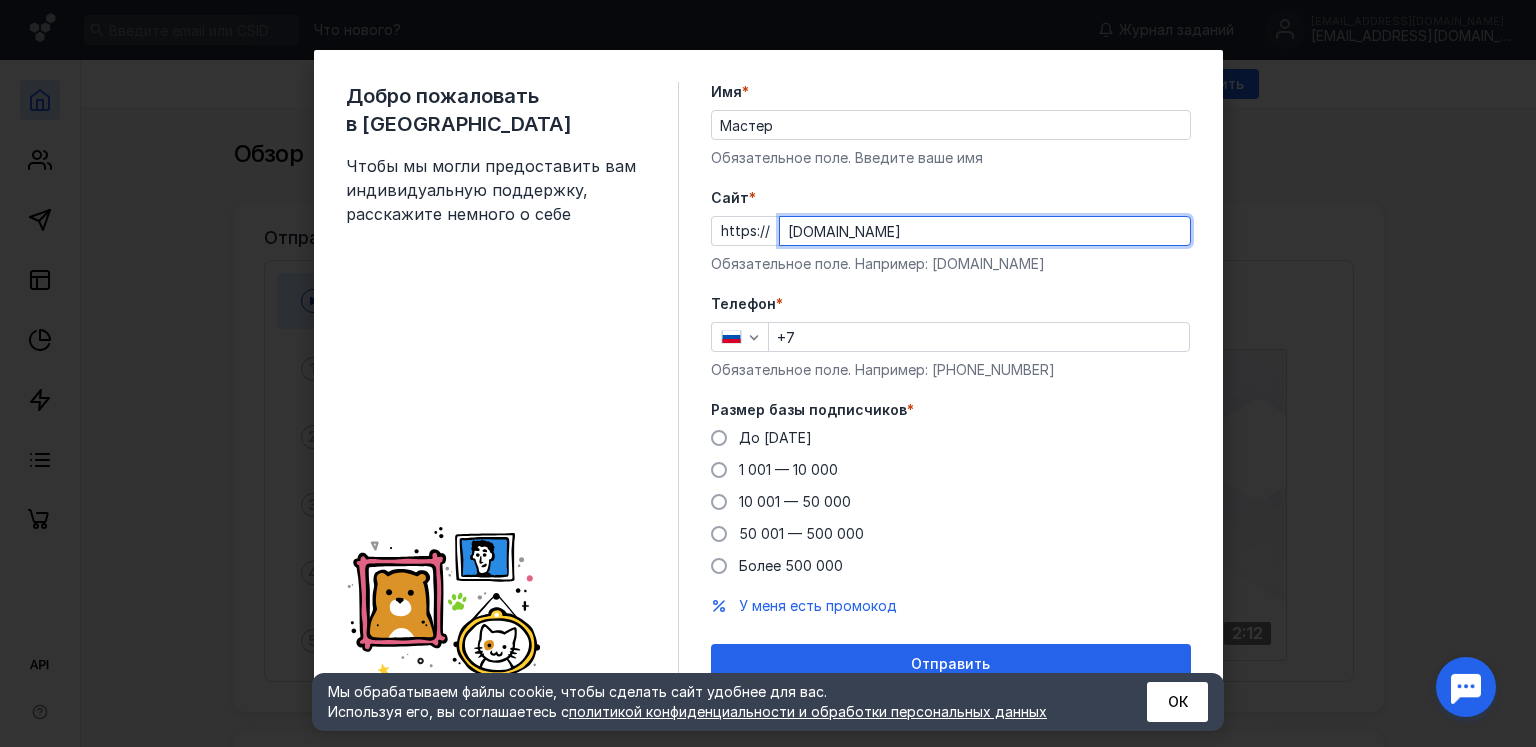 click on "[DOMAIN_NAME]" at bounding box center [985, 231] 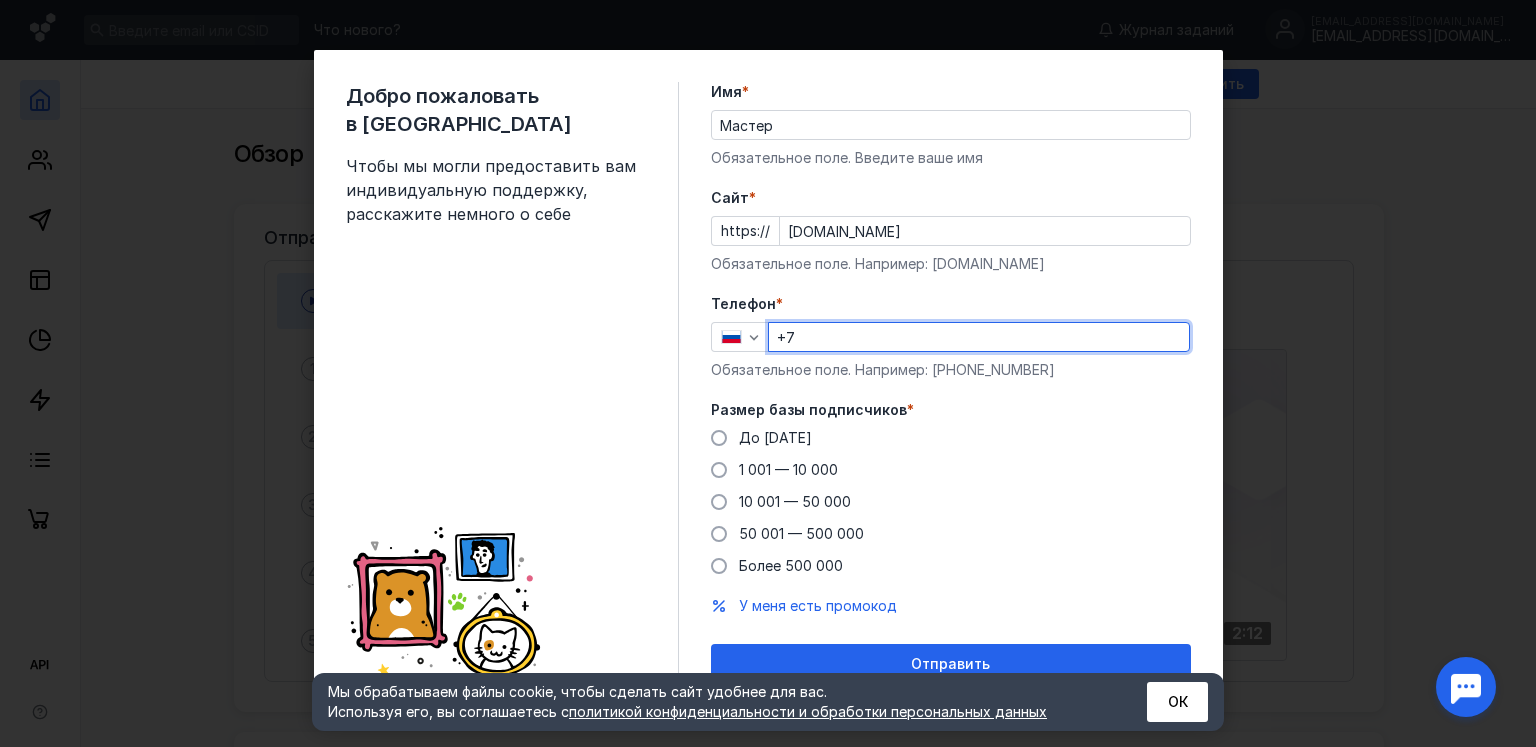 click on "+7" at bounding box center [979, 337] 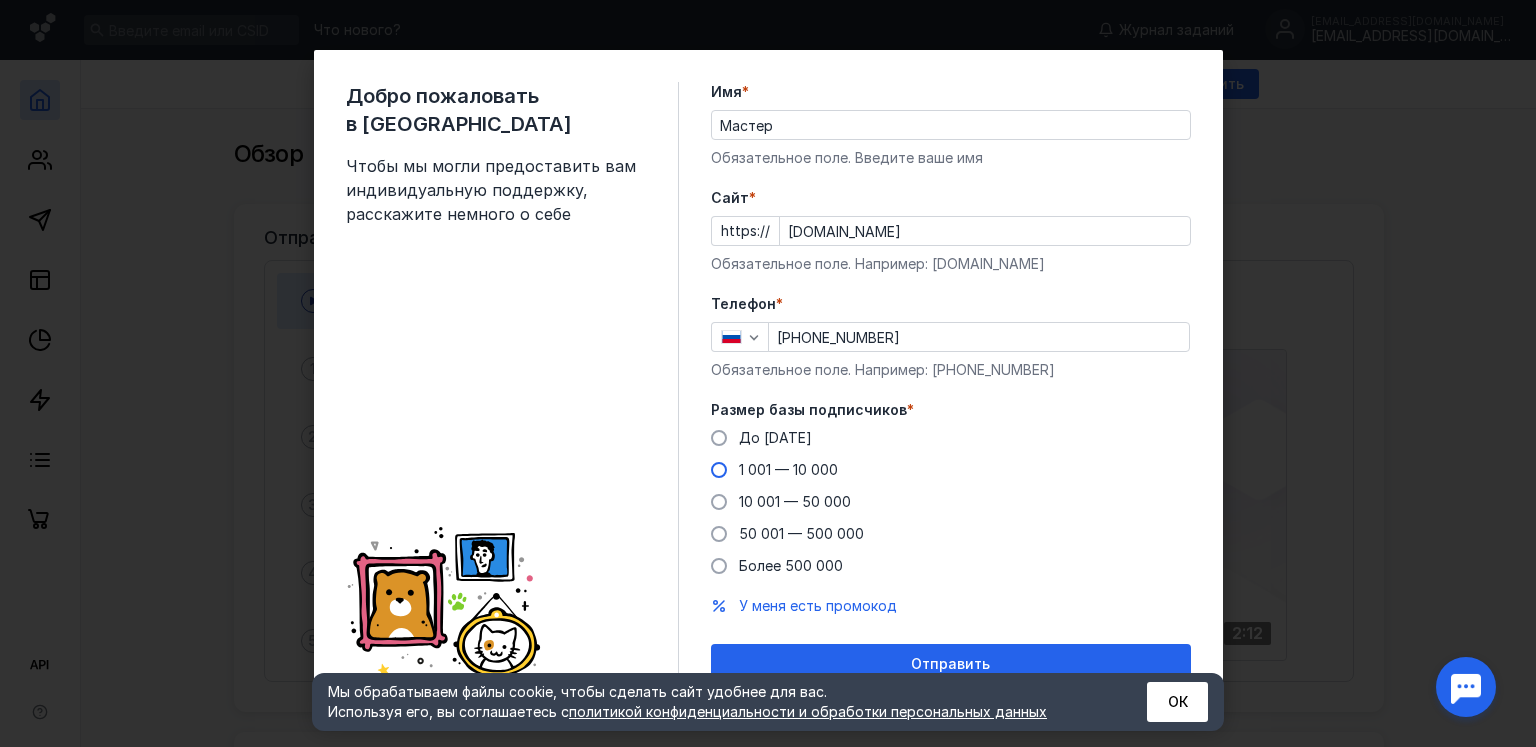 click on "1 001 — 10 000" at bounding box center [788, 469] 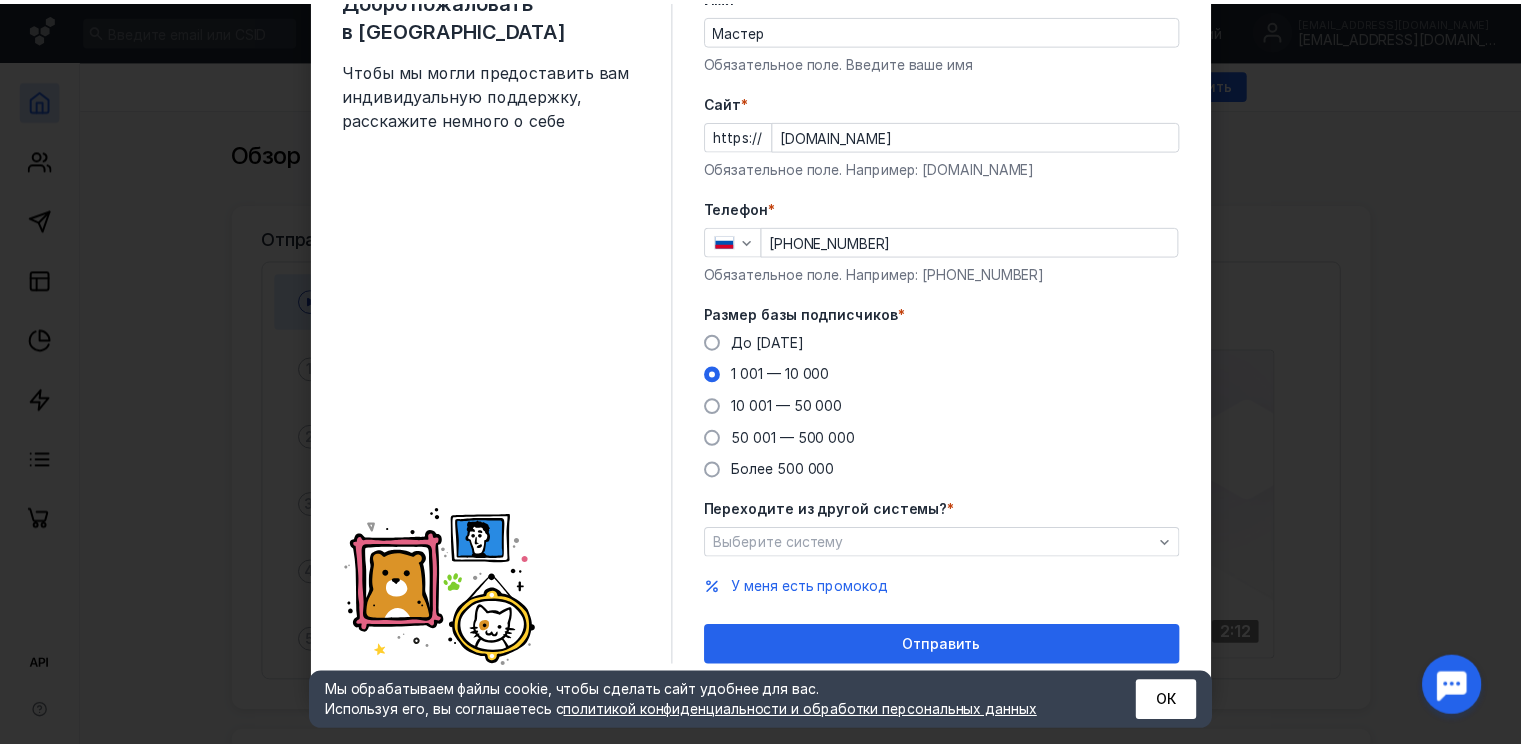 scroll, scrollTop: 96, scrollLeft: 0, axis: vertical 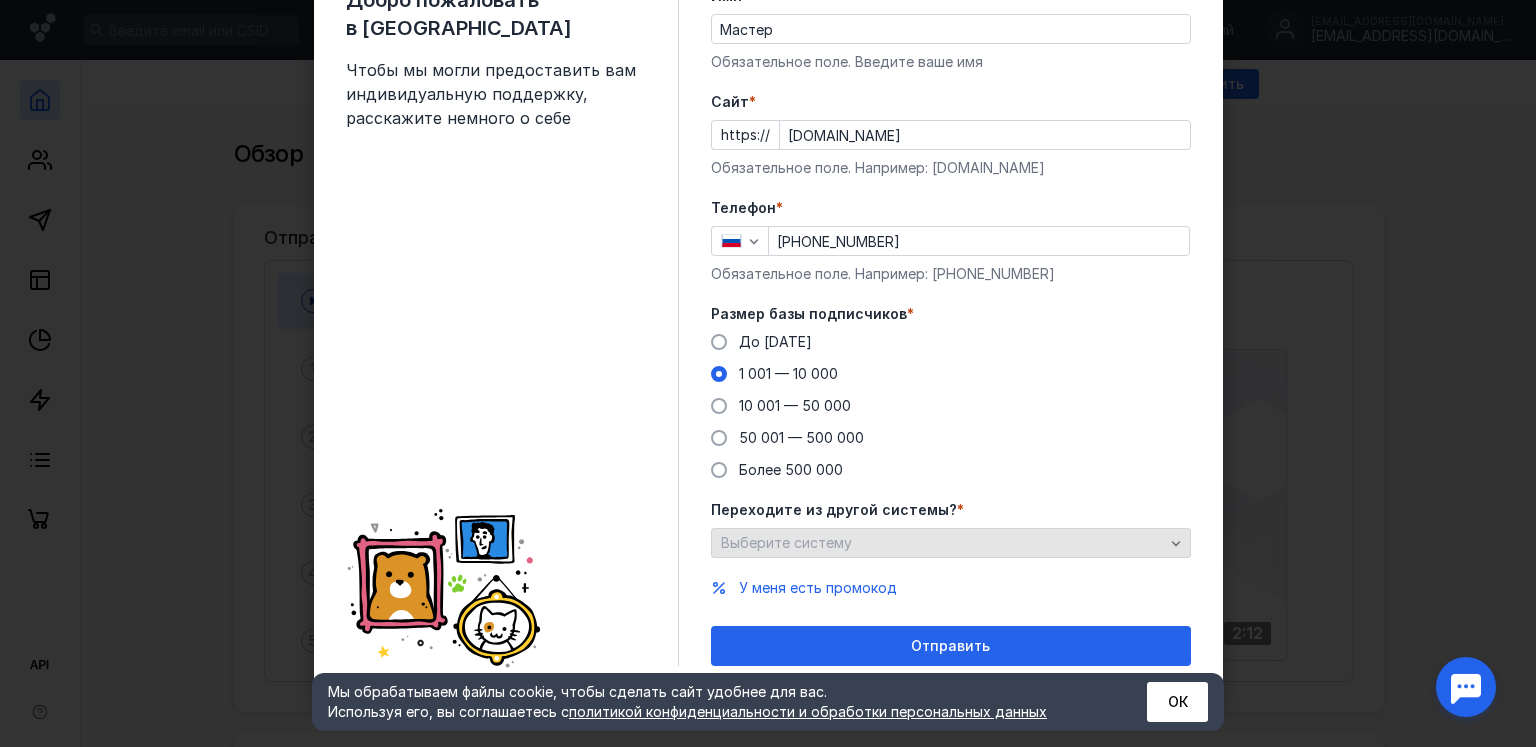 click on "Выберите систему" at bounding box center (951, 543) 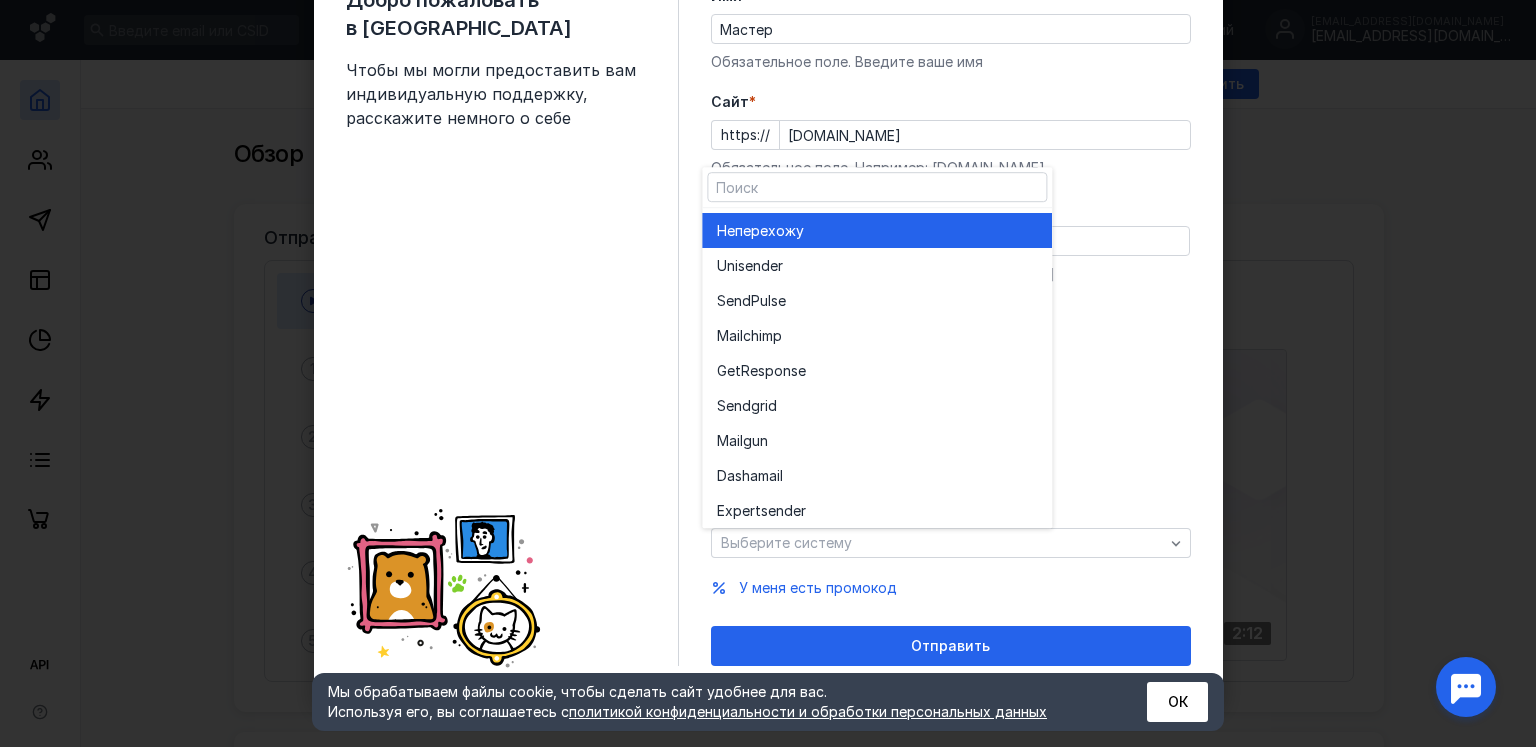 click on "перехожу" at bounding box center (769, 231) 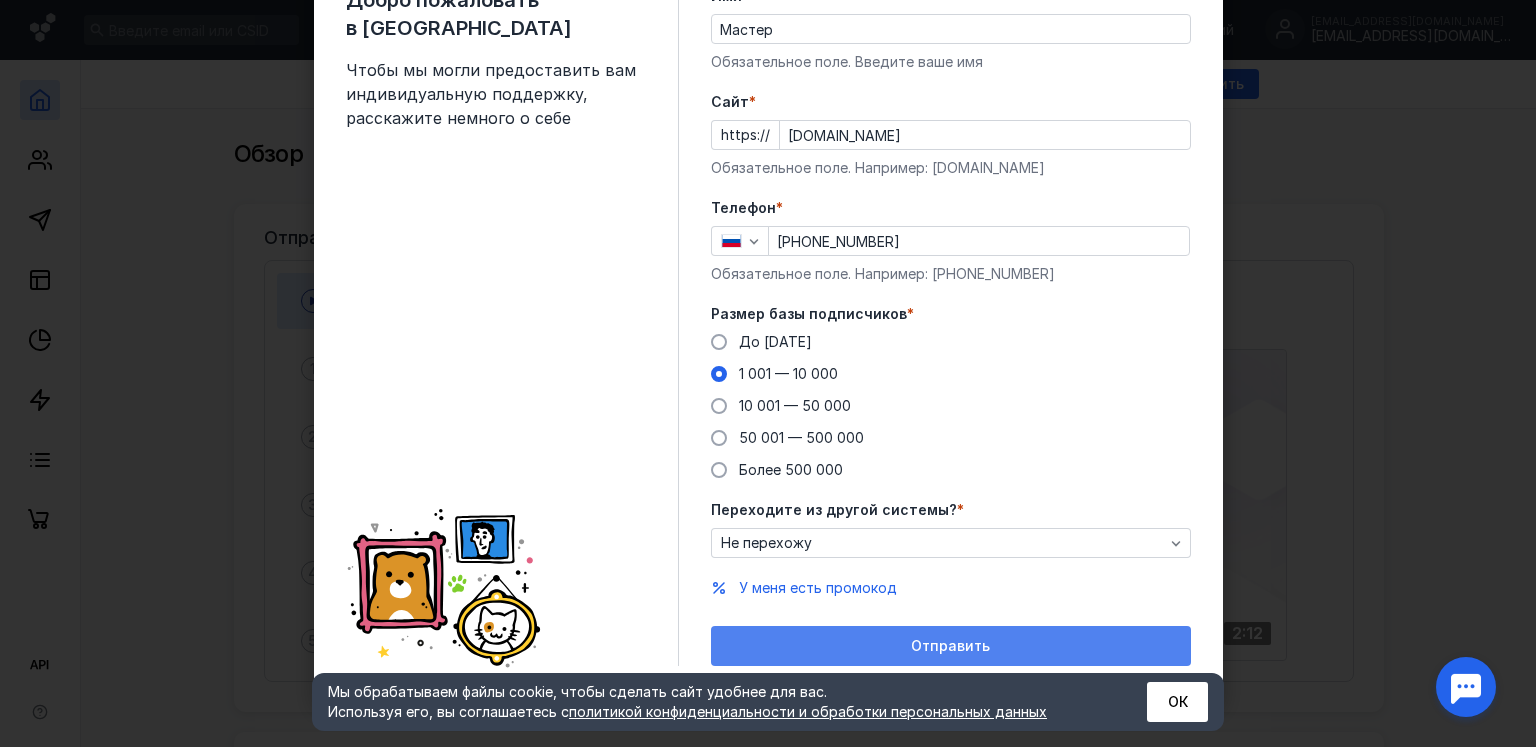 click on "Отправить" at bounding box center (951, 646) 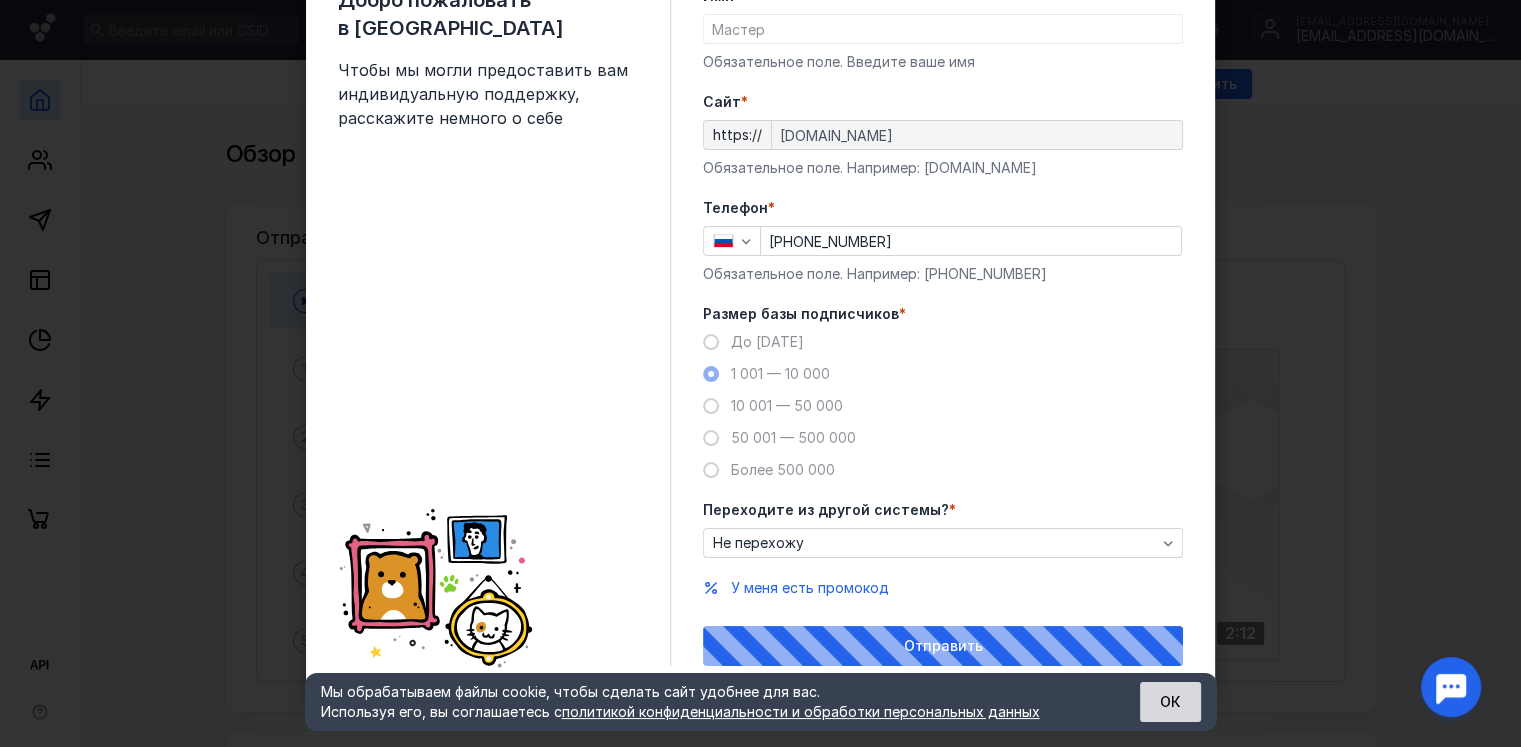 click on "ОК" at bounding box center [1170, 702] 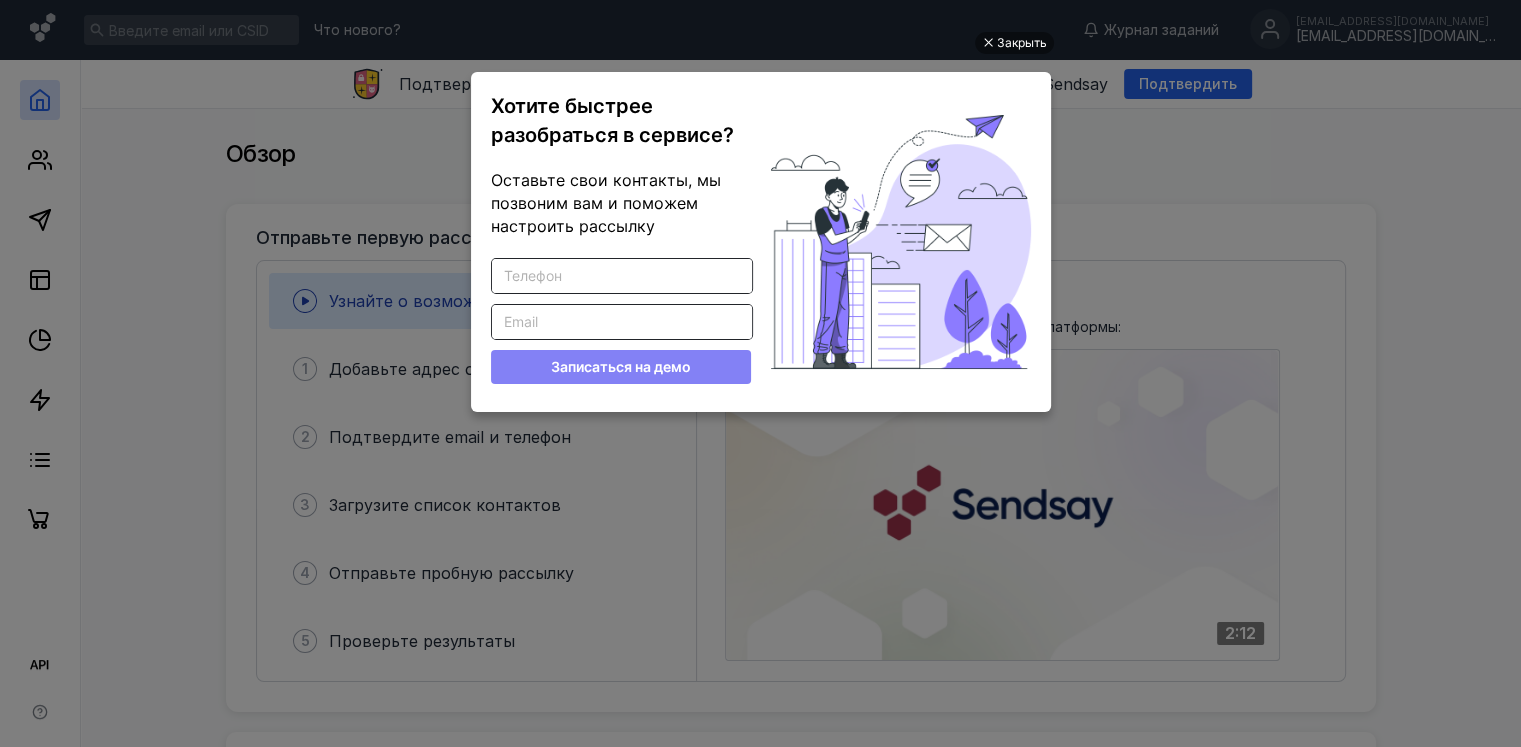 scroll, scrollTop: 0, scrollLeft: 0, axis: both 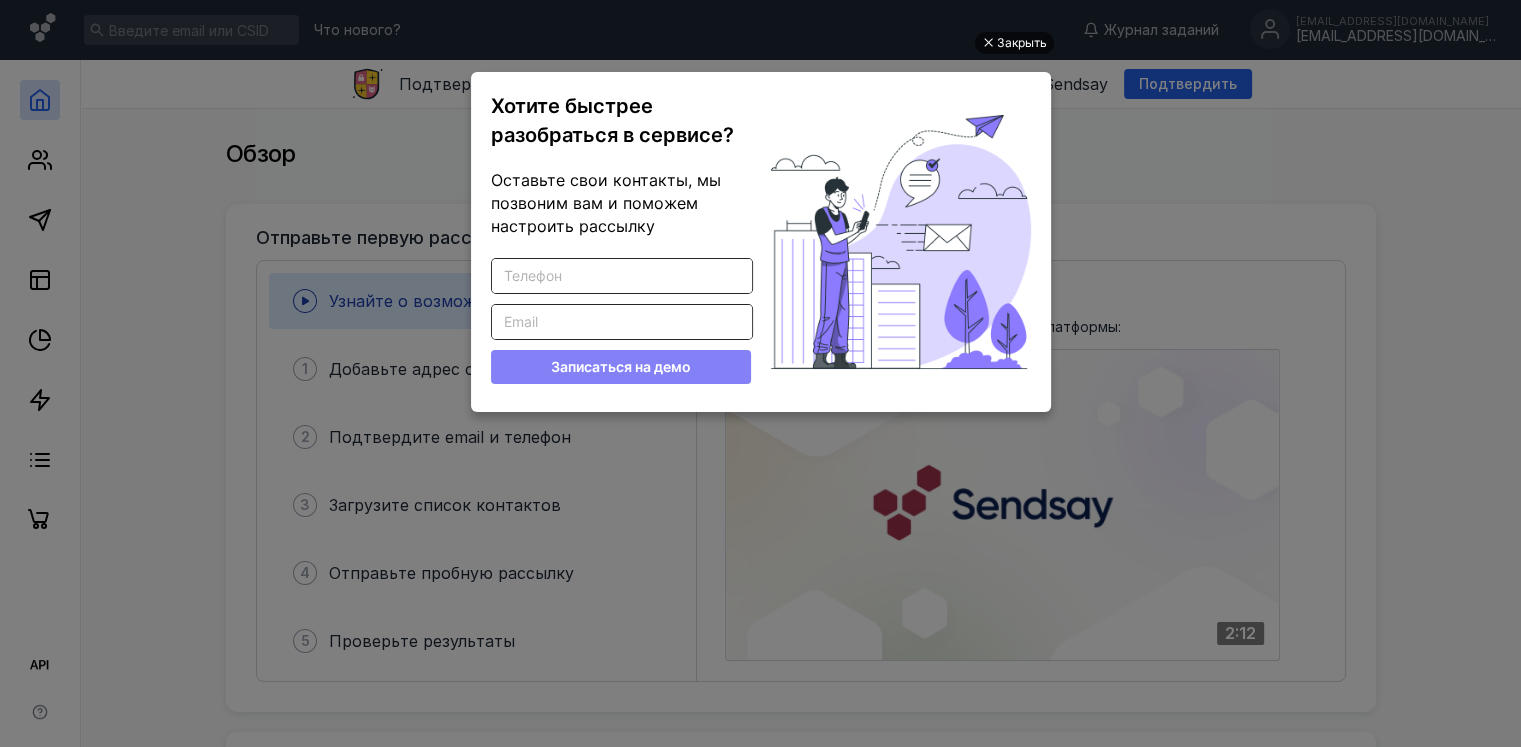 click on "Закрыть" at bounding box center [1022, 43] 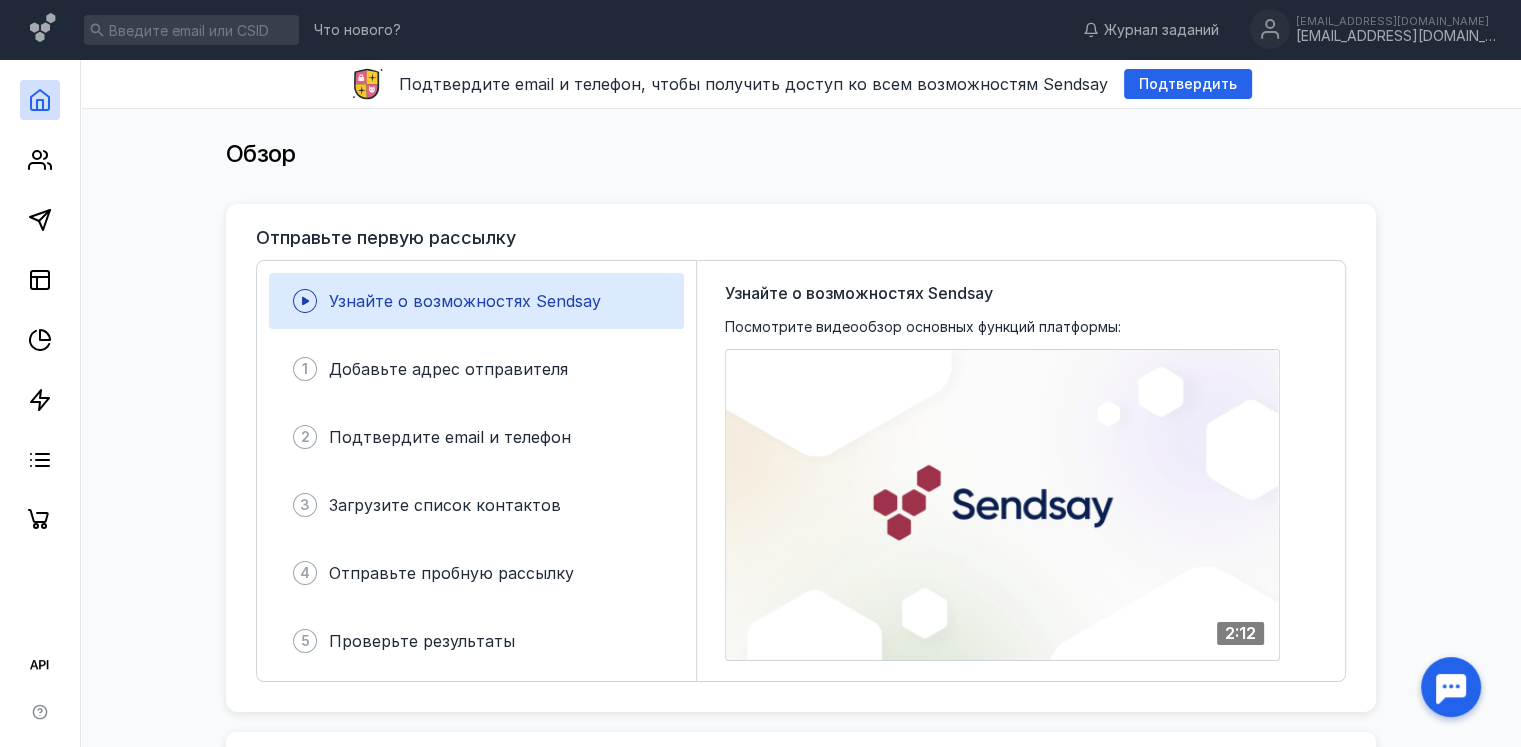 scroll, scrollTop: 0, scrollLeft: 0, axis: both 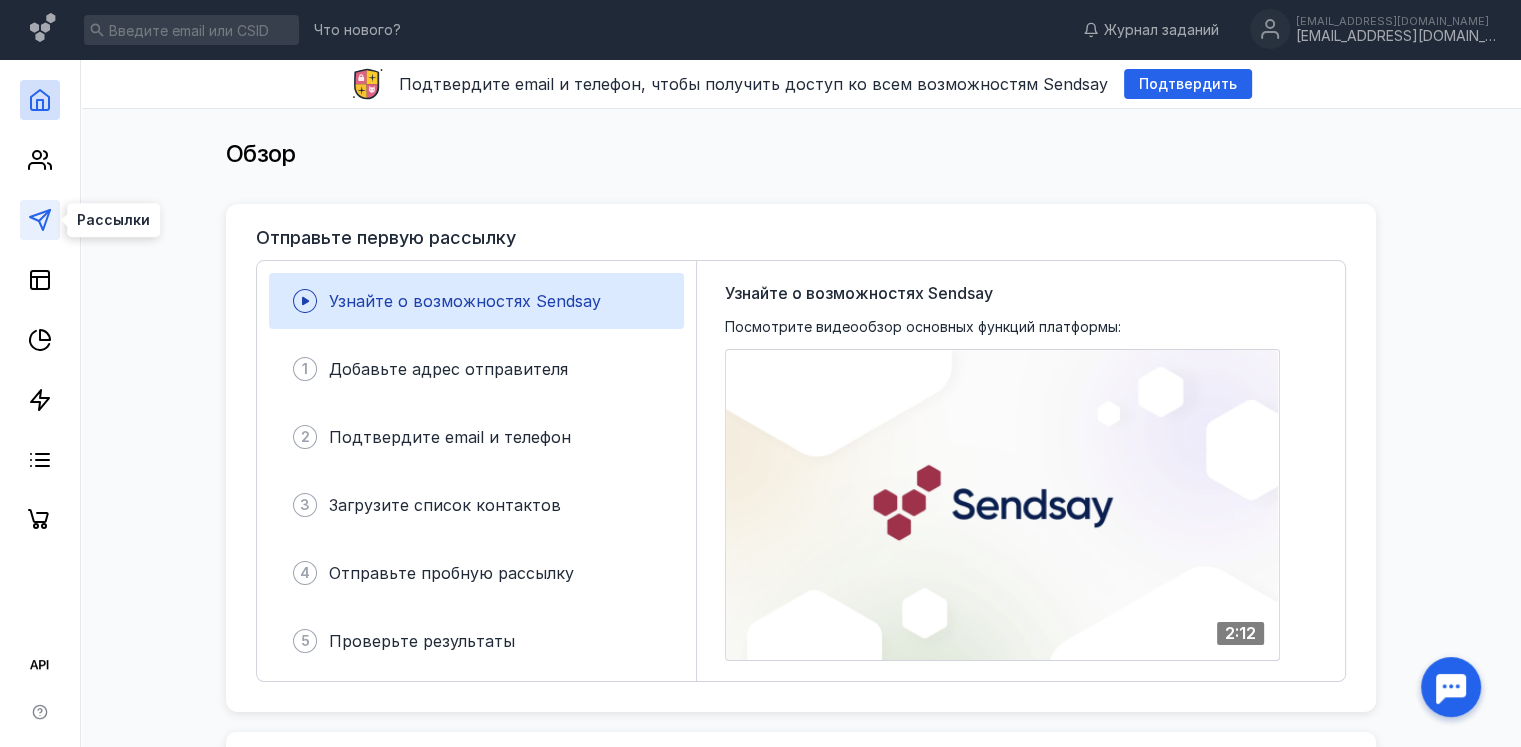 click 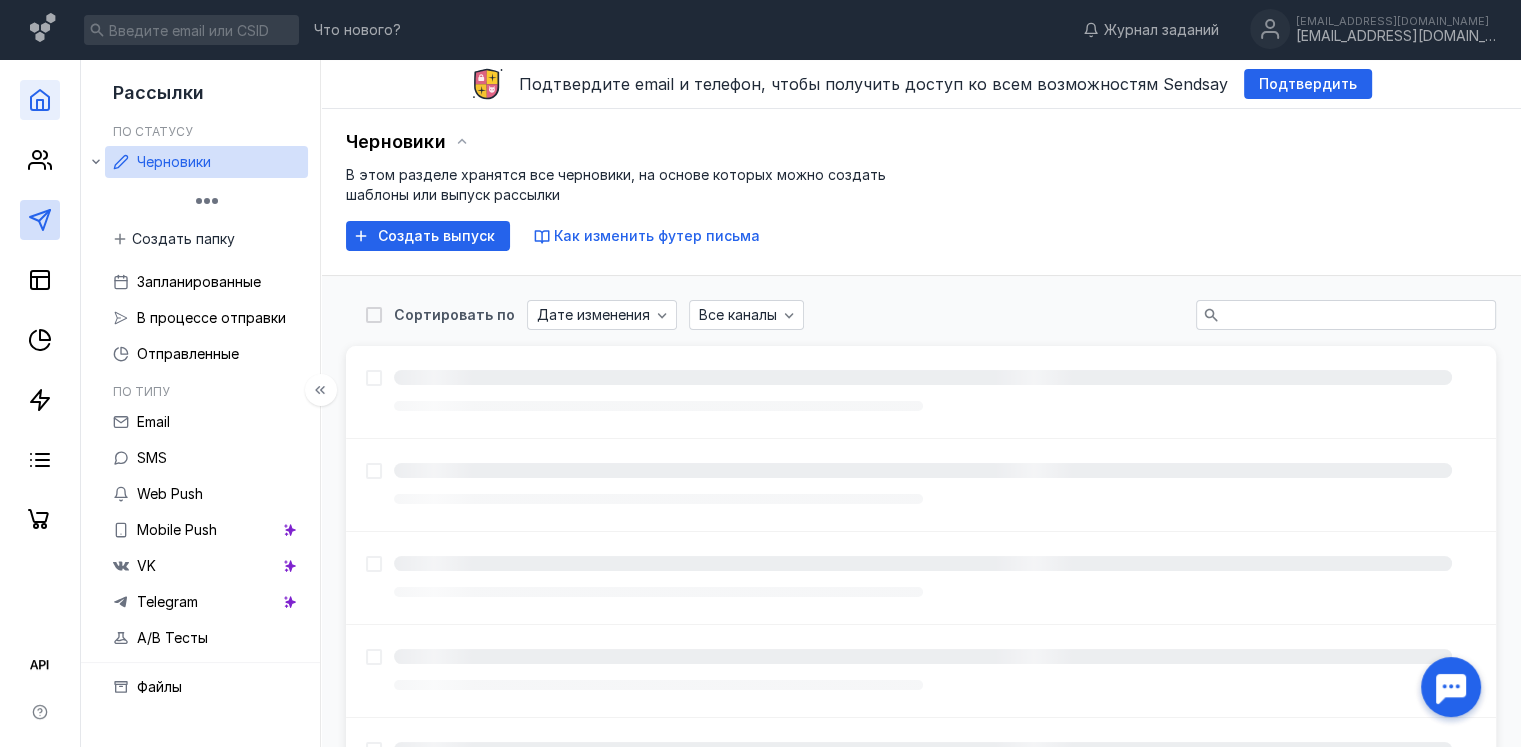 click at bounding box center (40, 100) 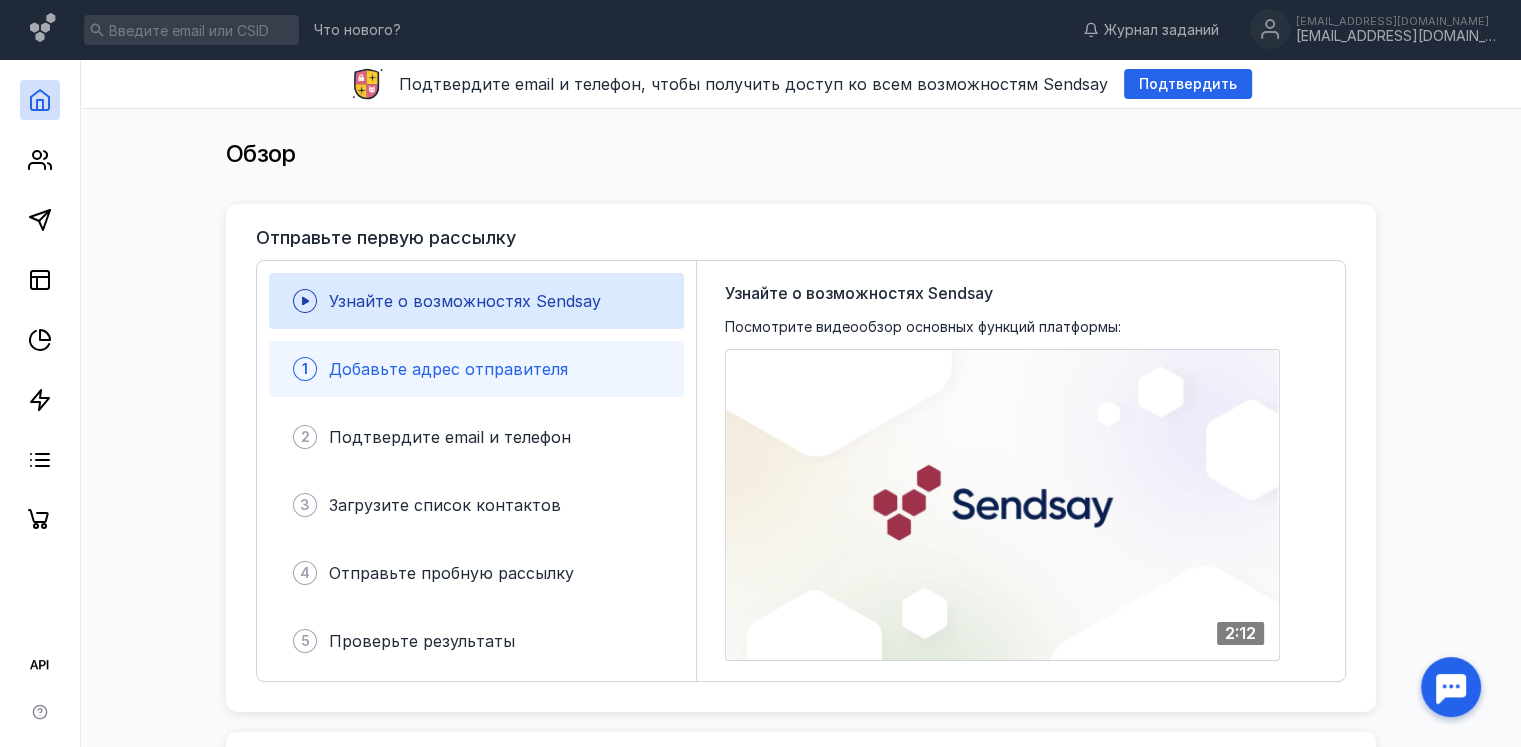 click on "1 Добавьте адрес отправителя" at bounding box center (476, 369) 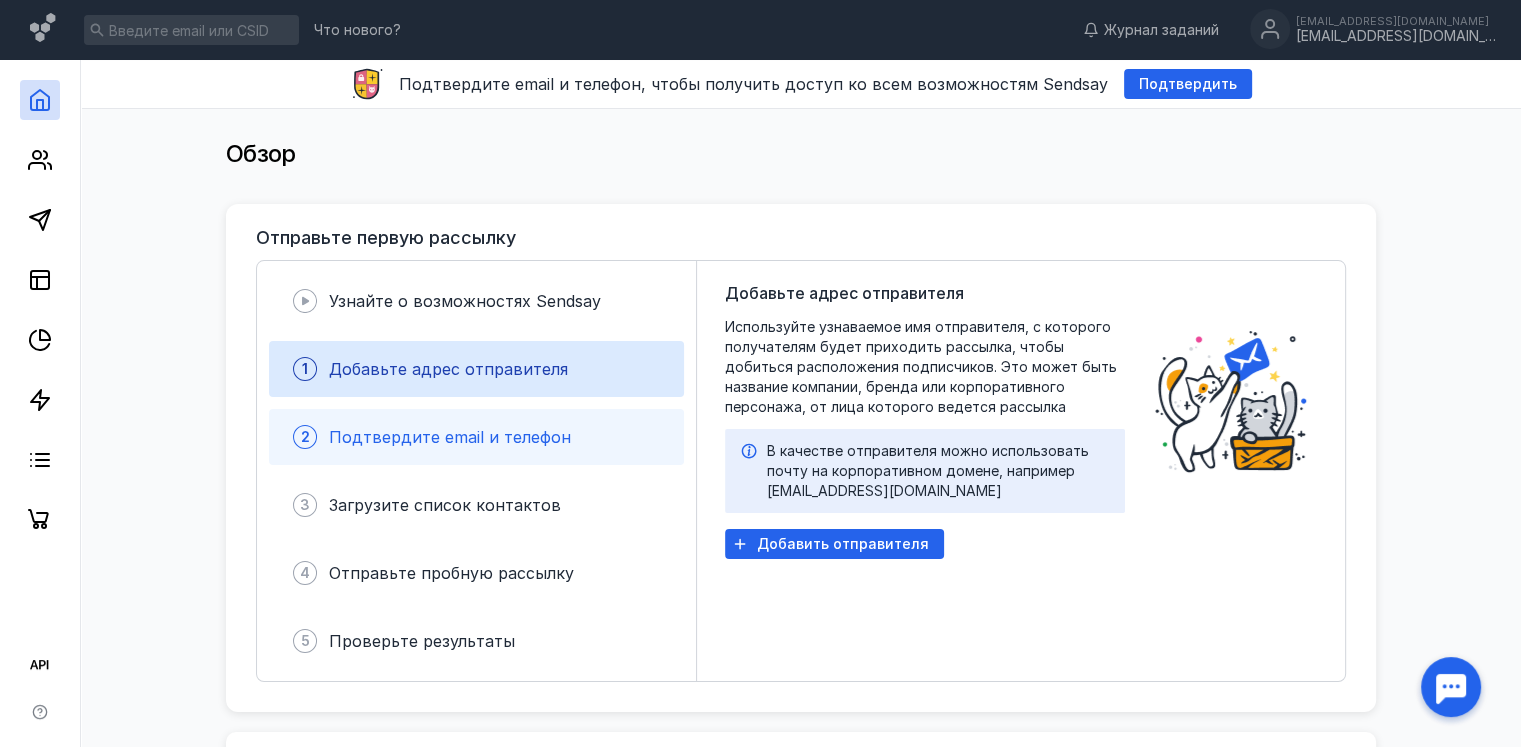 click on "Подтвердите email и телефон" at bounding box center [450, 437] 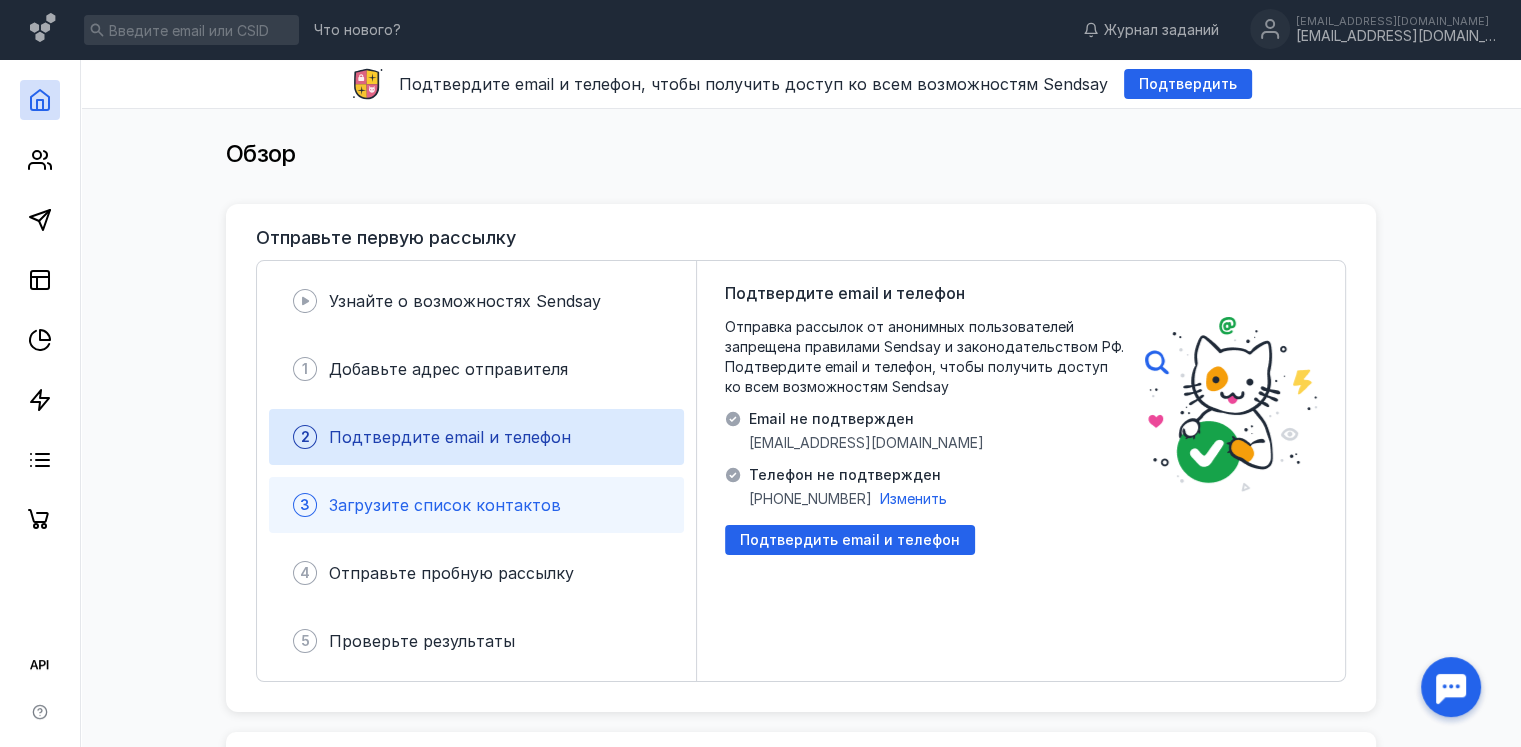 click on "Загрузите список контактов" at bounding box center [445, 505] 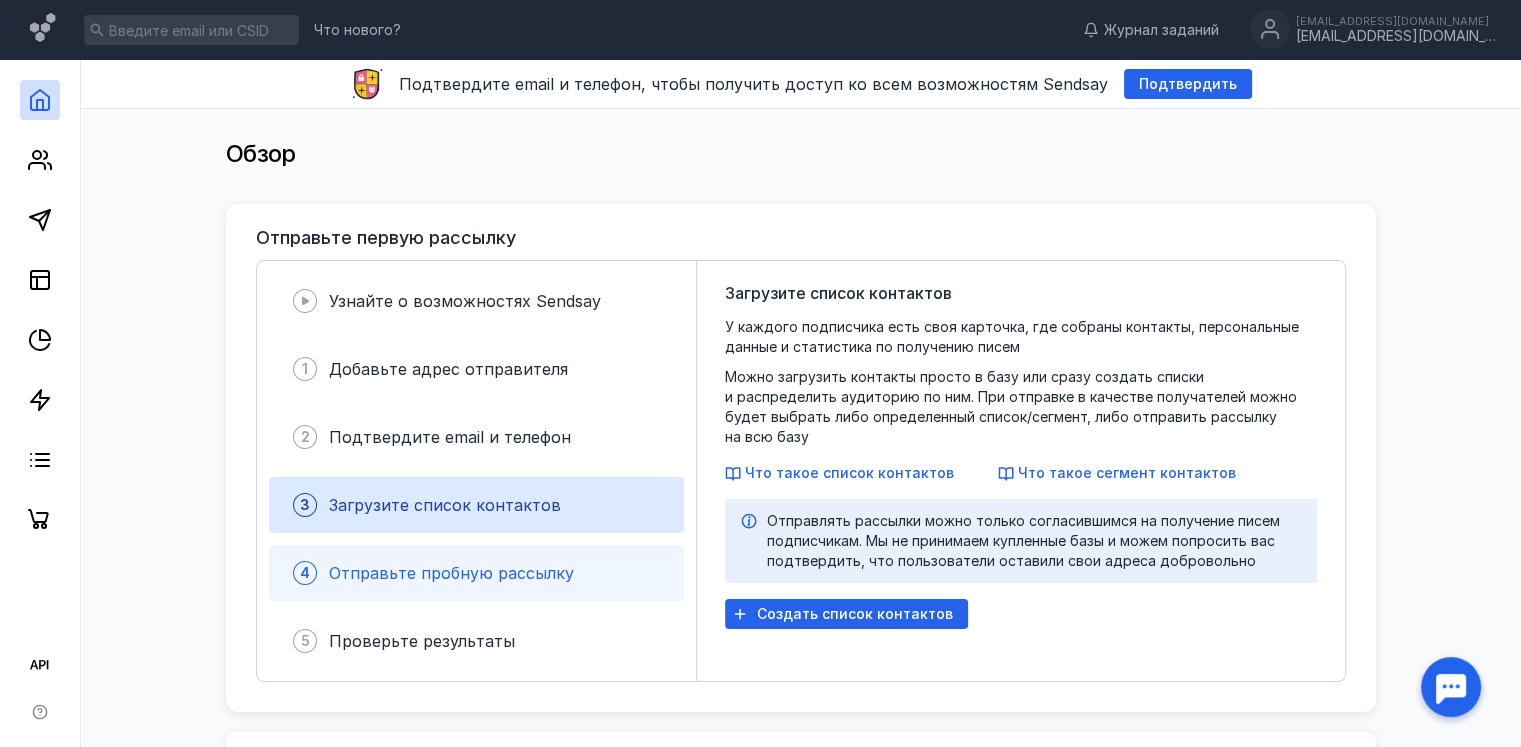 click on "Отправьте пробную рассылку" at bounding box center (451, 573) 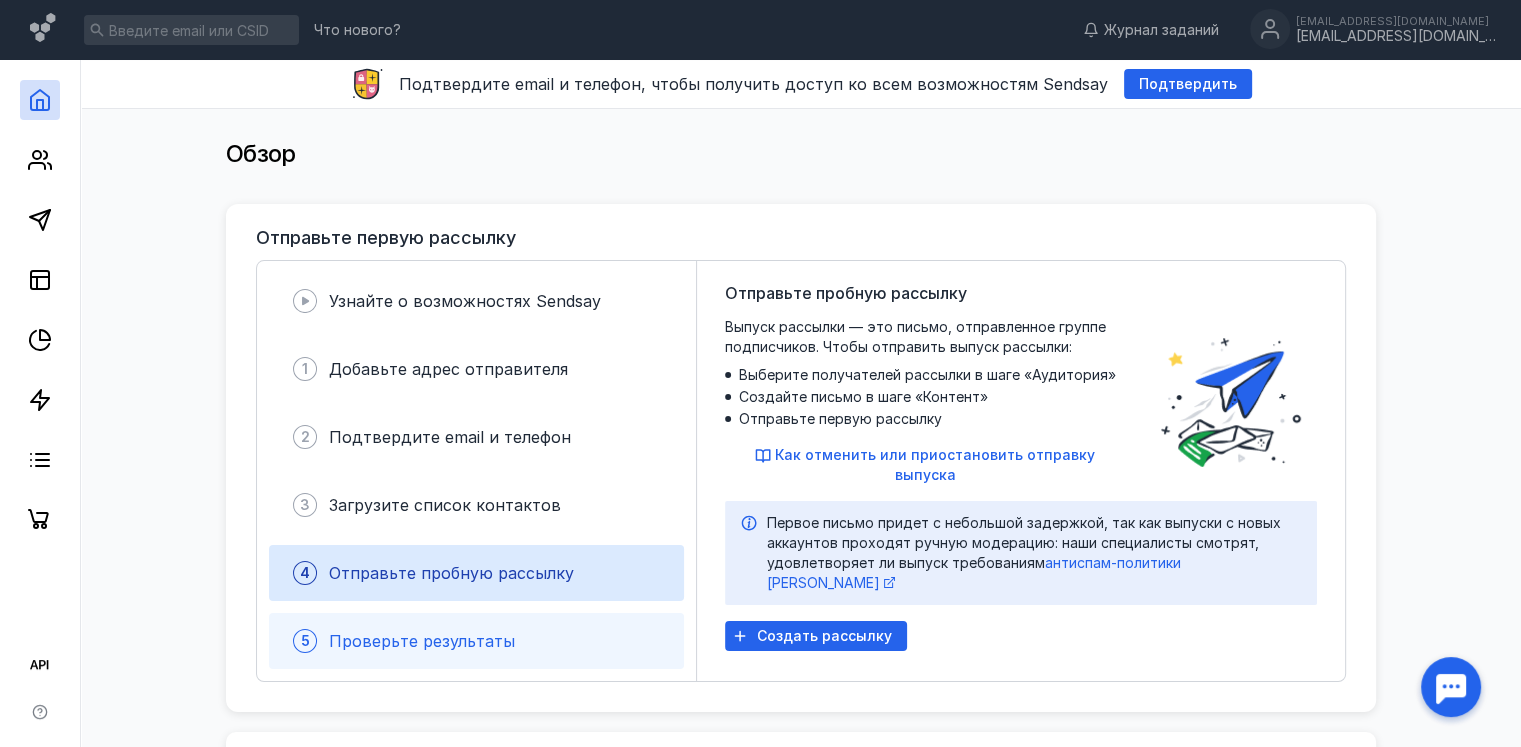 click on "Проверьте результаты" at bounding box center [422, 641] 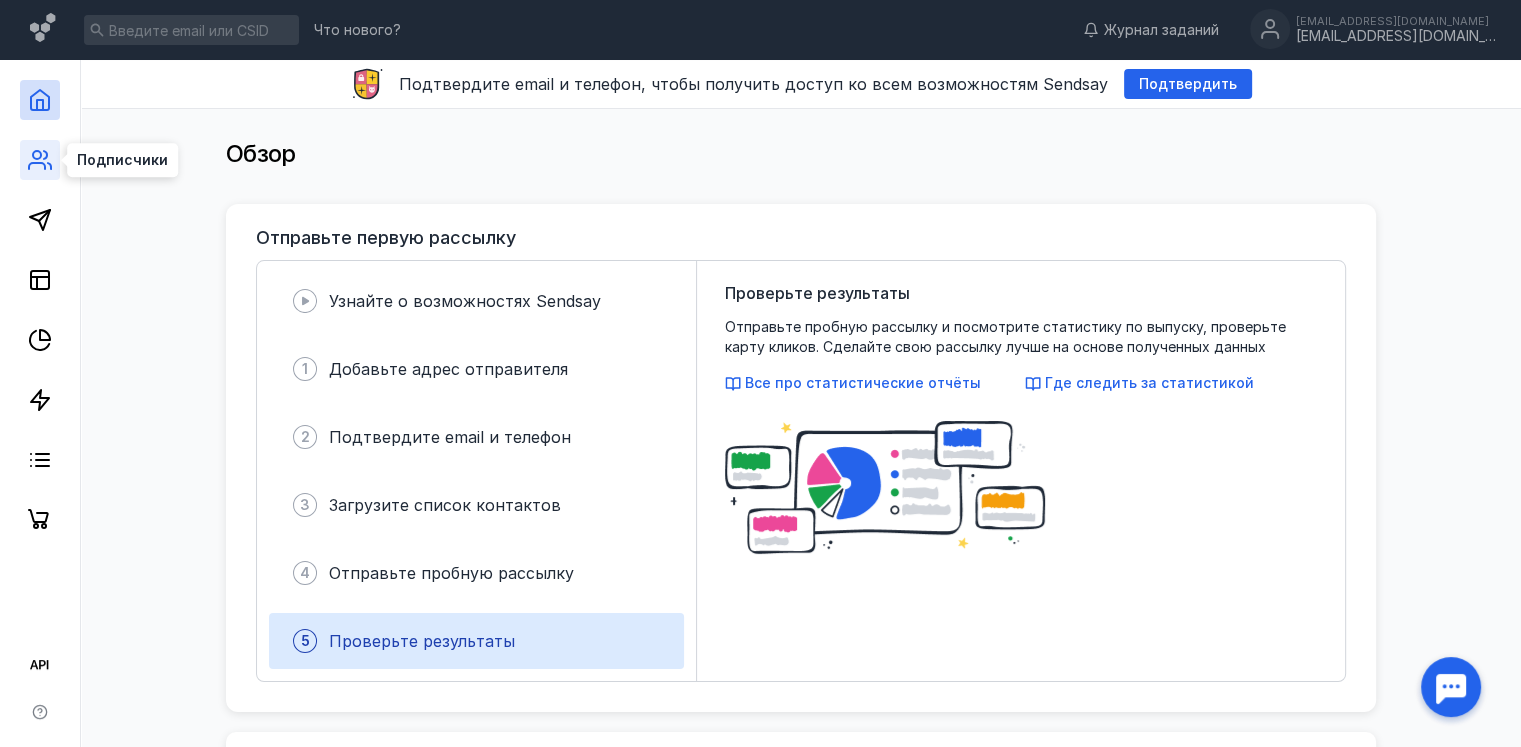 click 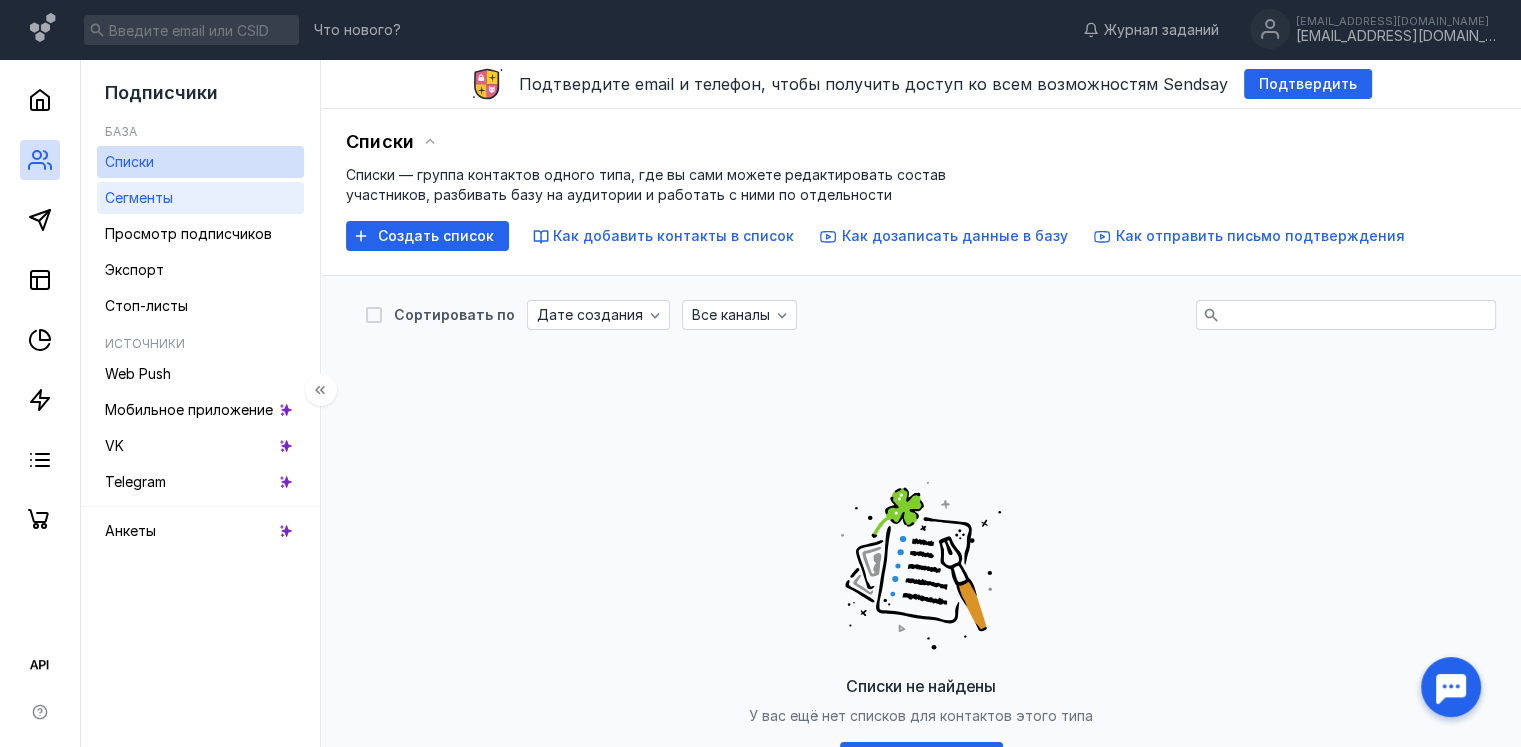 click on "Сегменты" at bounding box center [139, 197] 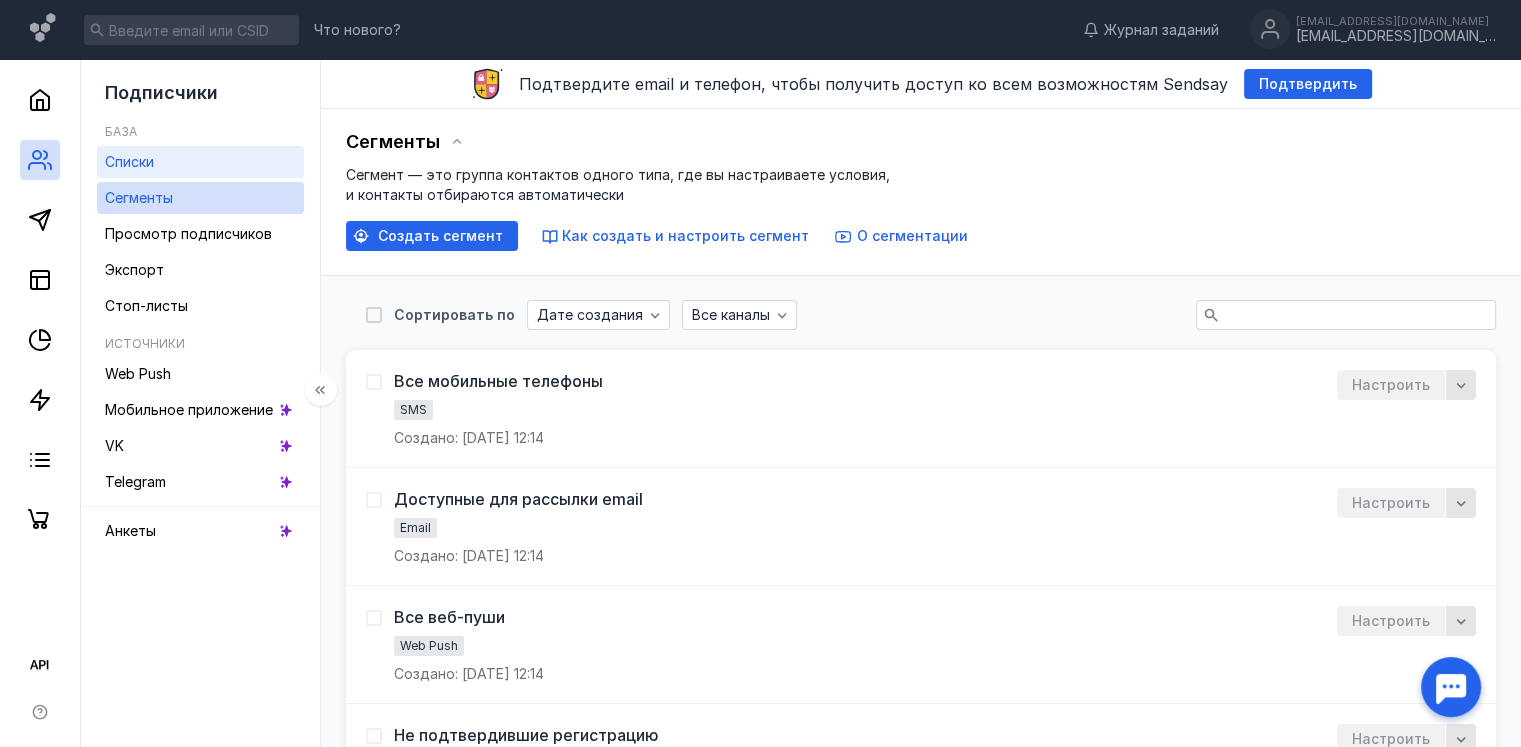 click on "Списки" at bounding box center [200, 162] 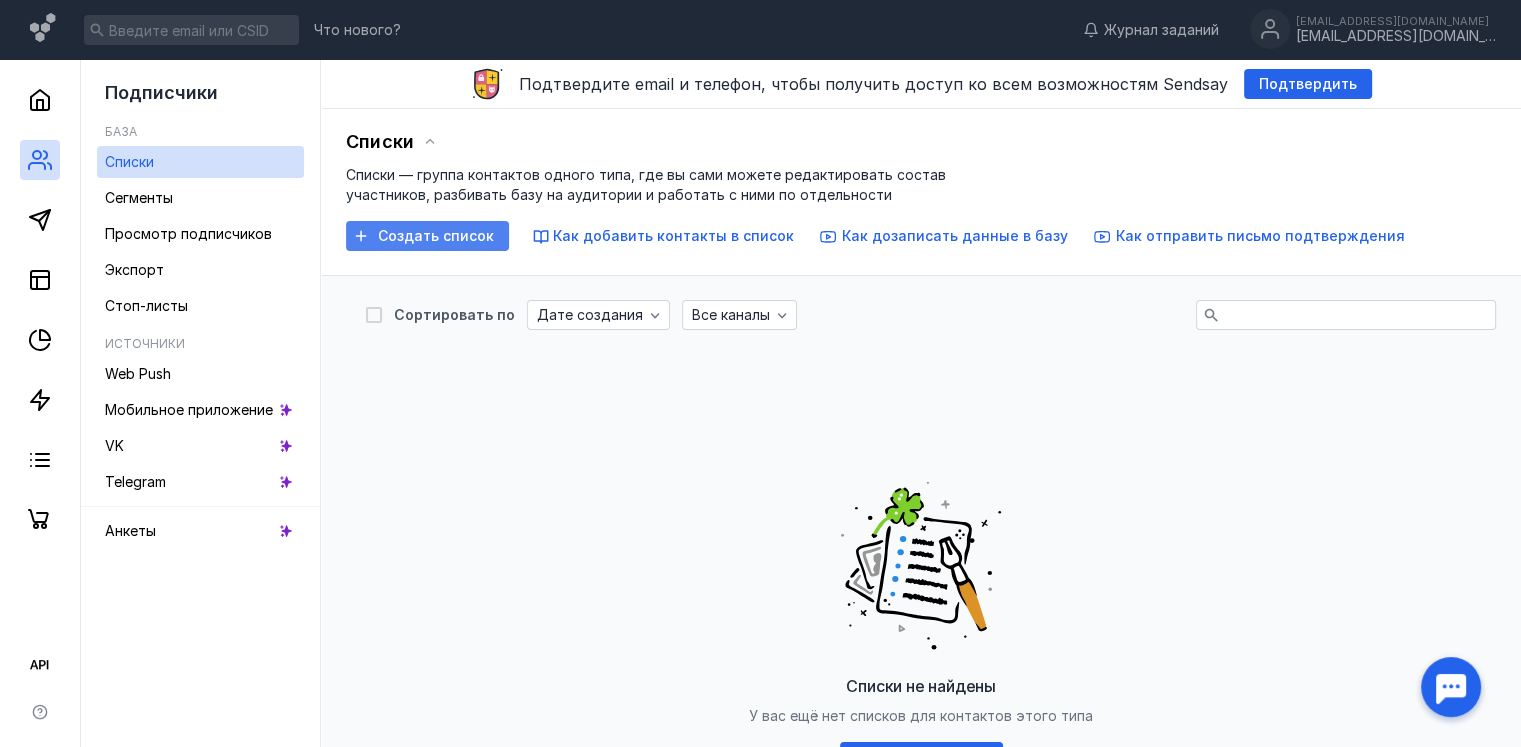 click on "Создать список" at bounding box center (436, 236) 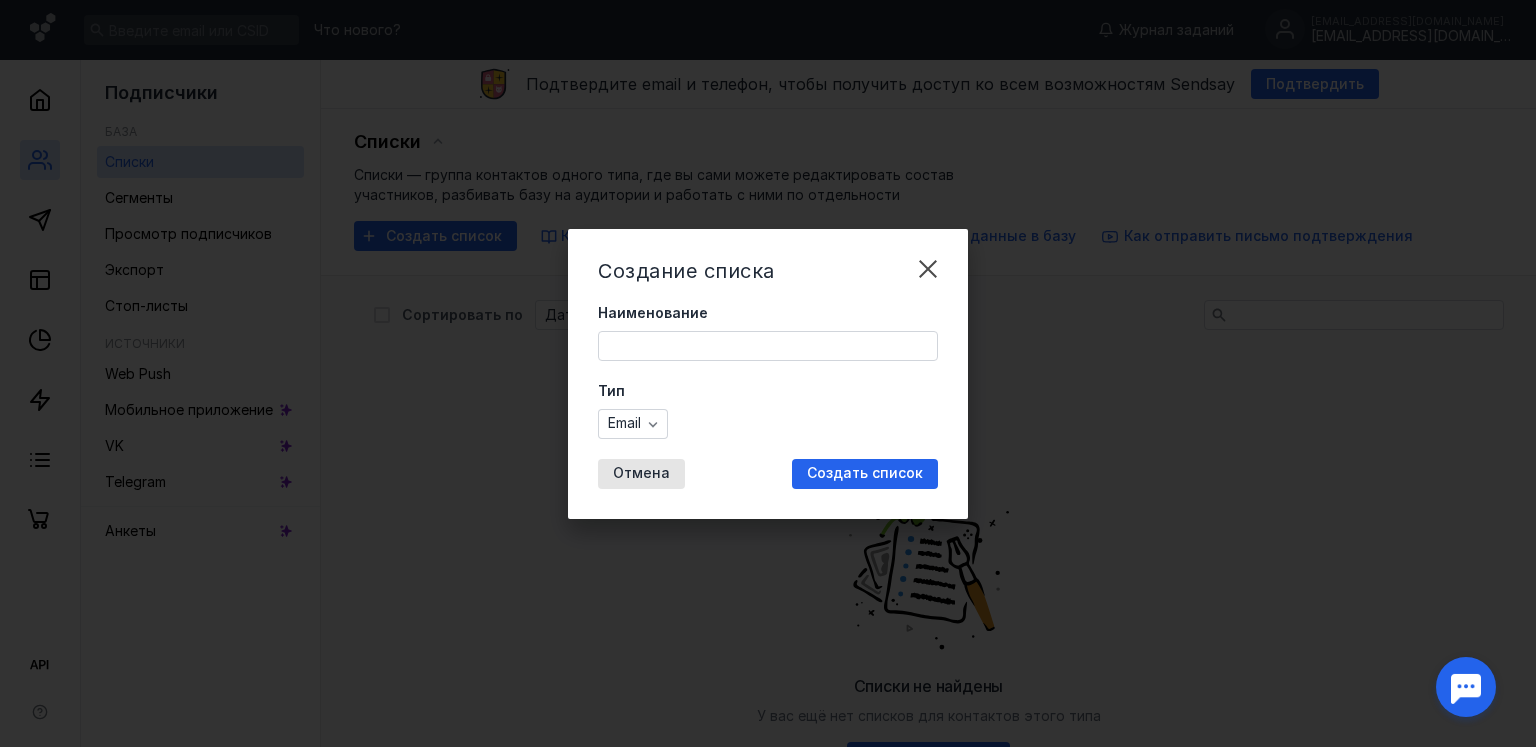 click on "Наименование" at bounding box center (768, 346) 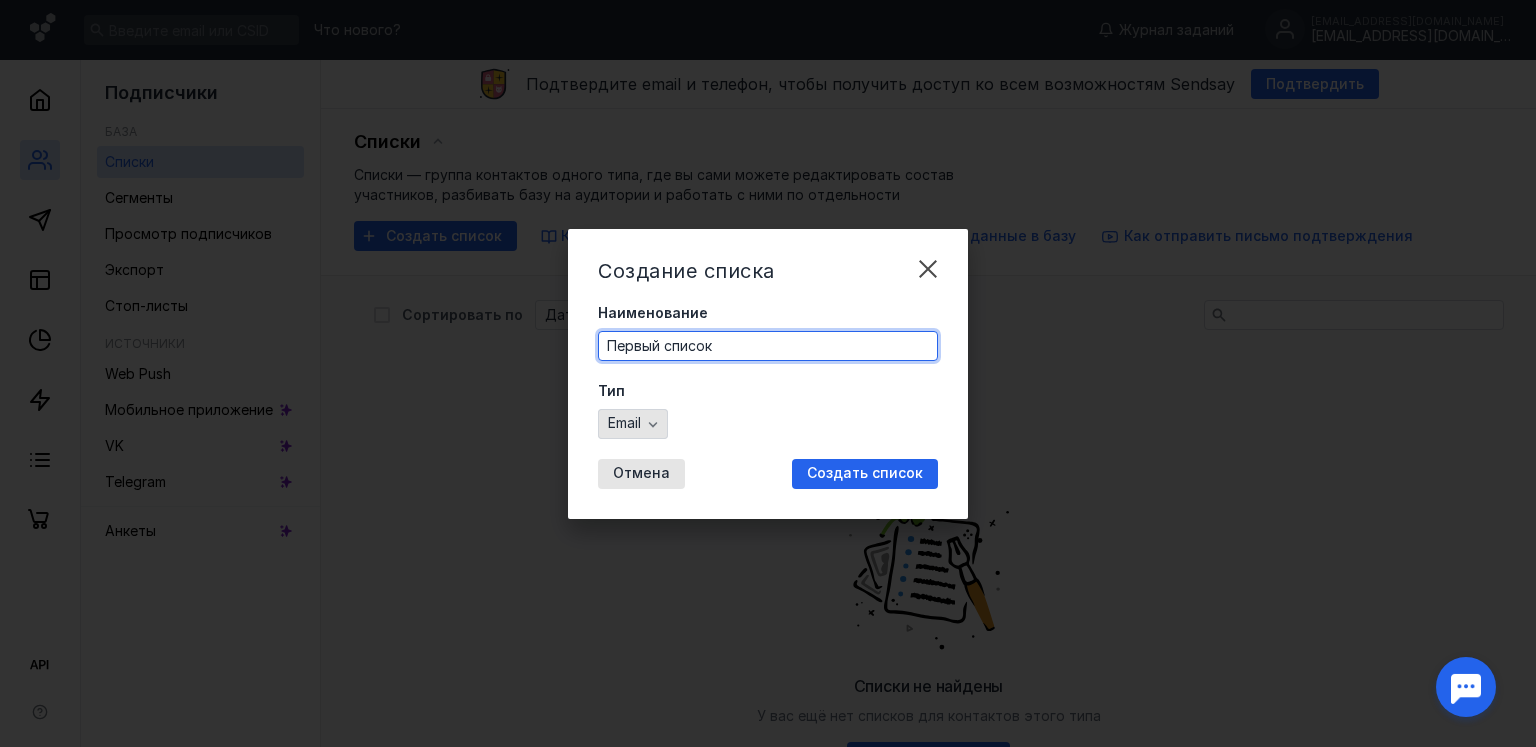 type on "Первый список" 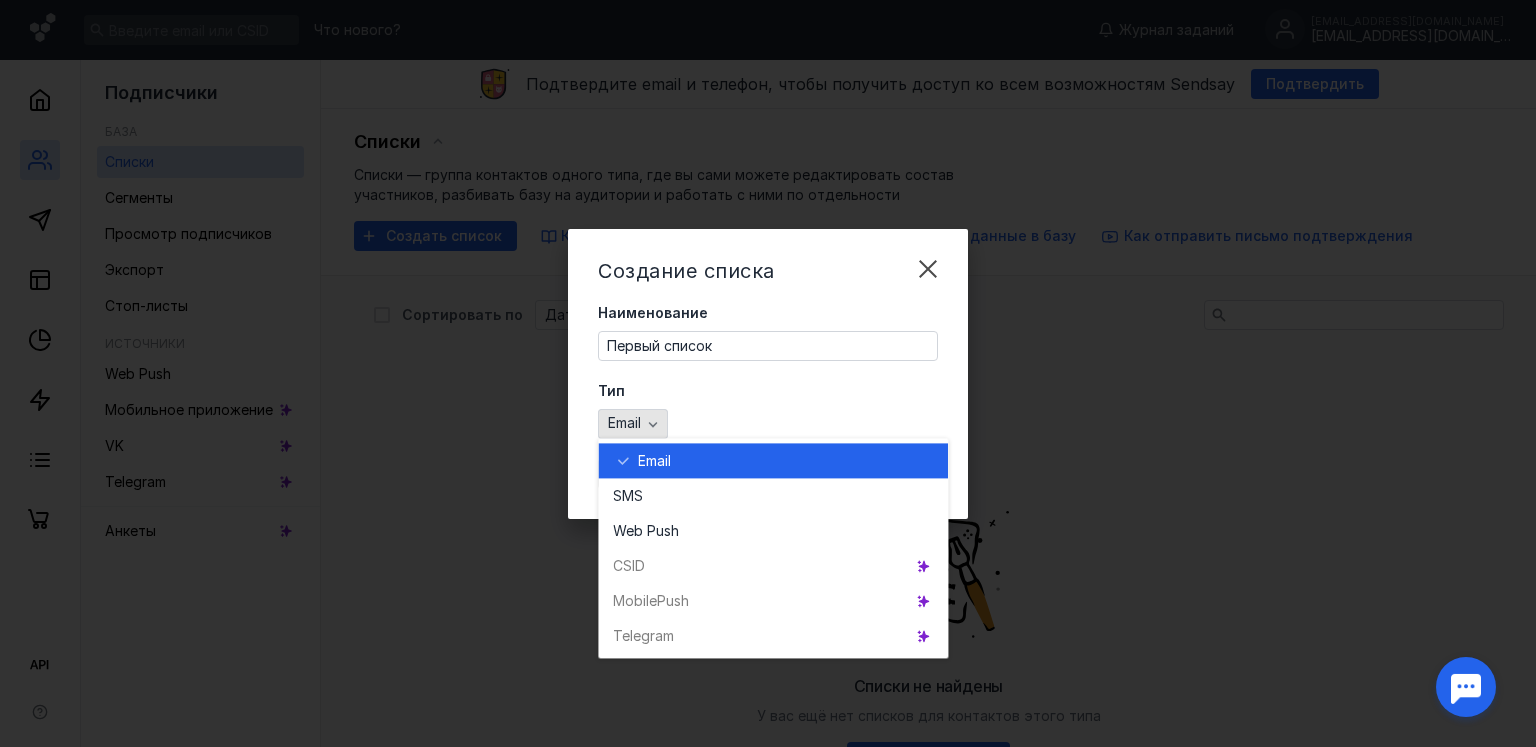 click on "Email" at bounding box center [633, 424] 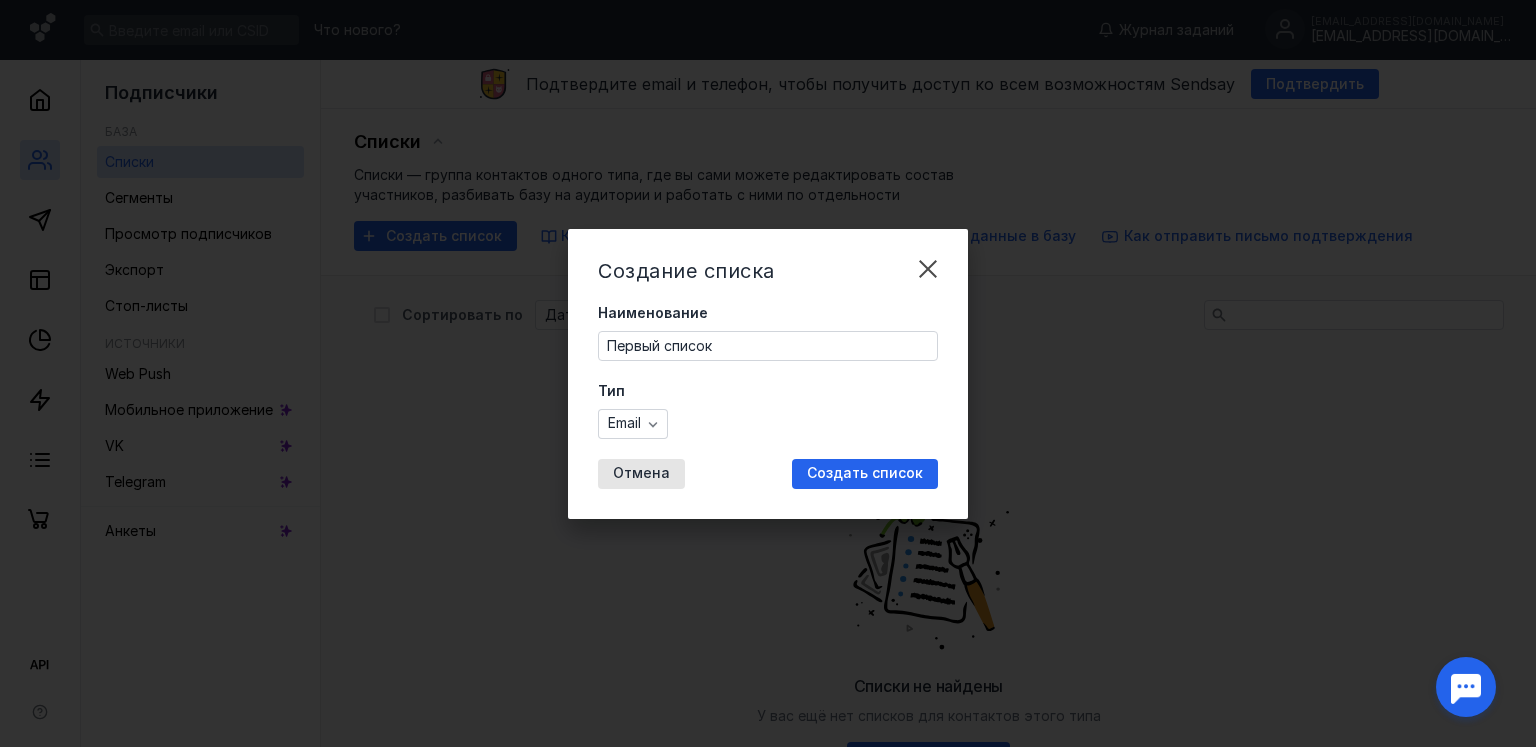 drag, startPoint x: 872, startPoint y: 485, endPoint x: 620, endPoint y: 397, distance: 266.92322 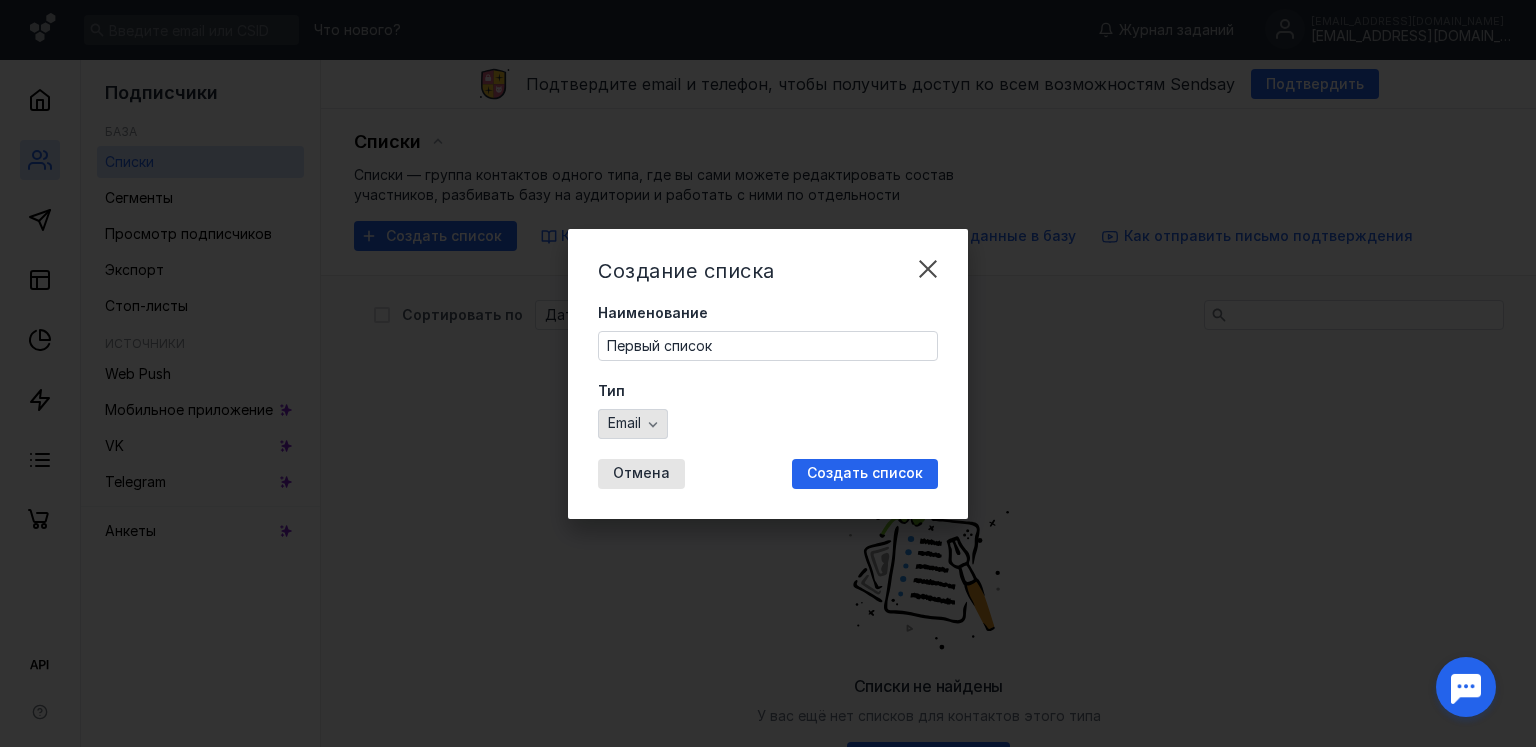 click on "Email" at bounding box center (624, 423) 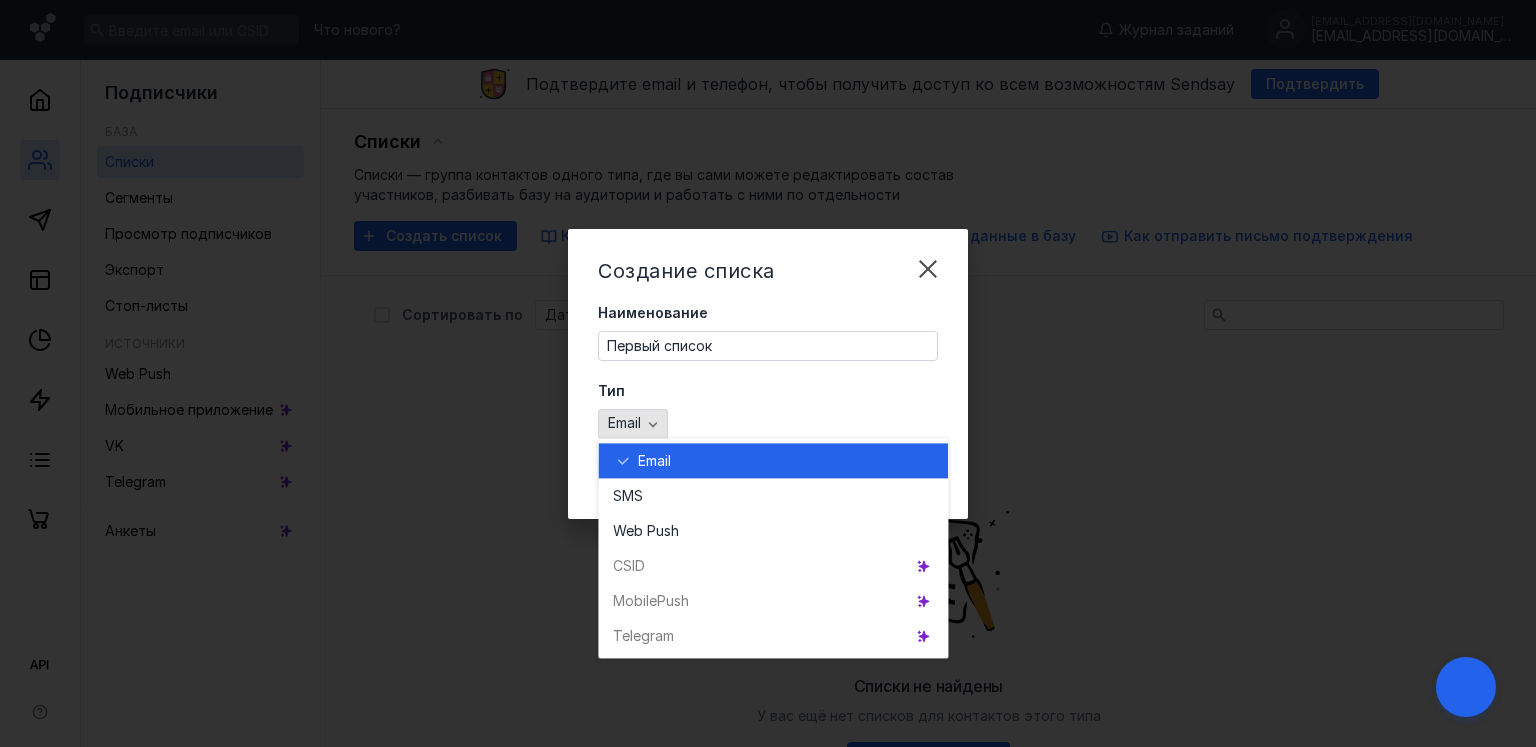 click on "Email" at bounding box center [624, 423] 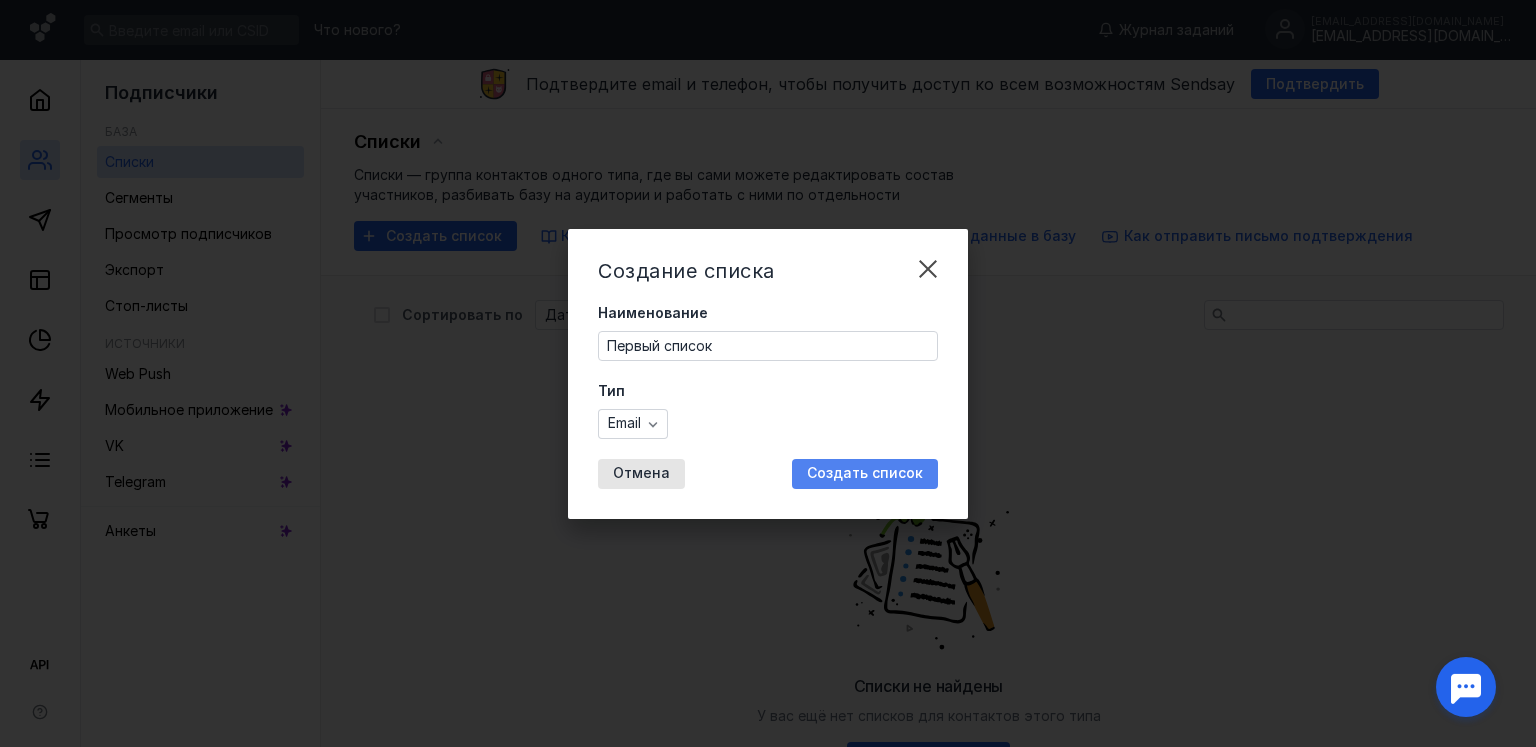 click on "Создать список" at bounding box center [865, 473] 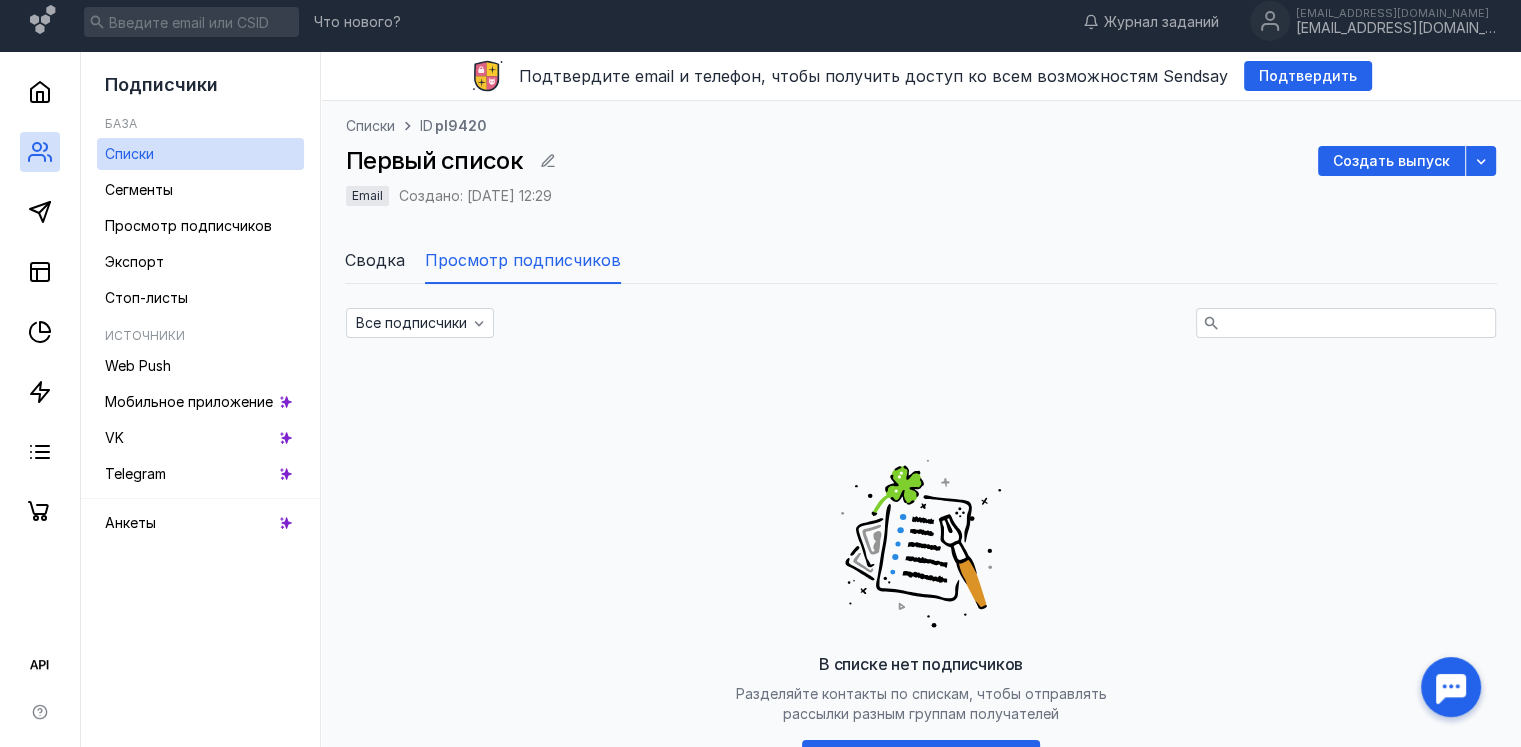scroll, scrollTop: 10, scrollLeft: 0, axis: vertical 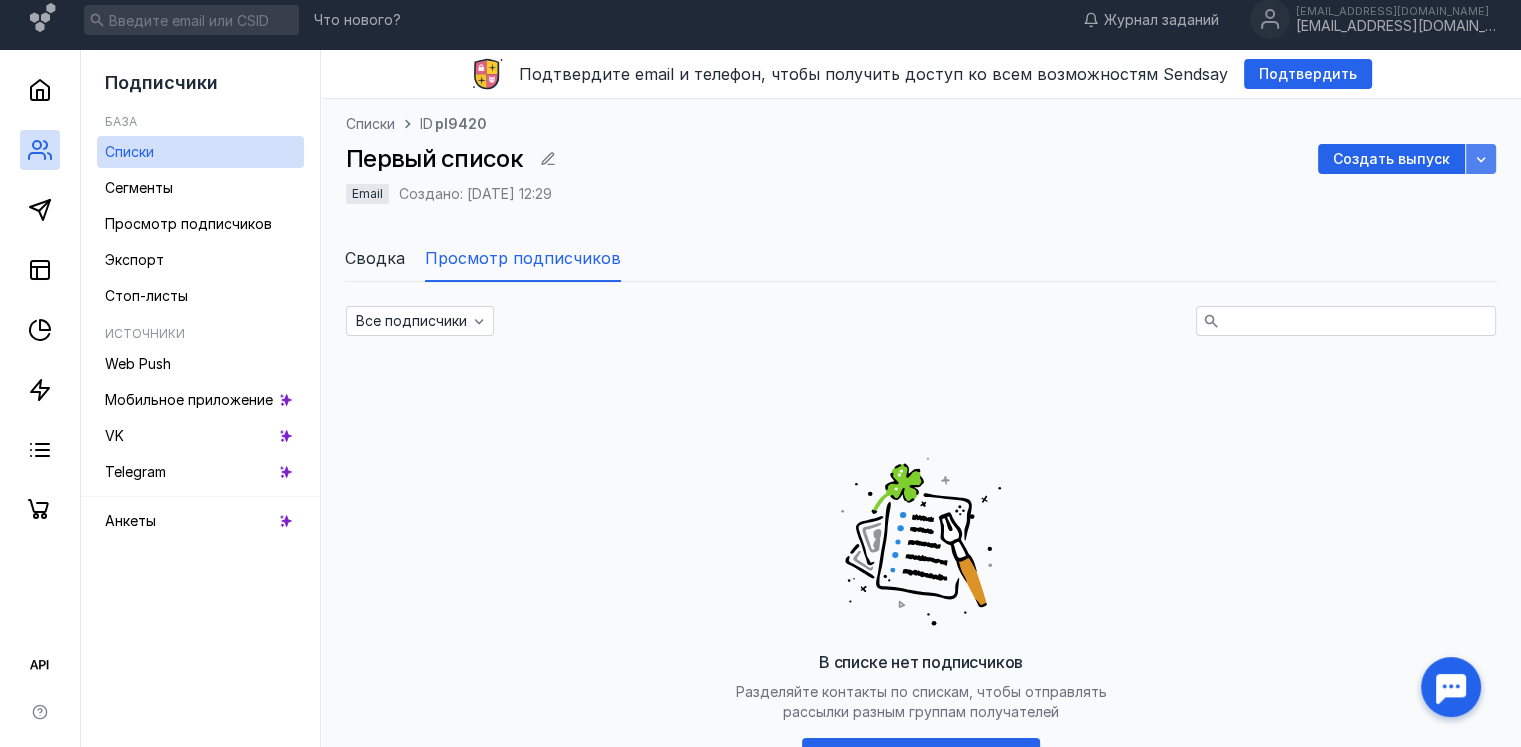 click at bounding box center [1481, 159] 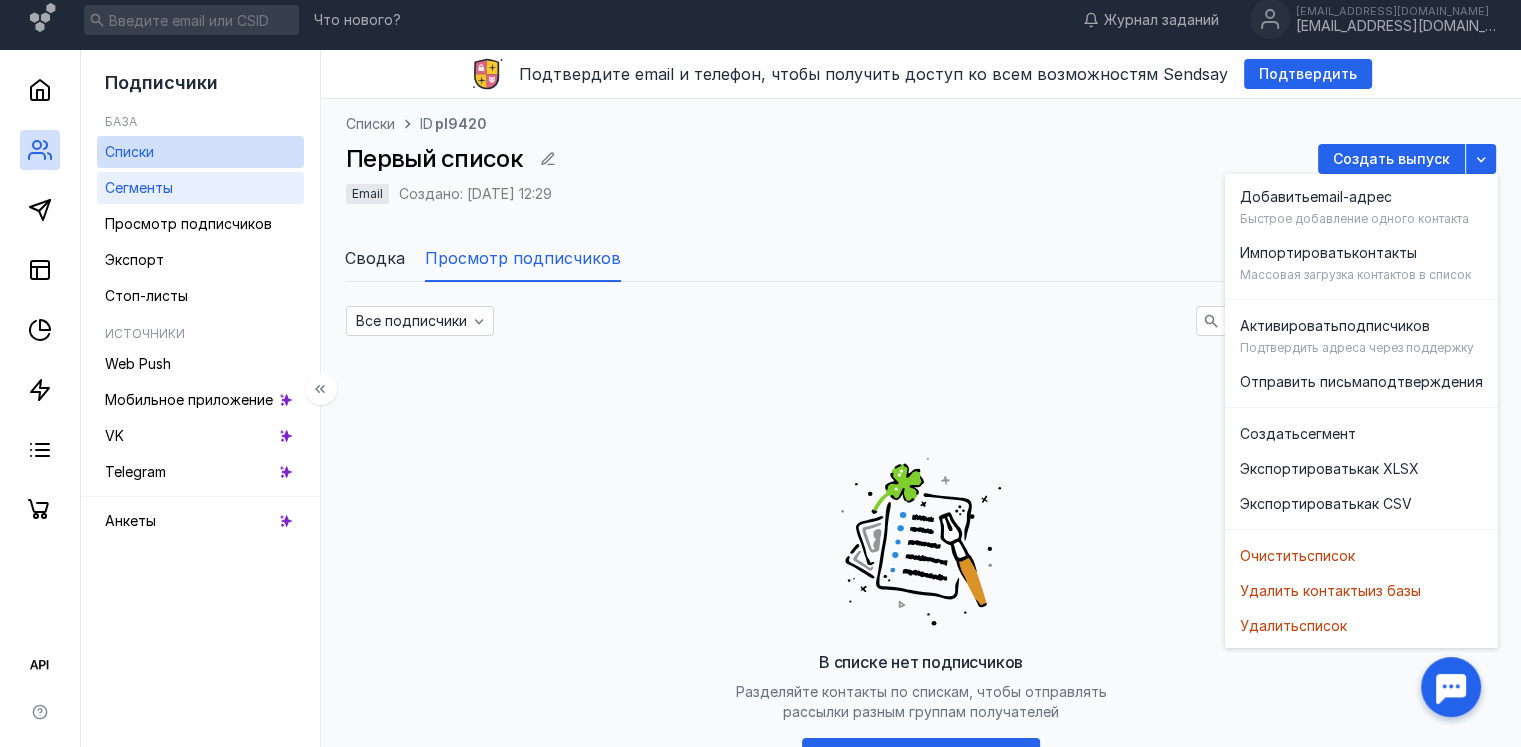click on "Сегменты" at bounding box center [139, 187] 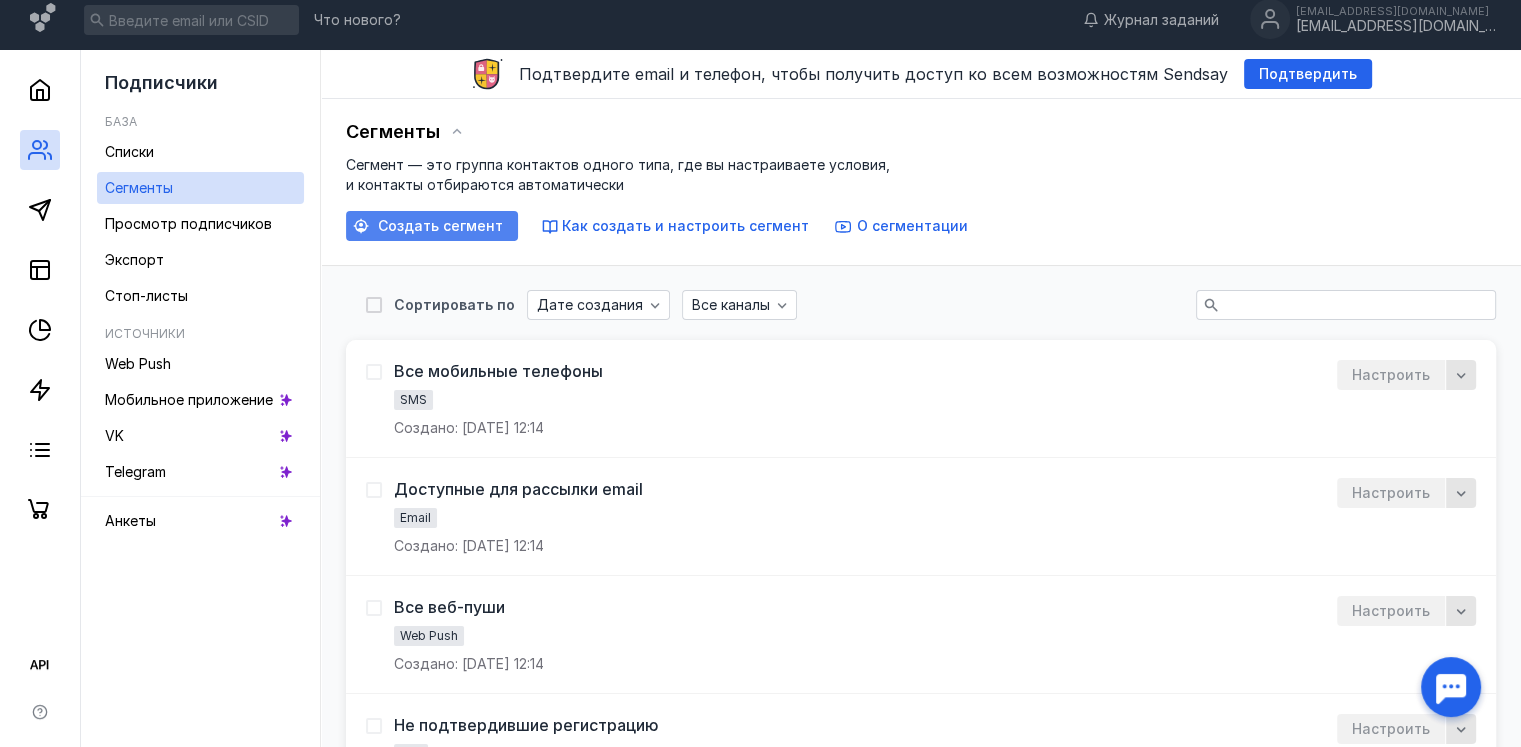 click on "Создать сегмент" at bounding box center (440, 226) 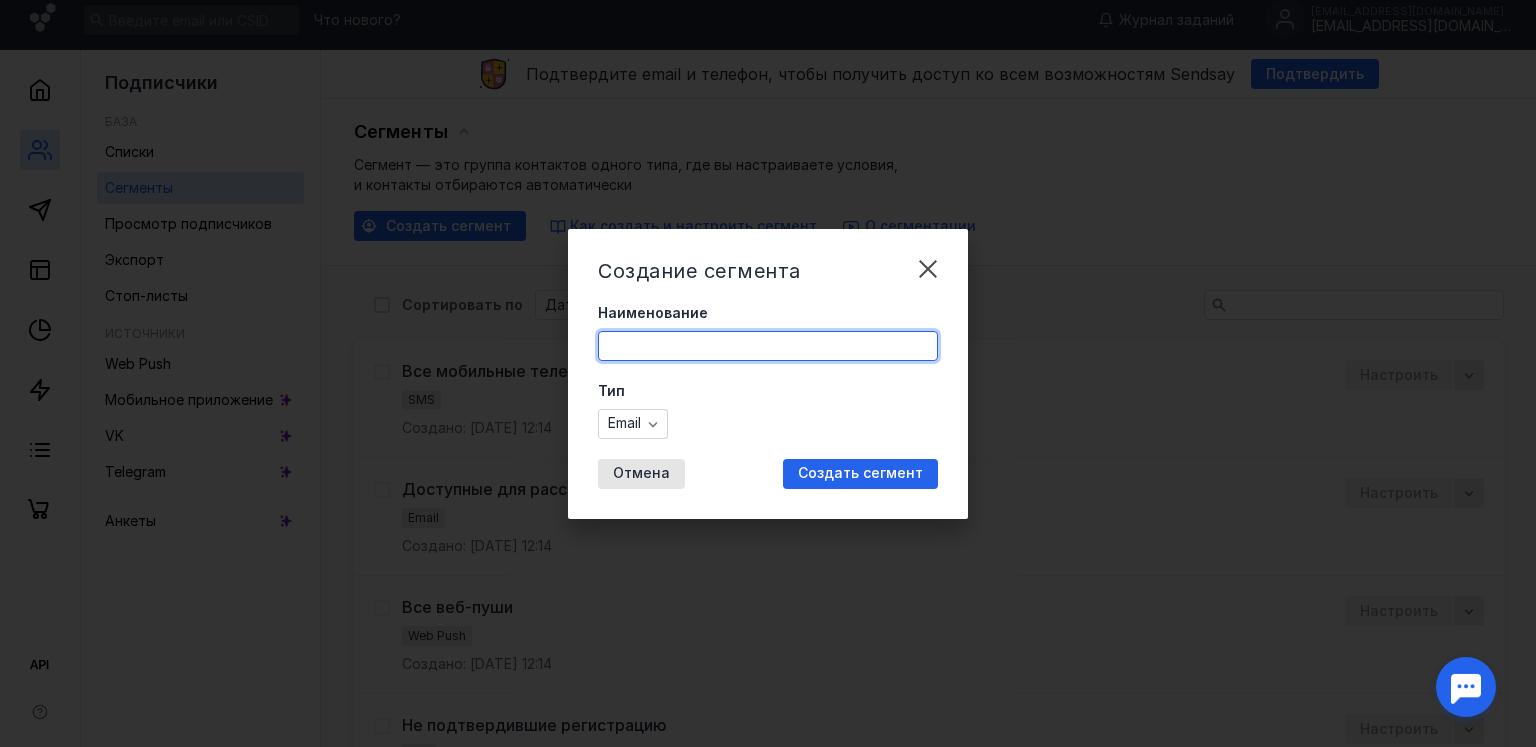 click on "Наименование" at bounding box center (768, 346) 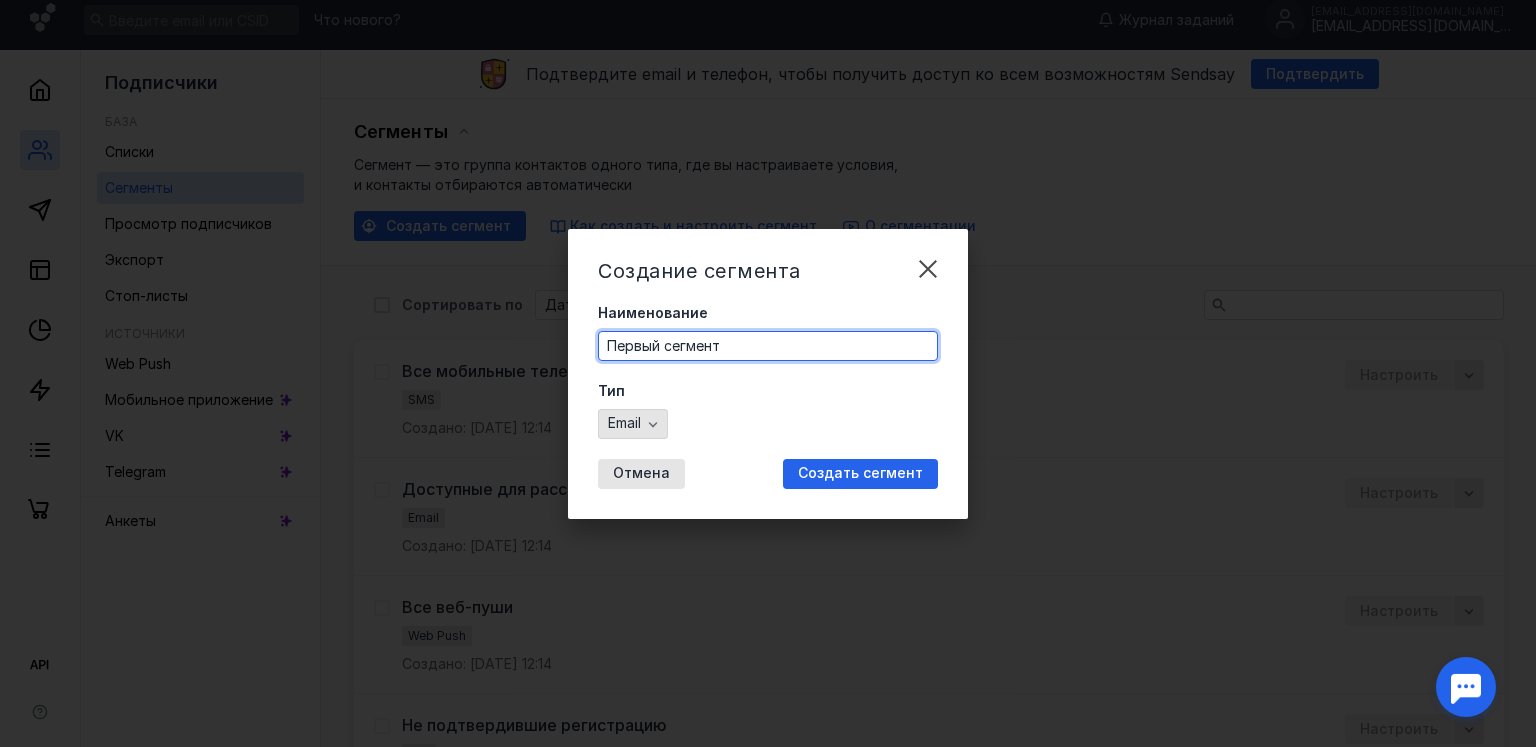 type on "Первый сегмент" 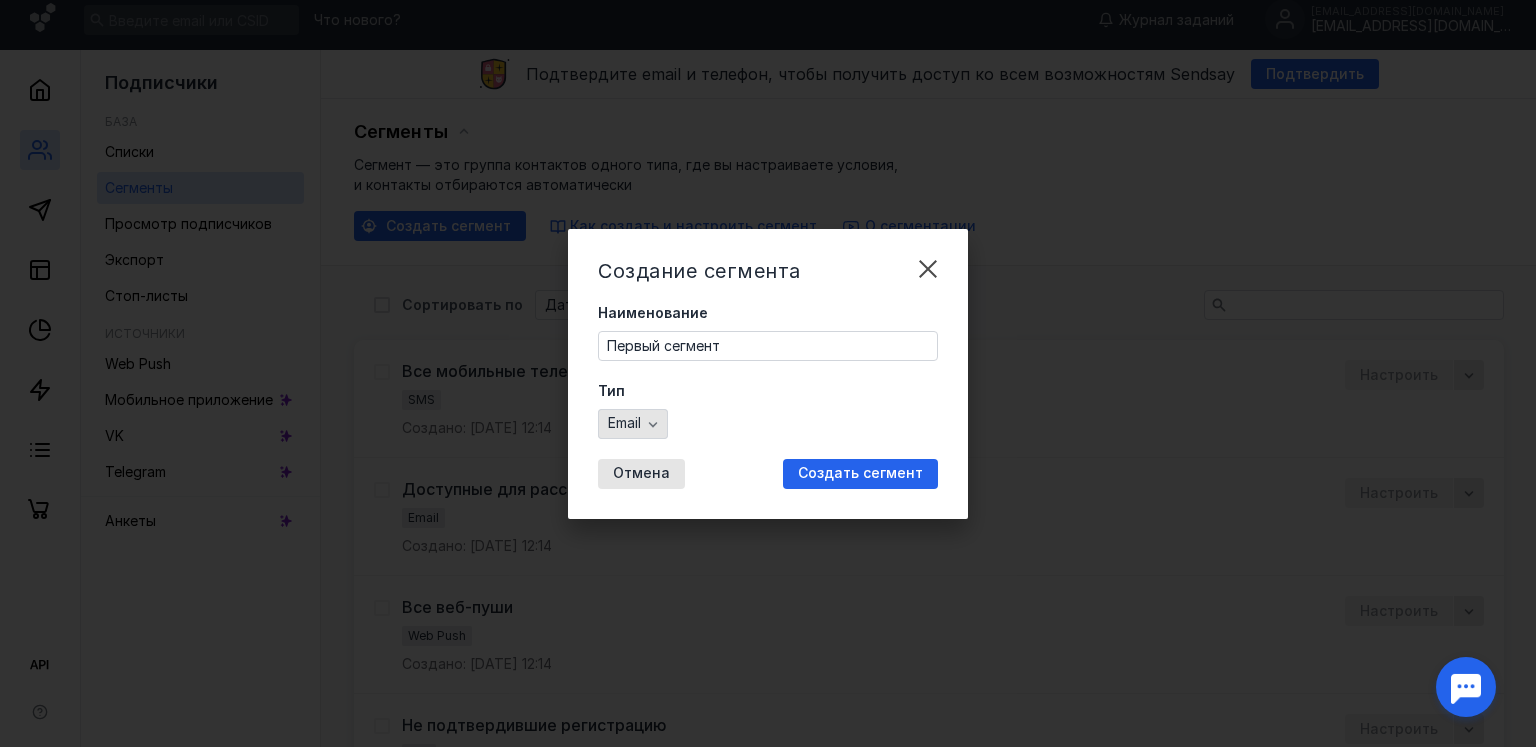 click on "Email" at bounding box center (624, 423) 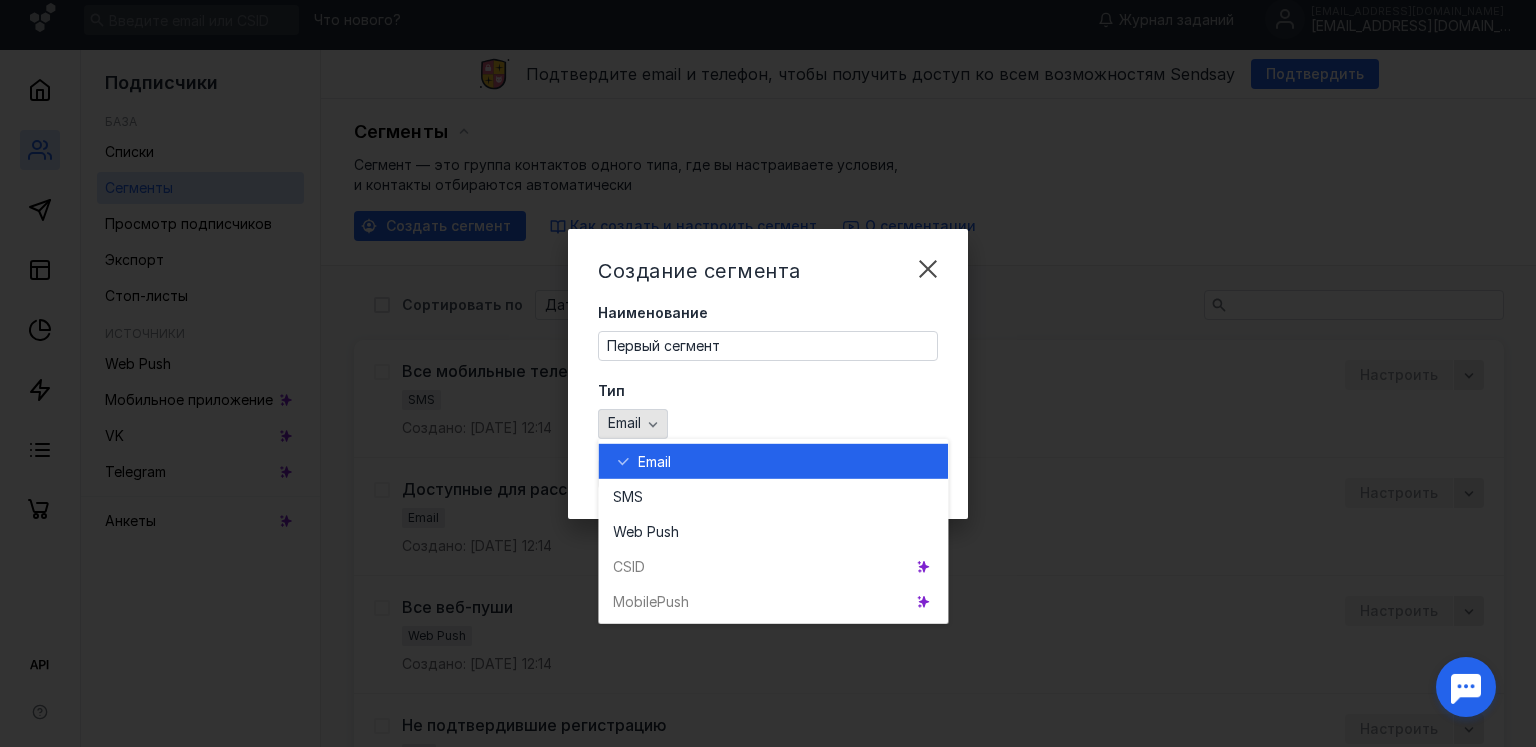 click on "Email" at bounding box center (624, 423) 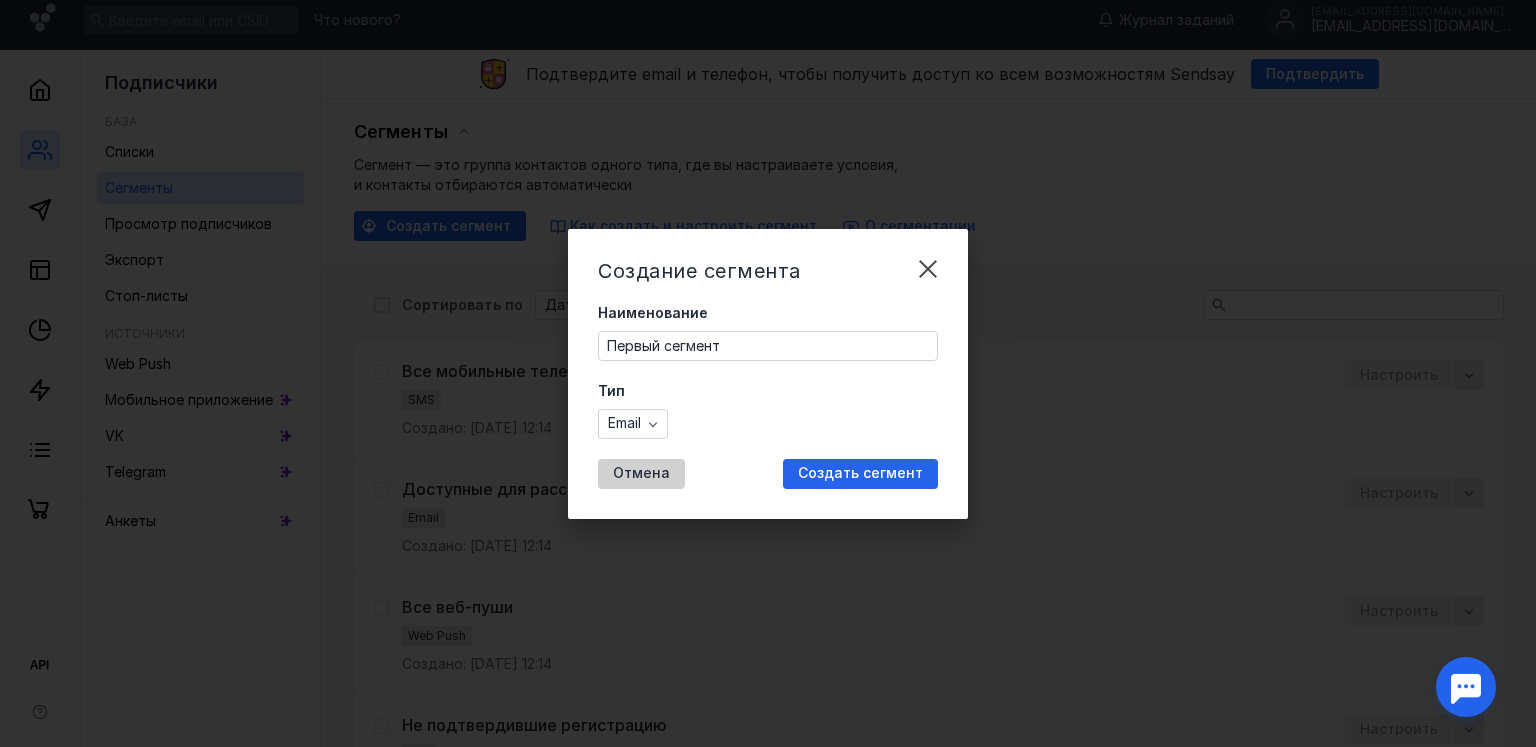 click on "Отмена" at bounding box center [641, 473] 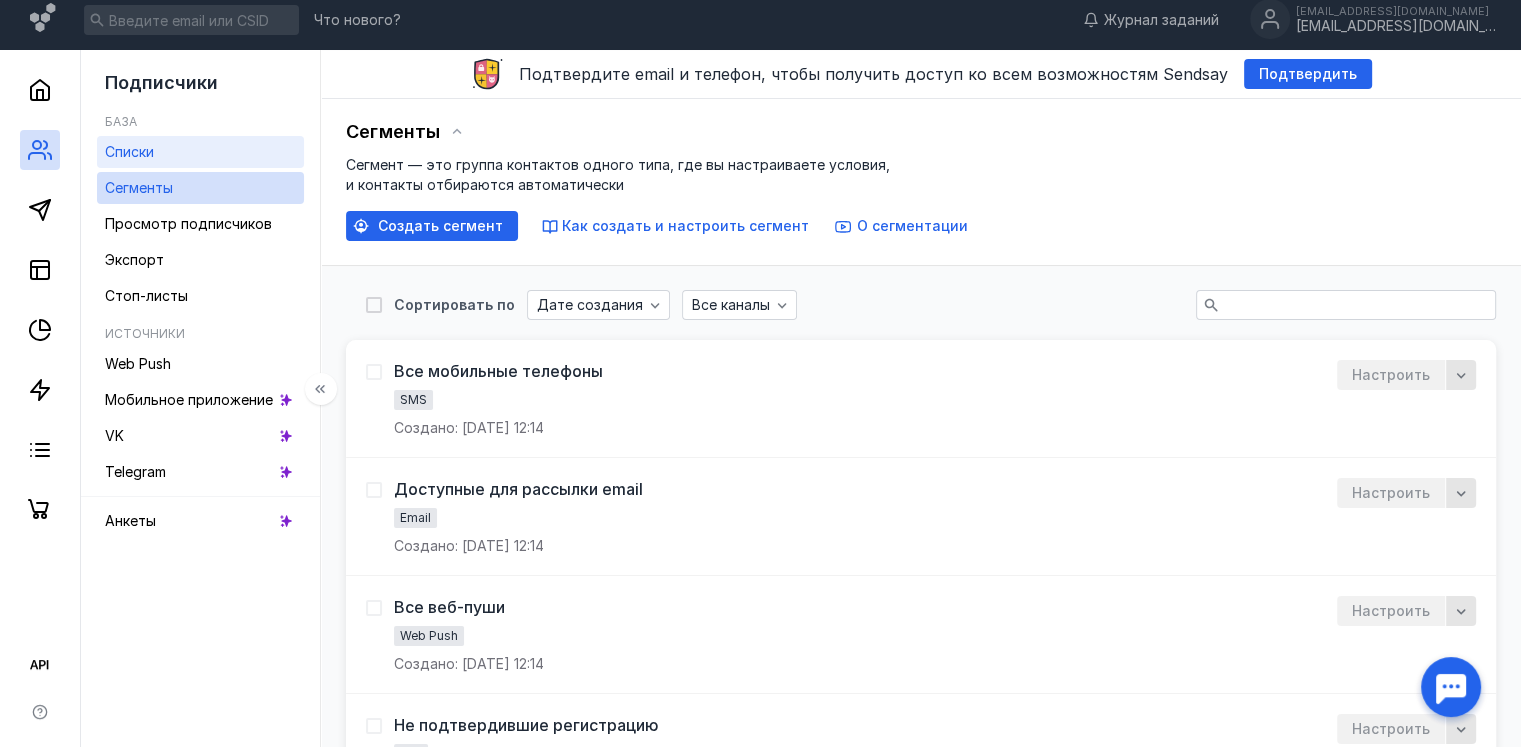click on "Списки" at bounding box center (200, 152) 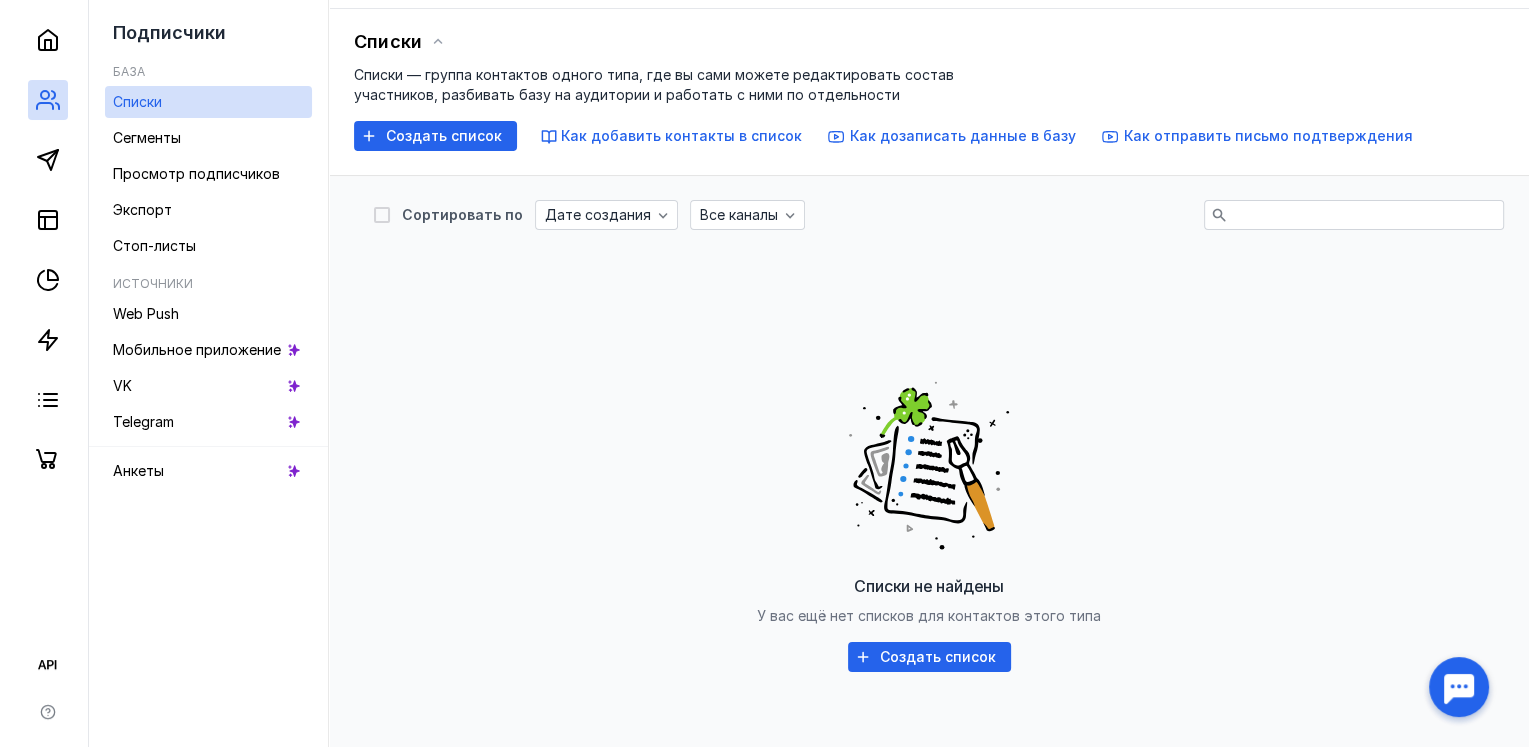 scroll, scrollTop: 104, scrollLeft: 0, axis: vertical 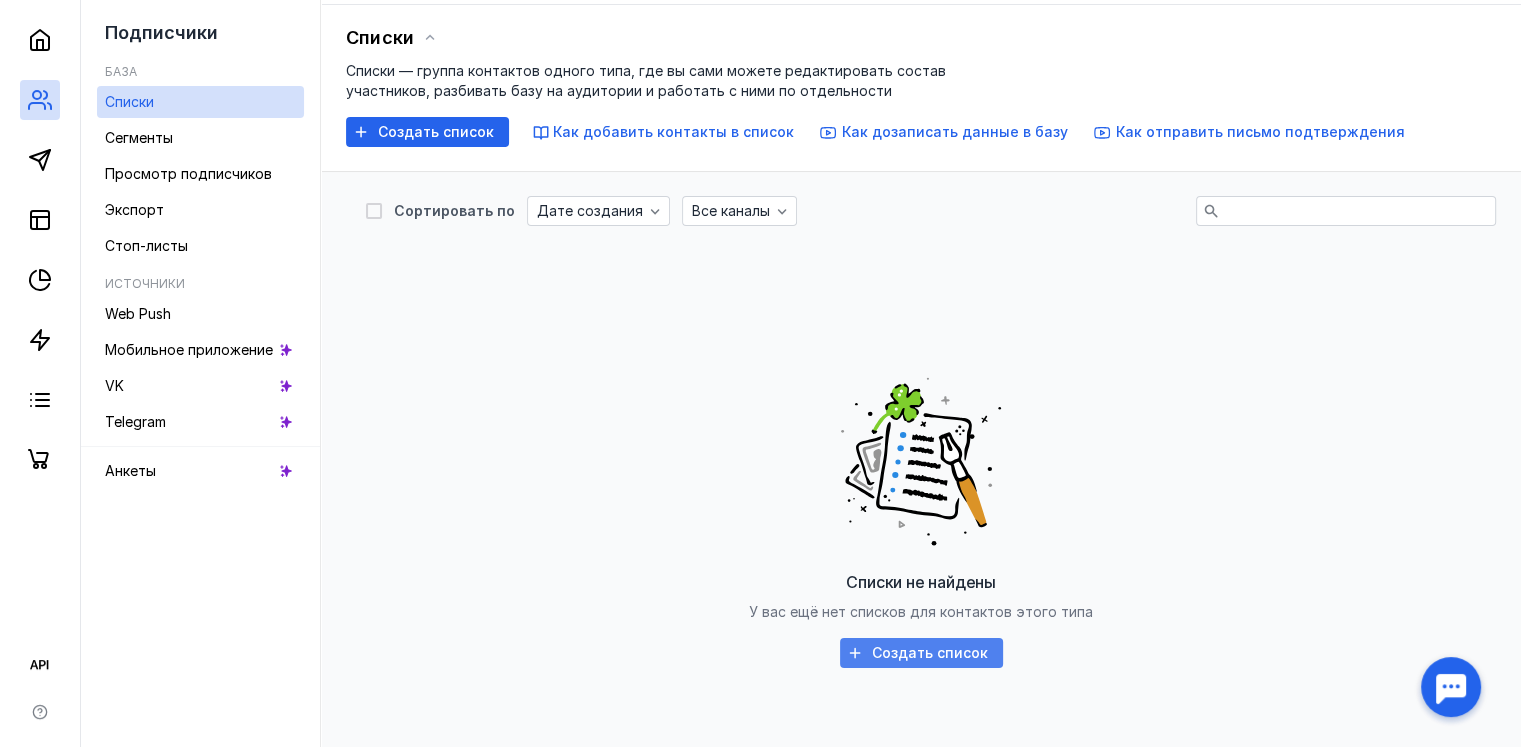 click on "Создать список" at bounding box center [930, 653] 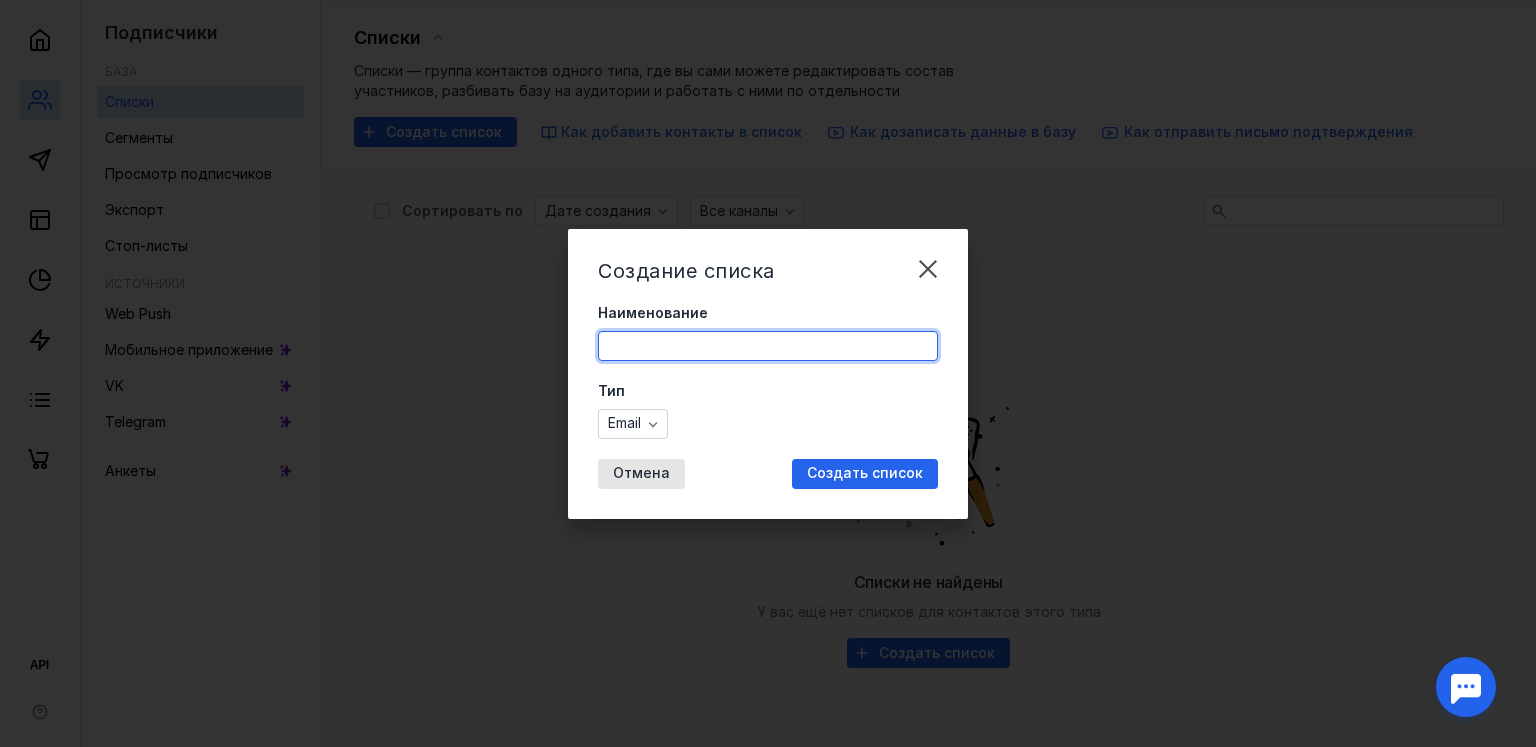 click on "Наименование" at bounding box center (768, 346) 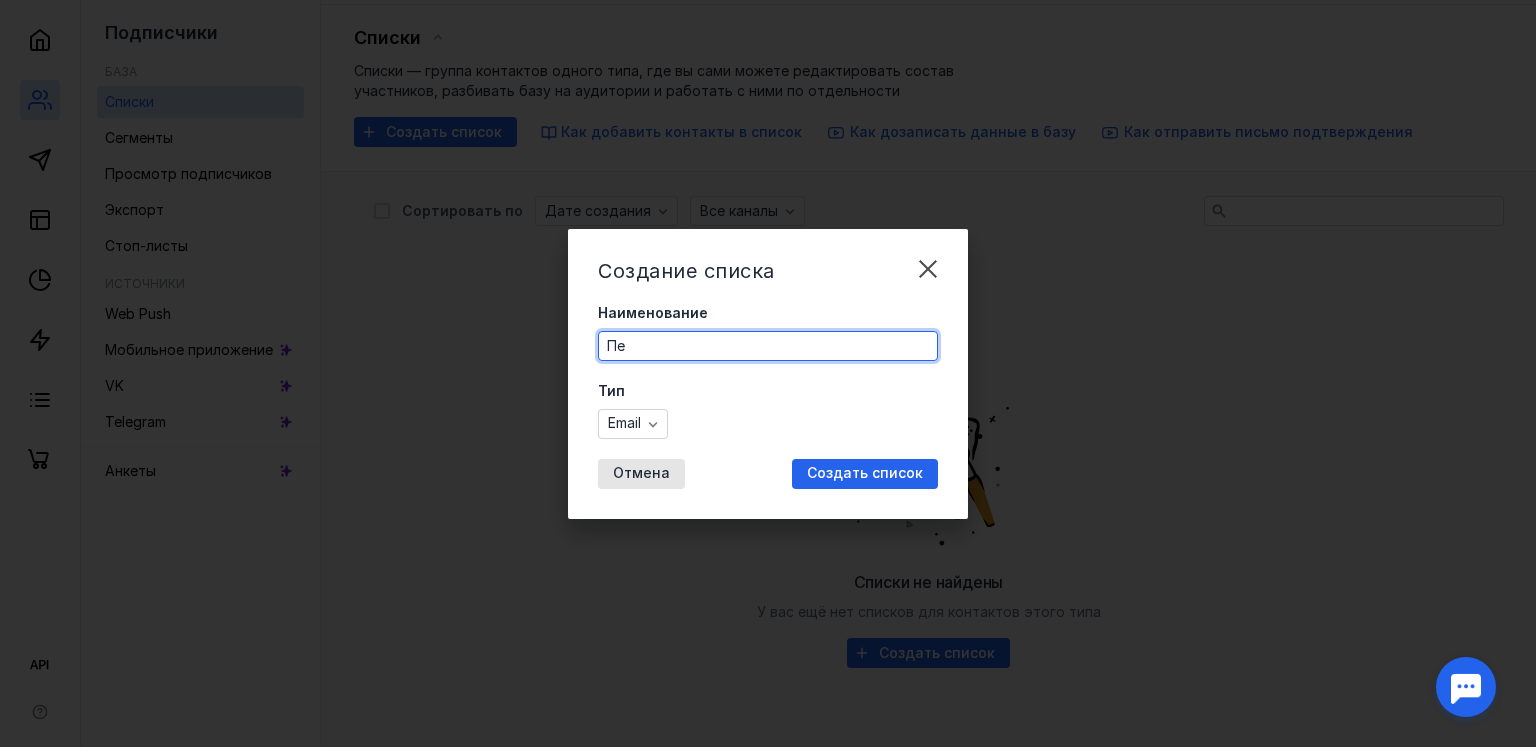 type on "Первый список" 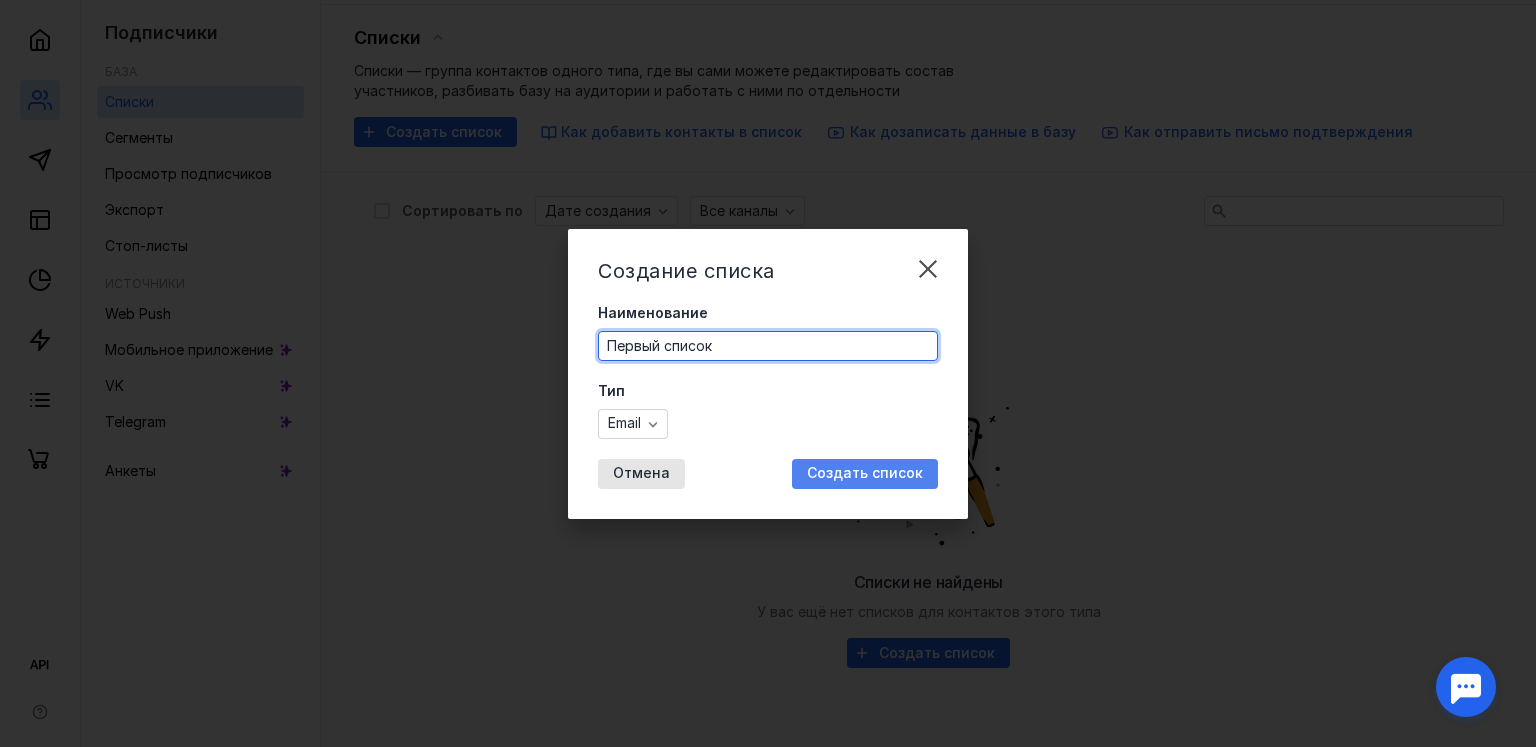 click on "Создать список" at bounding box center (865, 473) 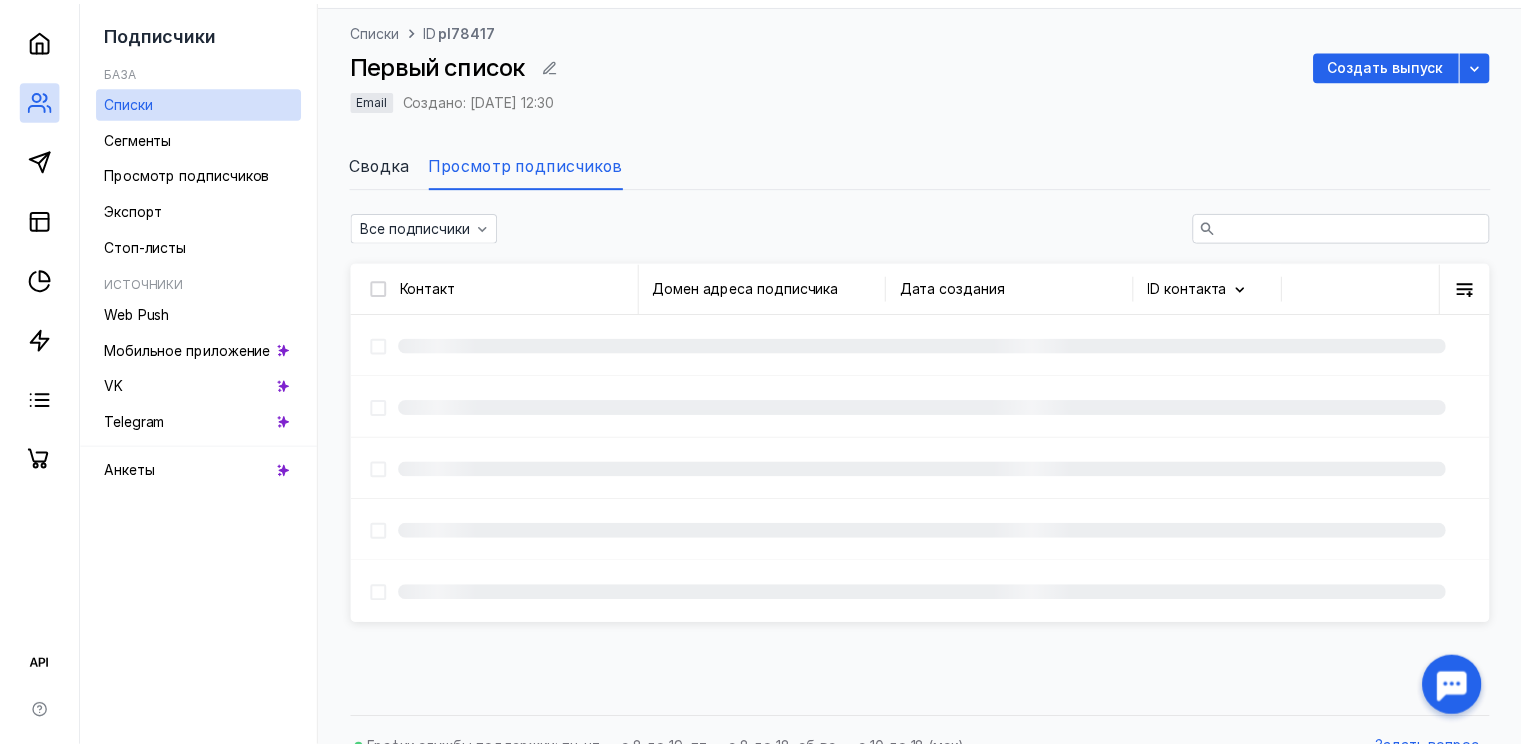scroll, scrollTop: 0, scrollLeft: 0, axis: both 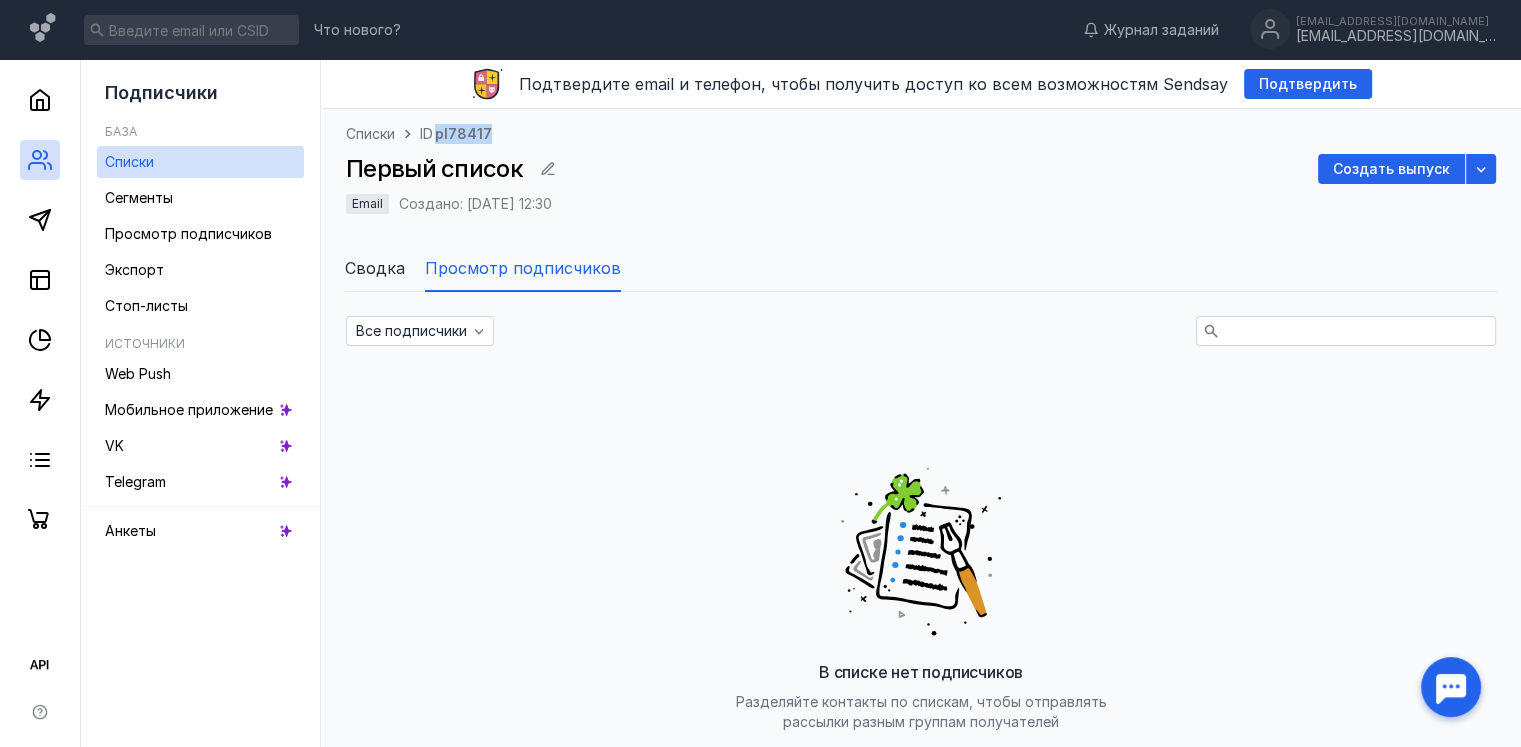 drag, startPoint x: 496, startPoint y: 133, endPoint x: 437, endPoint y: 133, distance: 59 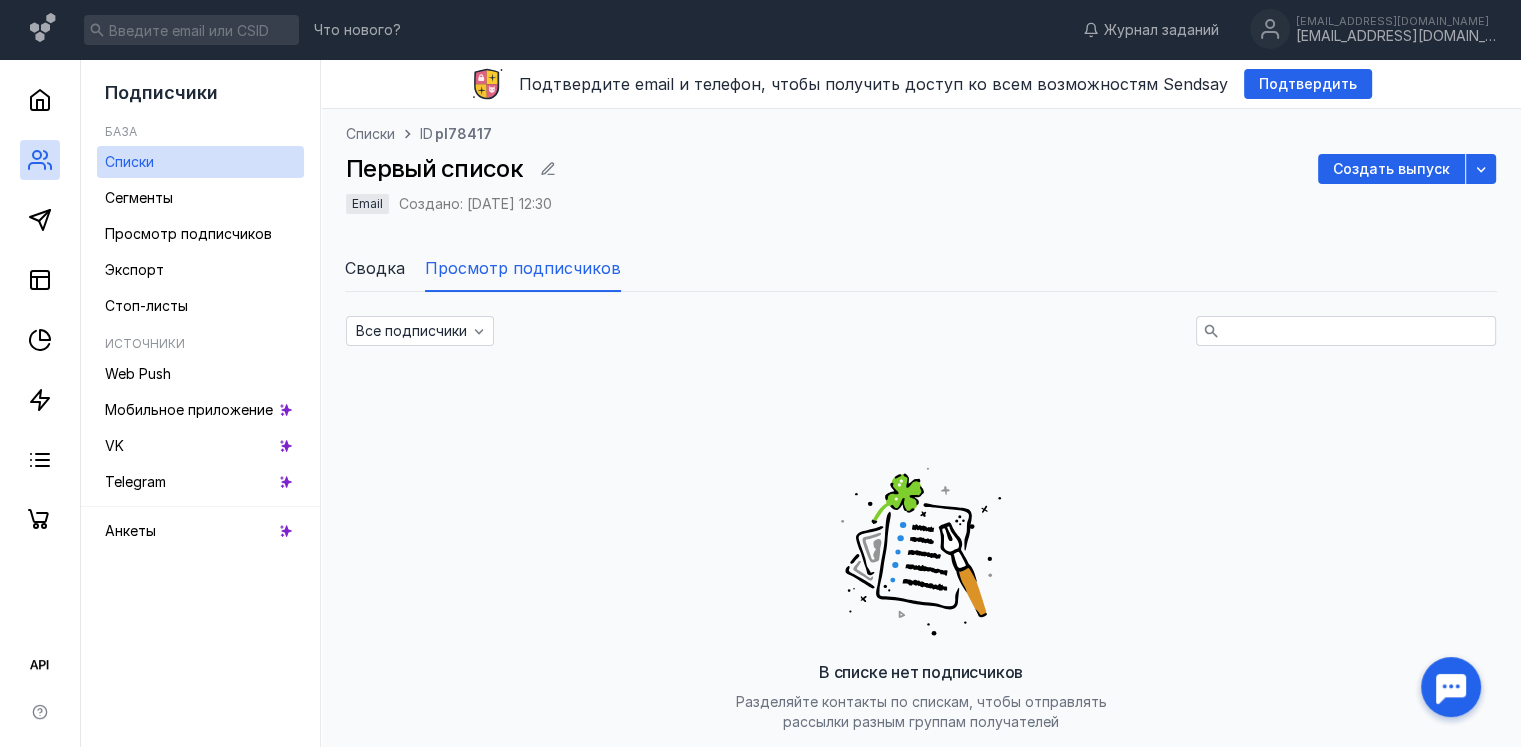 click on "Сводка" at bounding box center [375, 268] 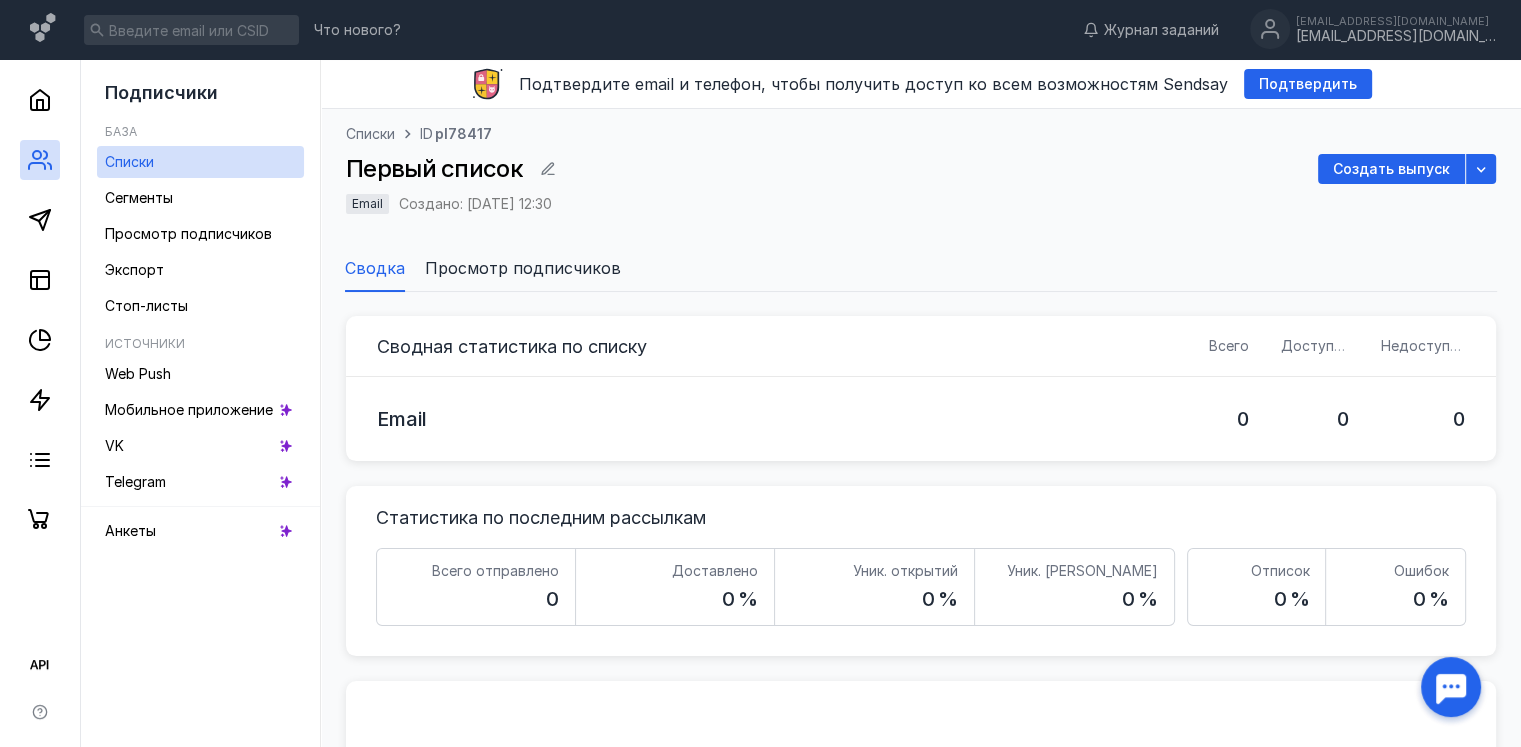 click on "Просмотр подписчиков" at bounding box center (523, 268) 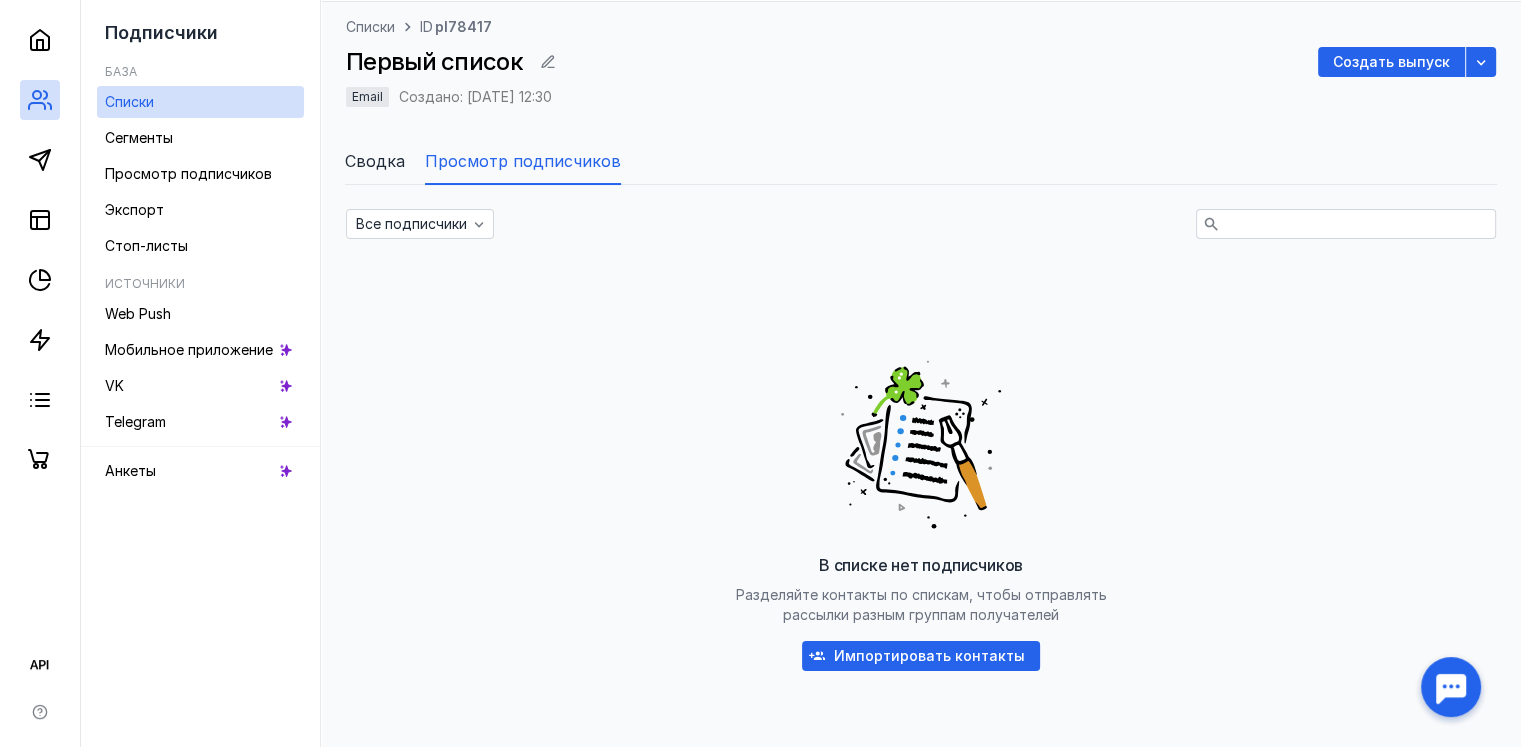 scroll, scrollTop: 0, scrollLeft: 0, axis: both 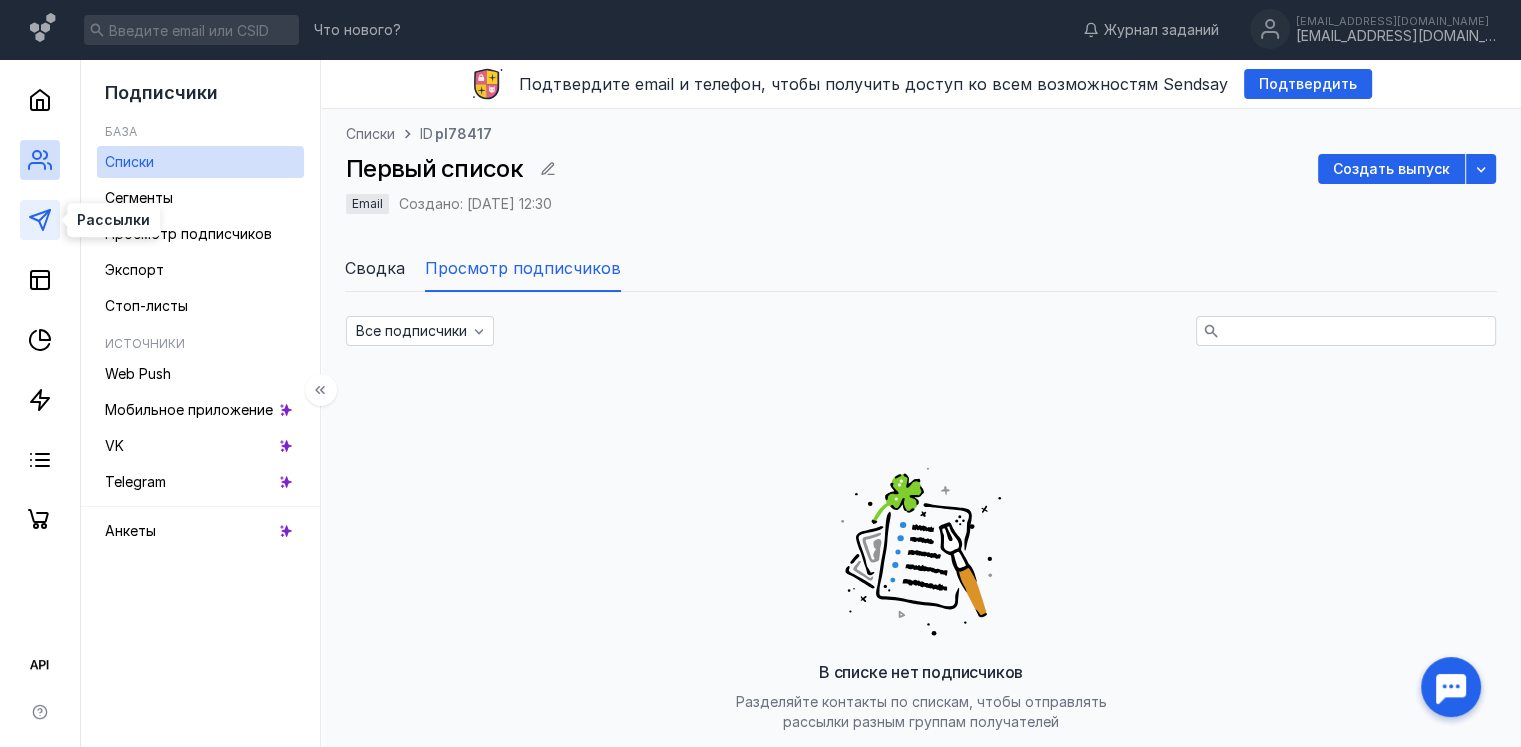 click 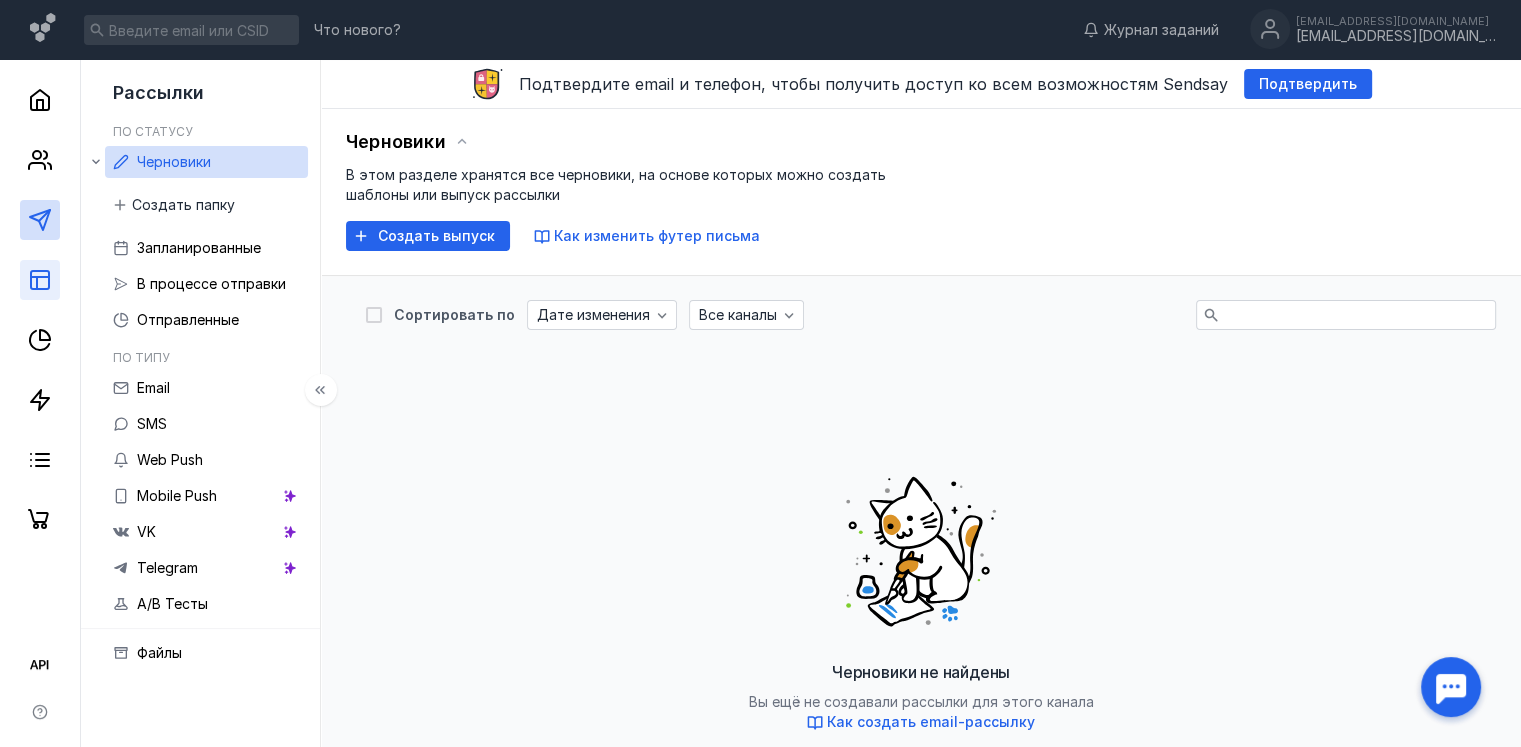 click at bounding box center (40, 280) 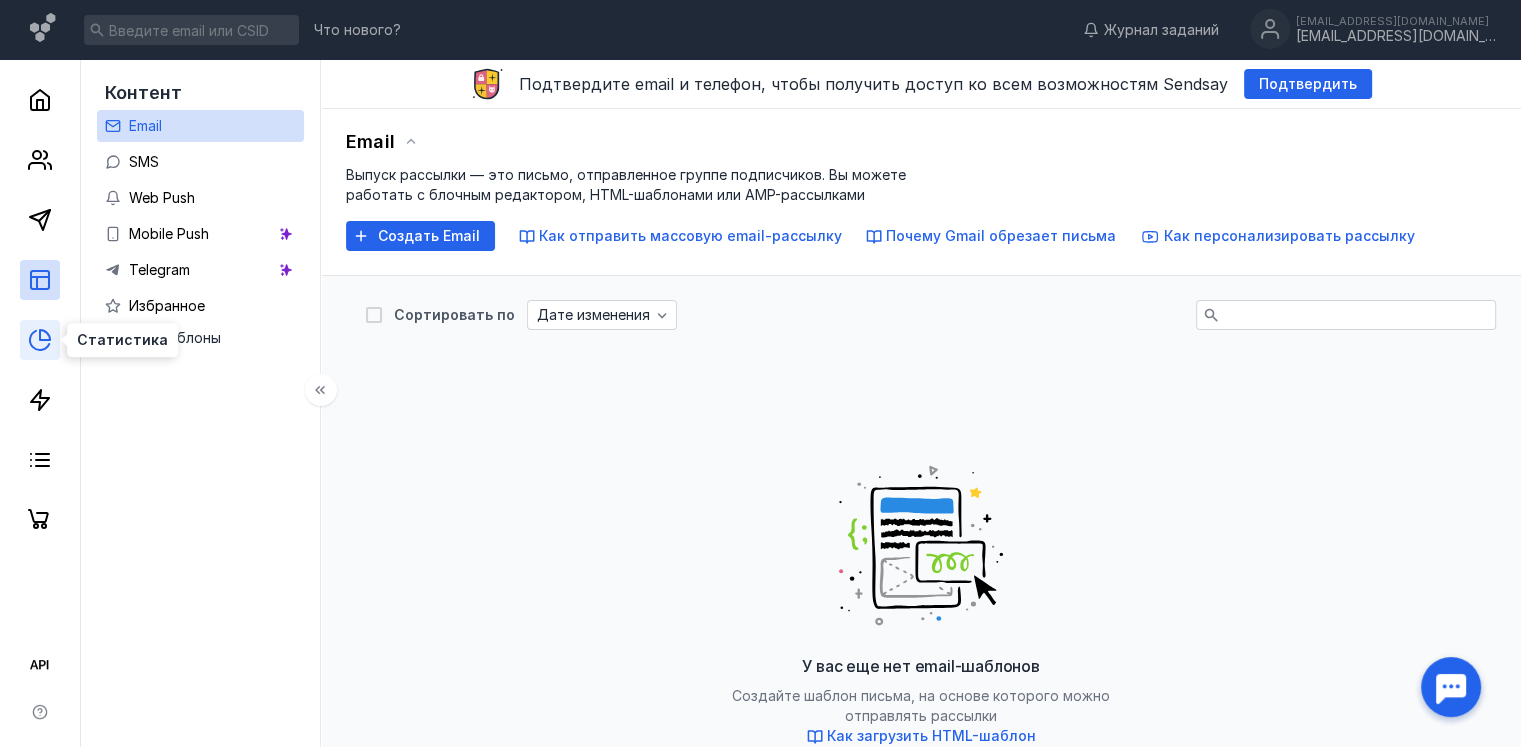 click 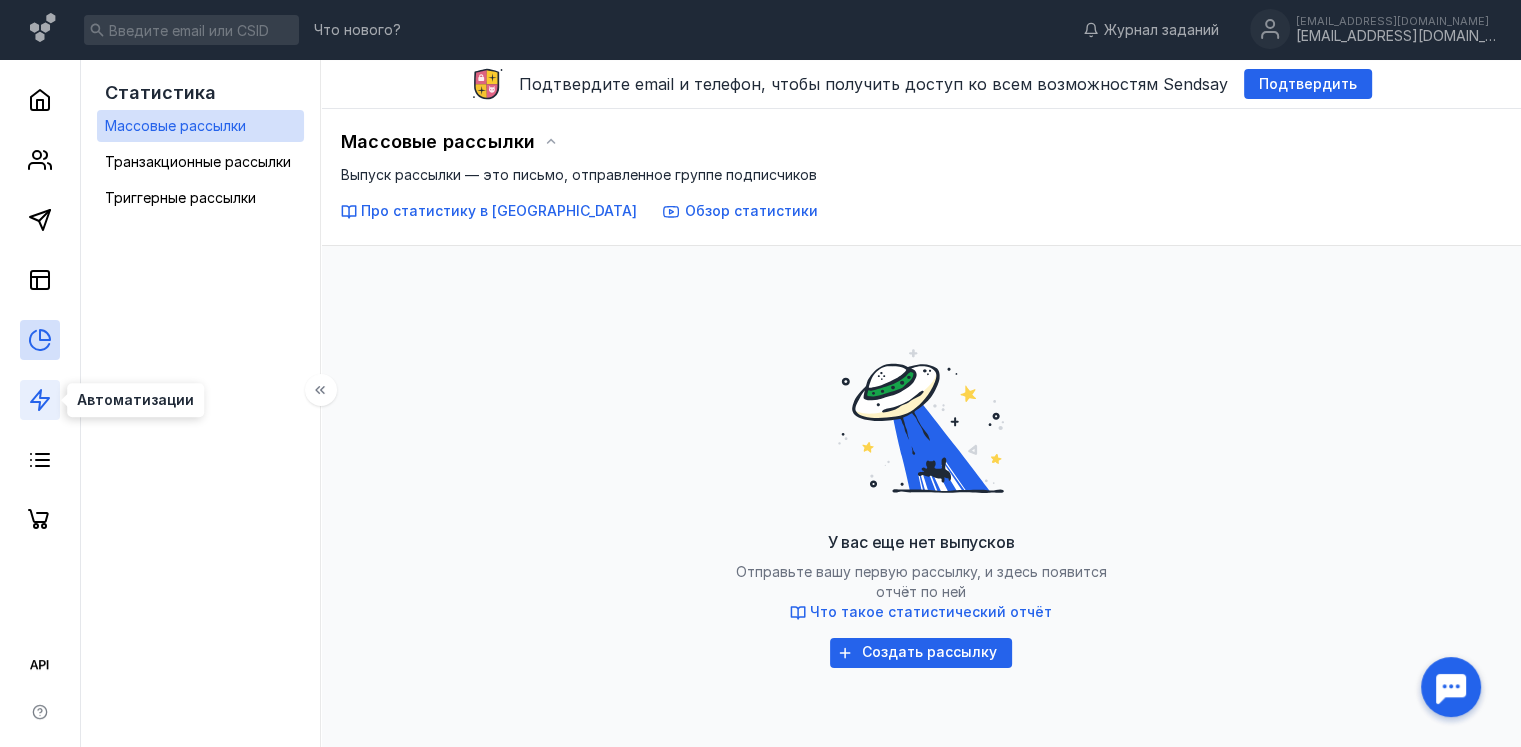 click 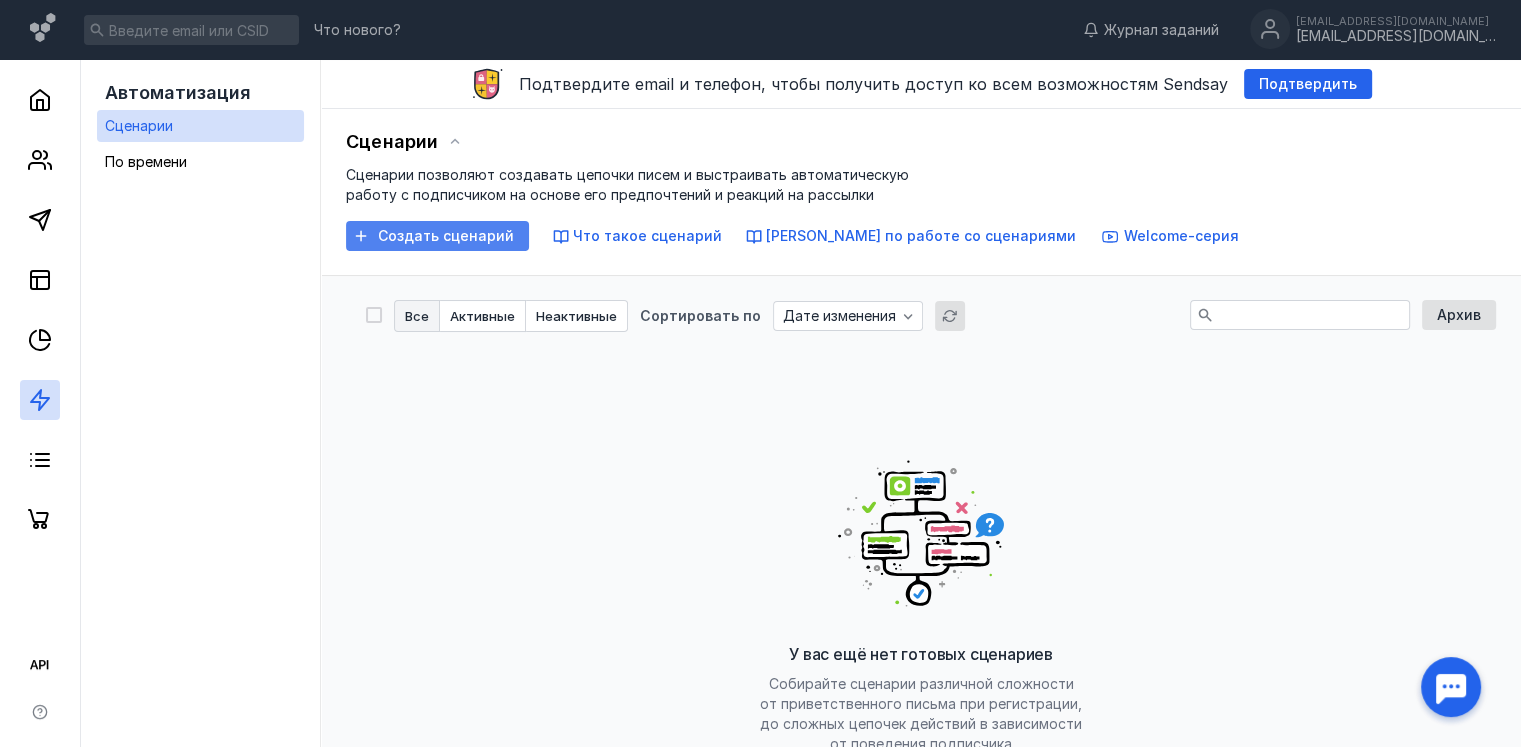 click on "Создать сценарий" at bounding box center [446, 236] 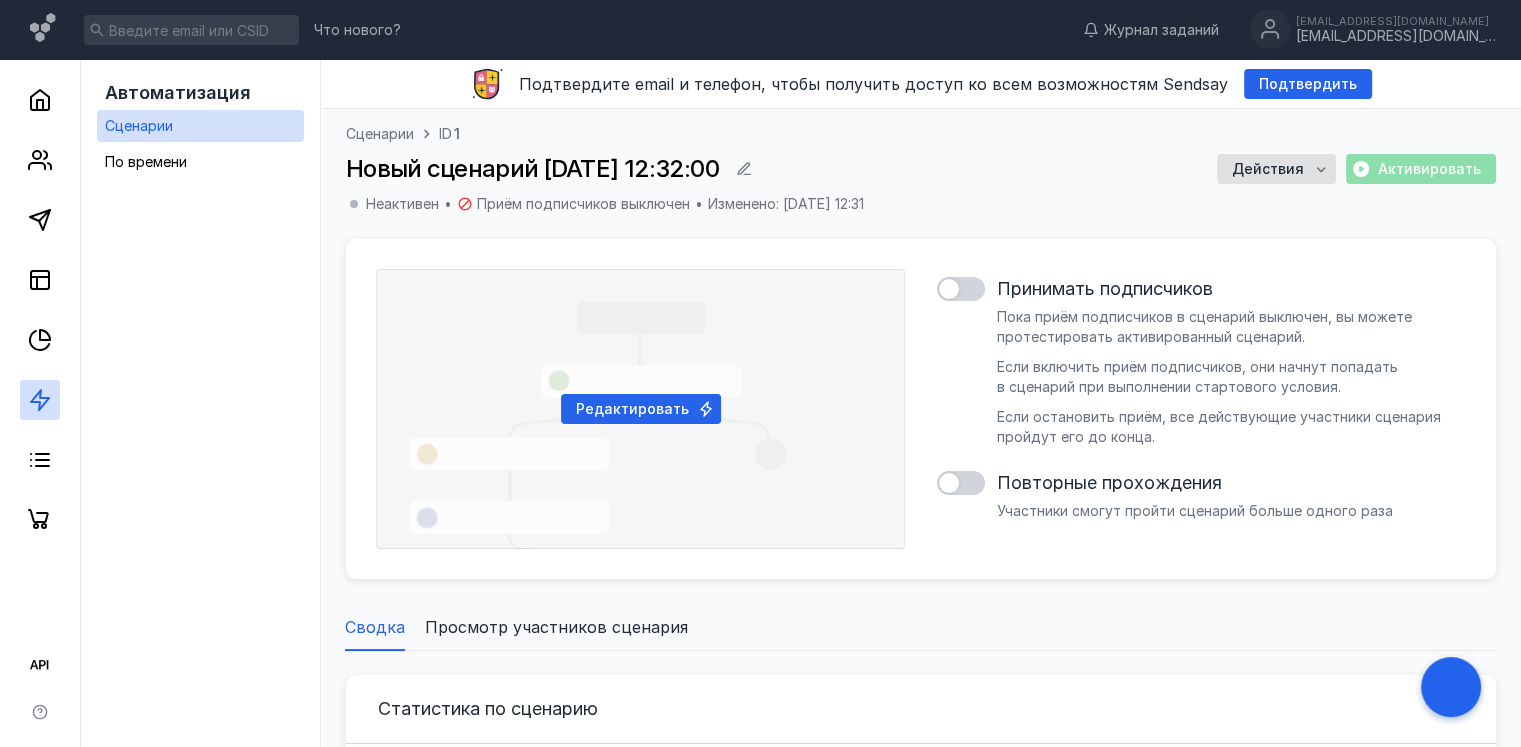 scroll, scrollTop: 3, scrollLeft: 0, axis: vertical 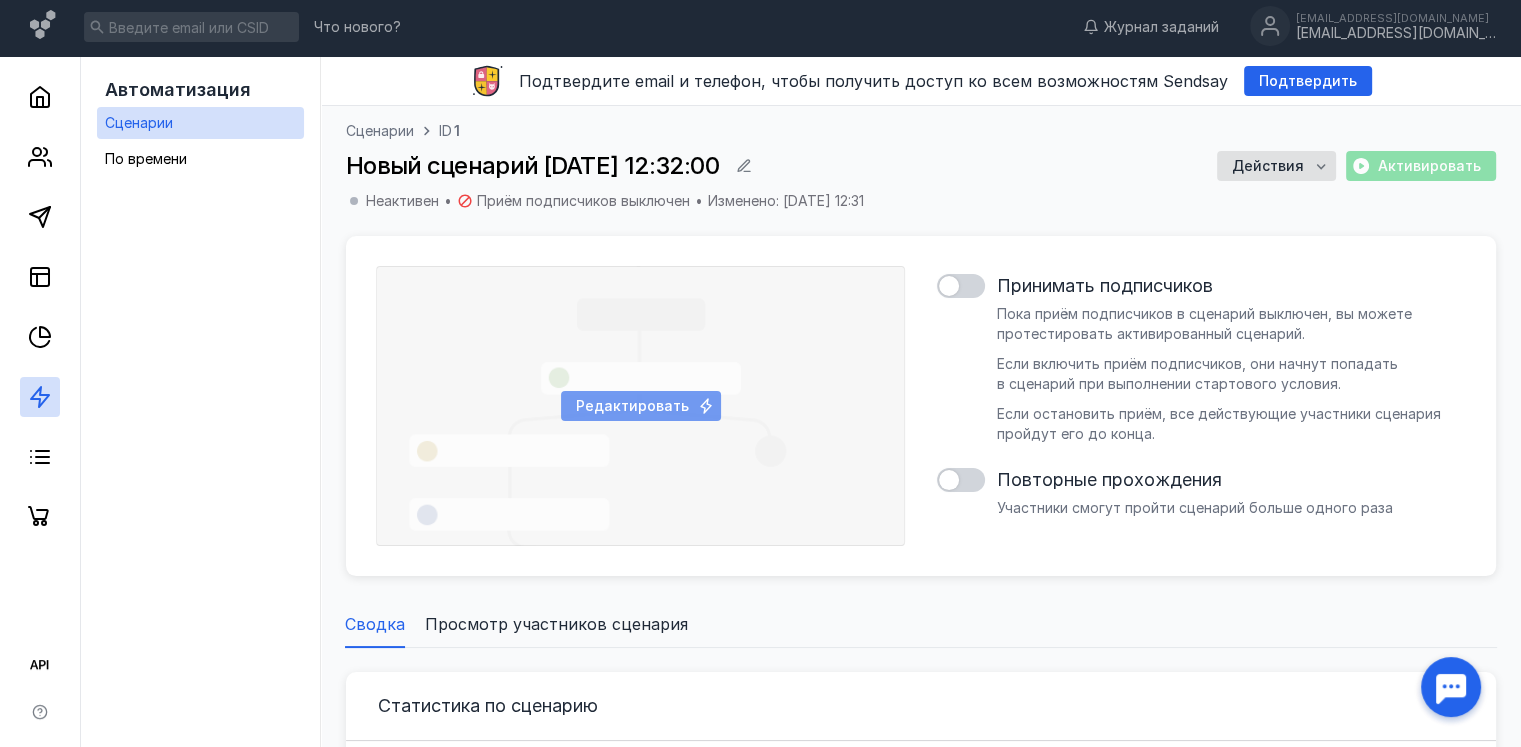 click on "Редактировать" at bounding box center (641, 406) 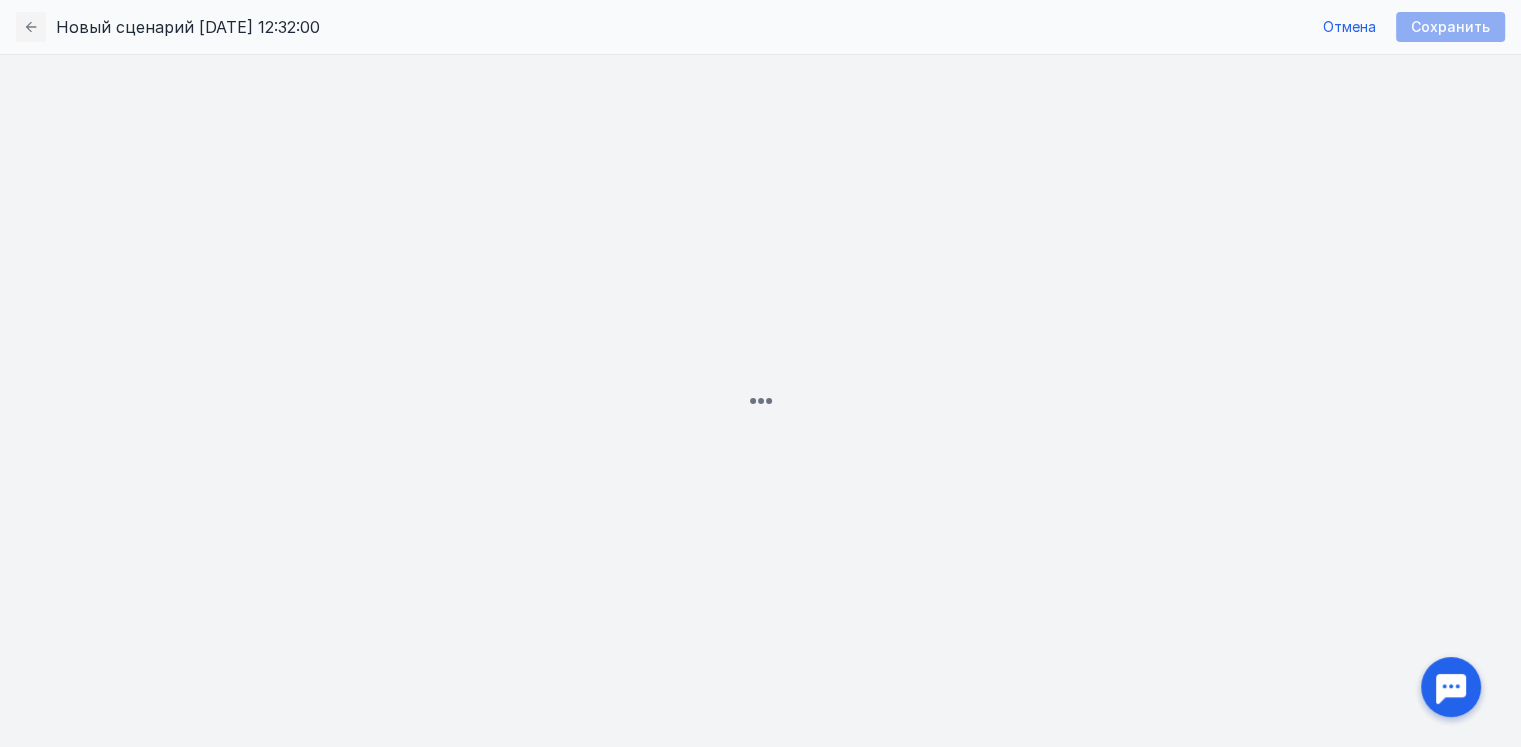 scroll, scrollTop: 0, scrollLeft: 0, axis: both 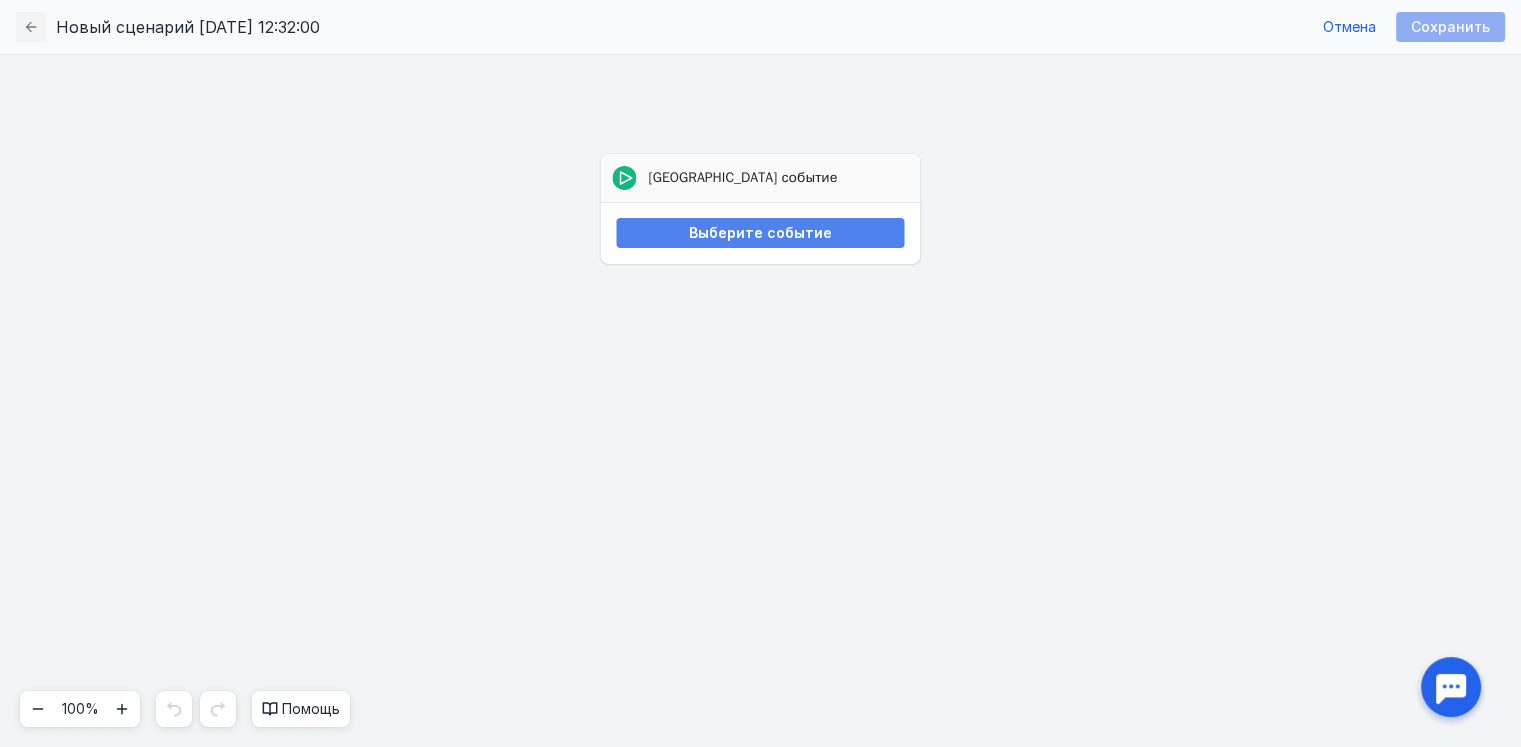 click on "Выберите событие" at bounding box center (760, 233) 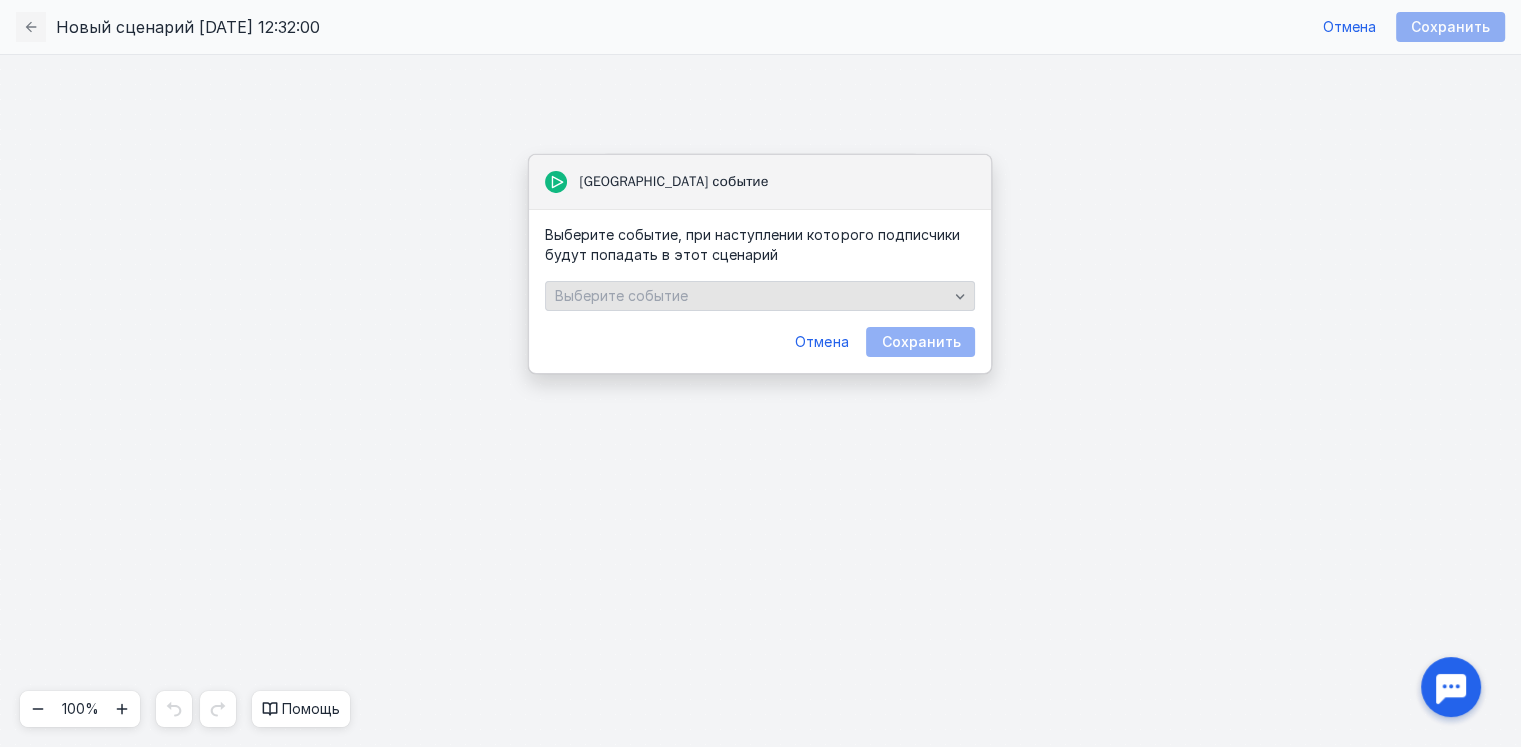 click on "Выберите событие" at bounding box center [751, 296] 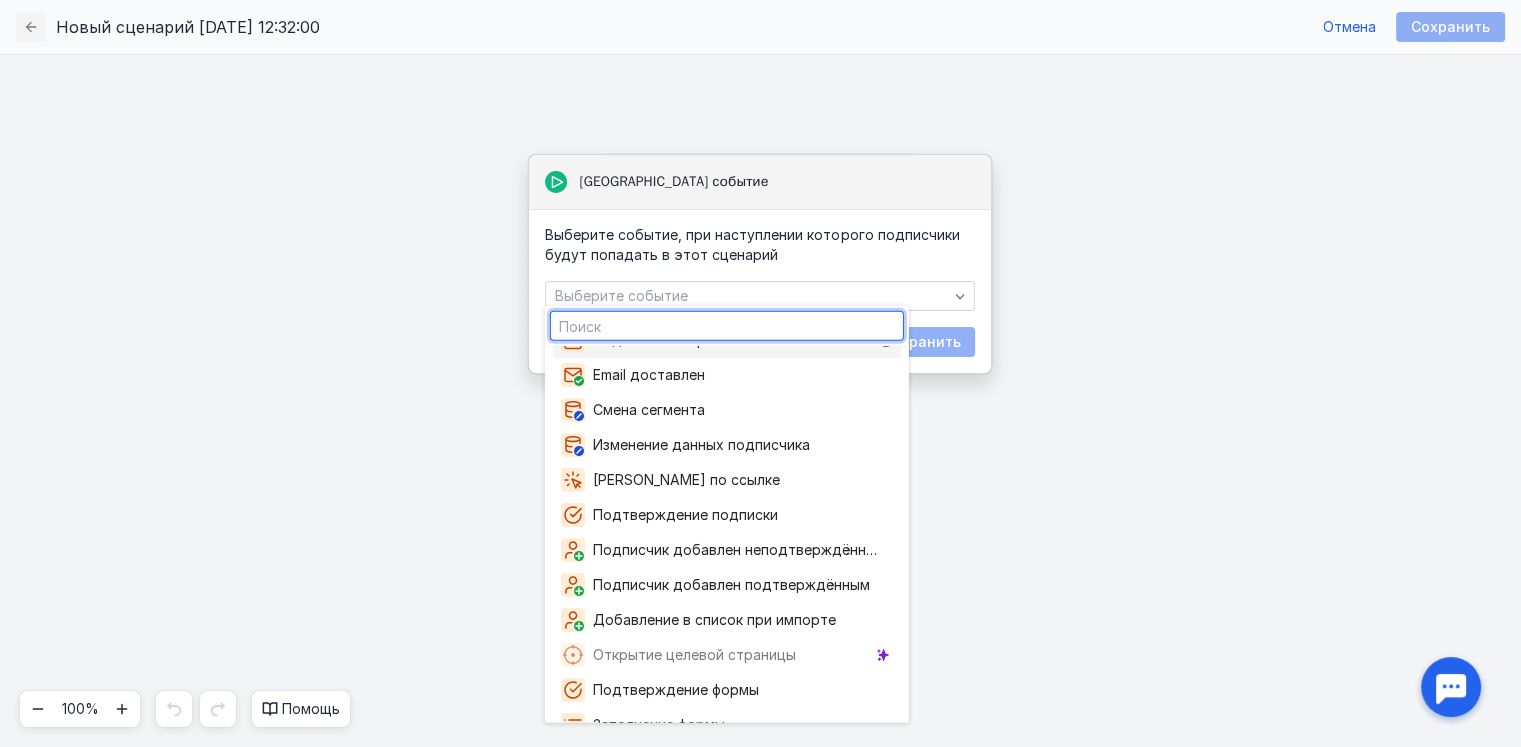scroll, scrollTop: 148, scrollLeft: 0, axis: vertical 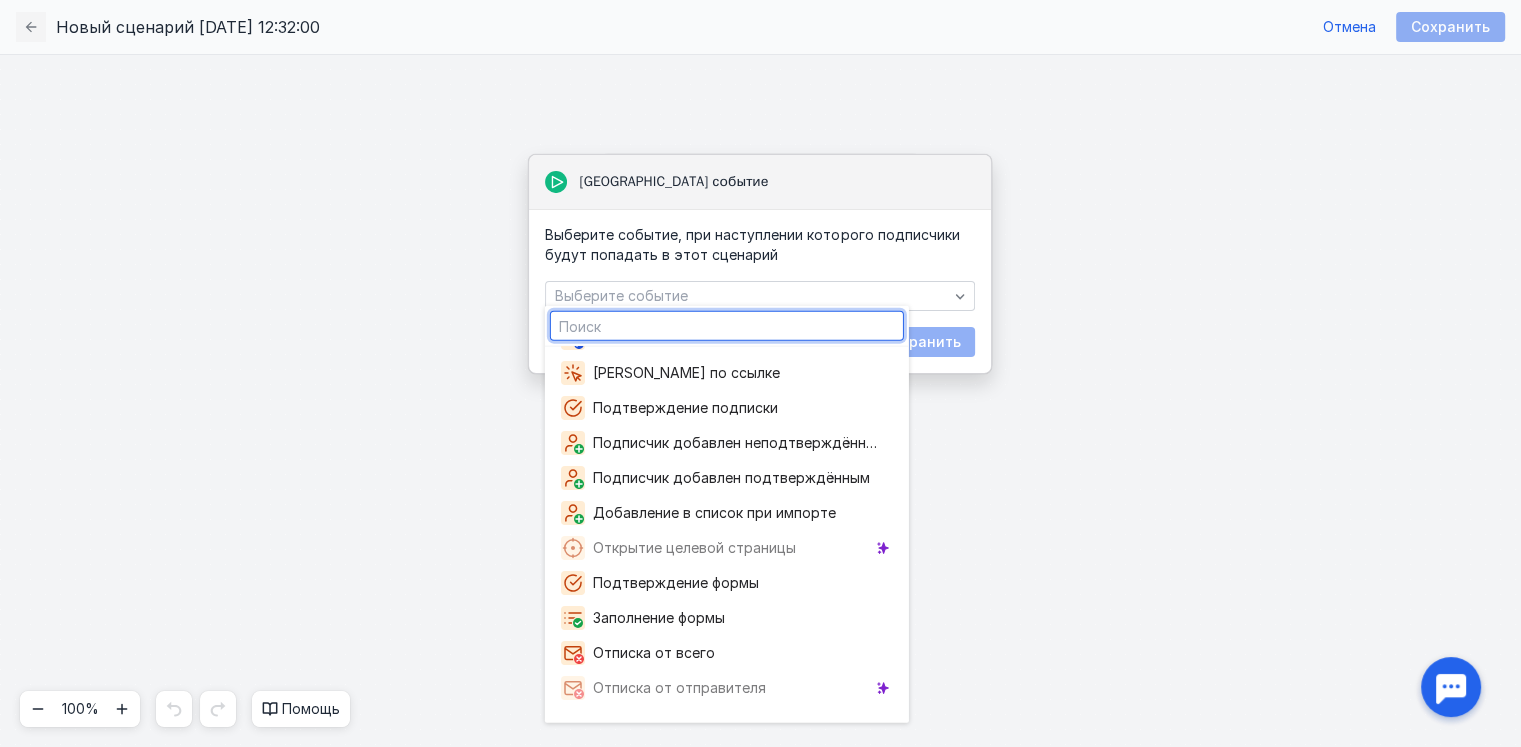 click on "[GEOGRAPHIC_DATA] событие Выберите событие" at bounding box center (760, 400) 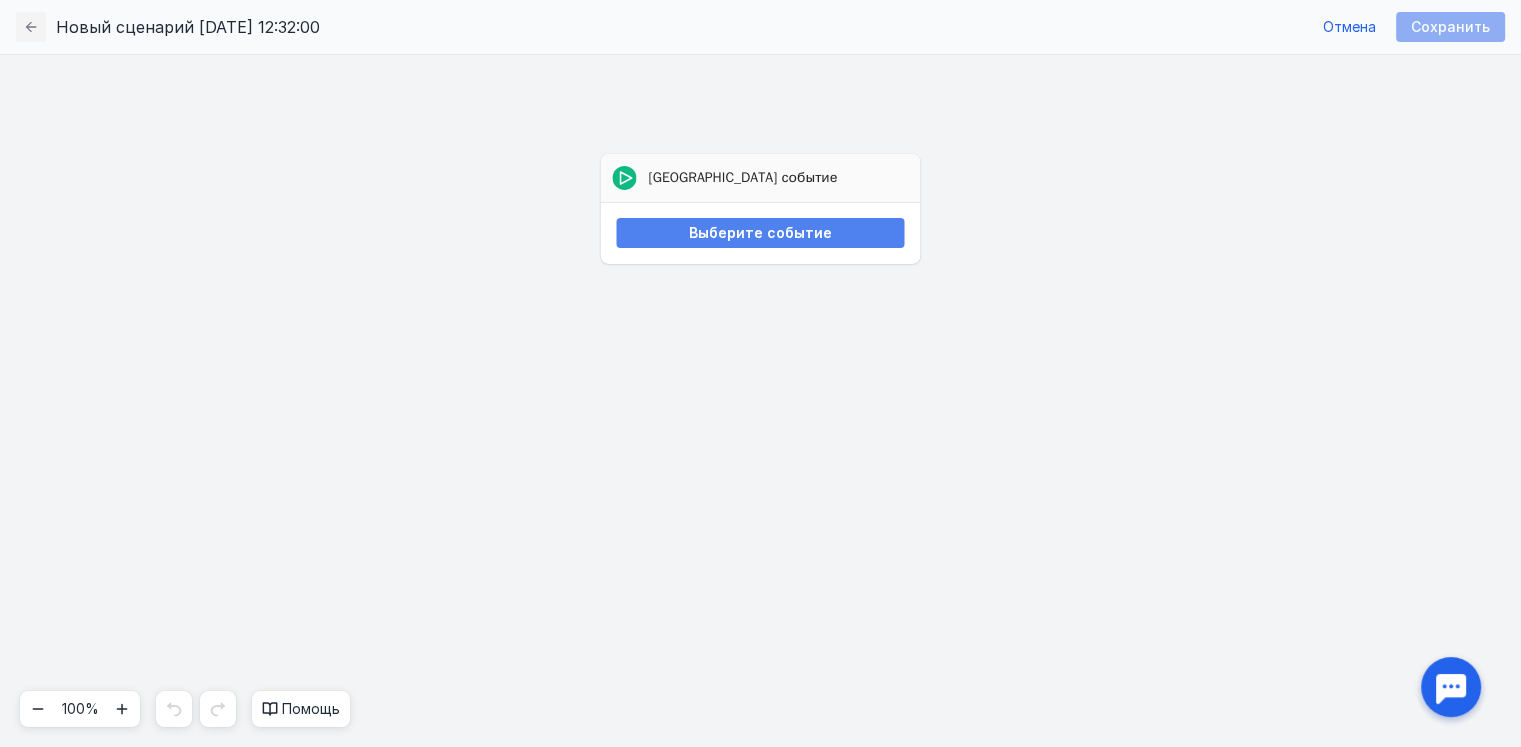 click on "Выберите событие" at bounding box center (760, 233) 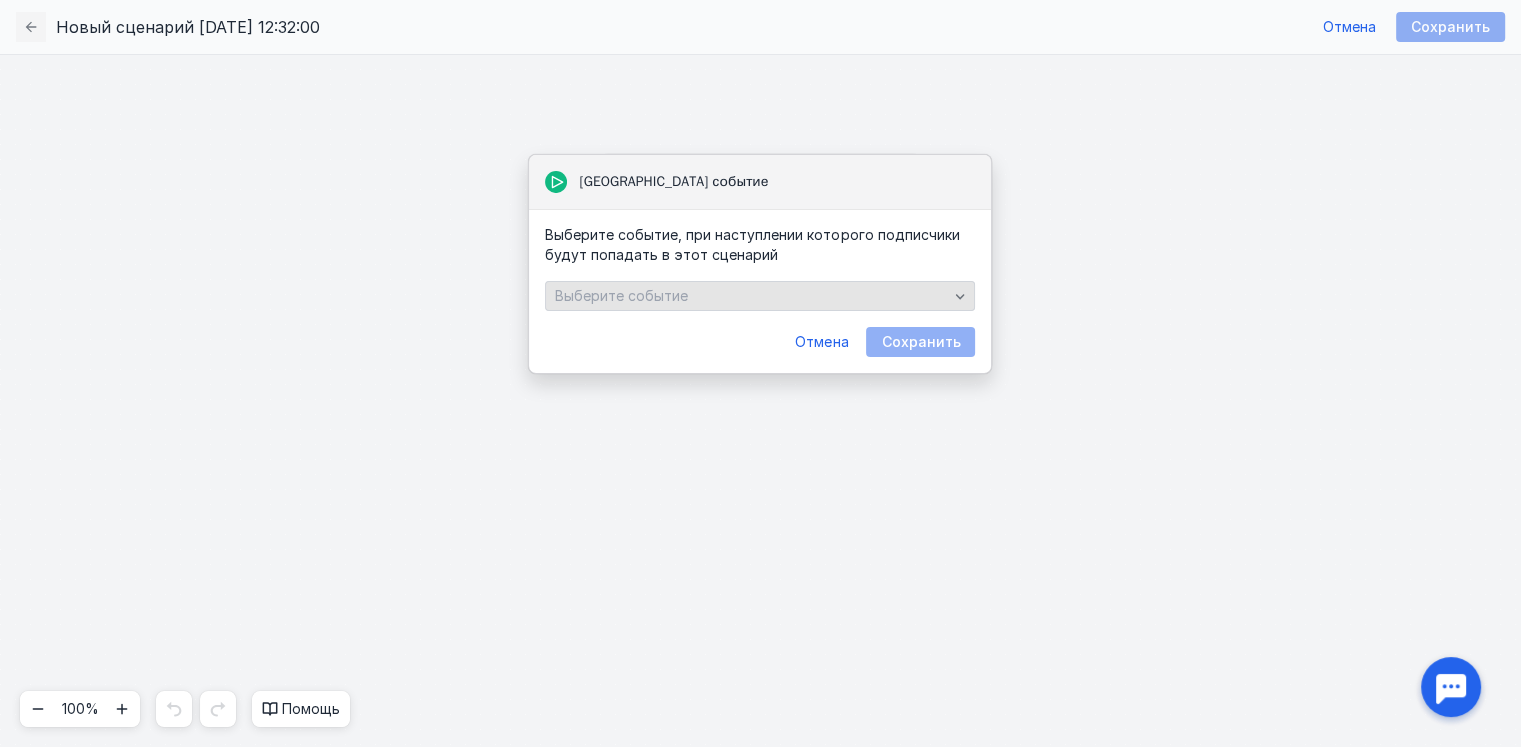 click on "Выберите событие" at bounding box center (751, 296) 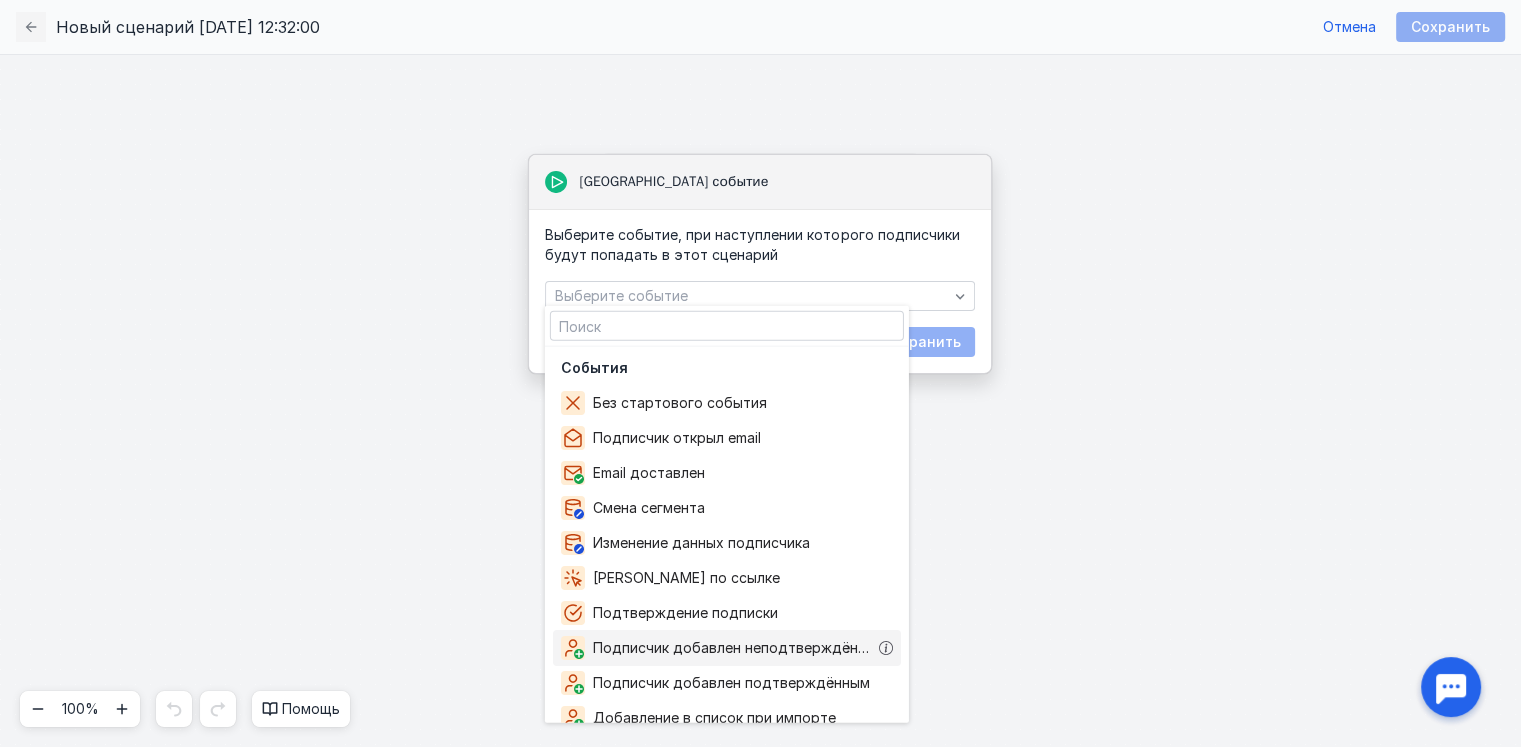 click on "Подписчик добавлен неподтверждённым" at bounding box center (736, 648) 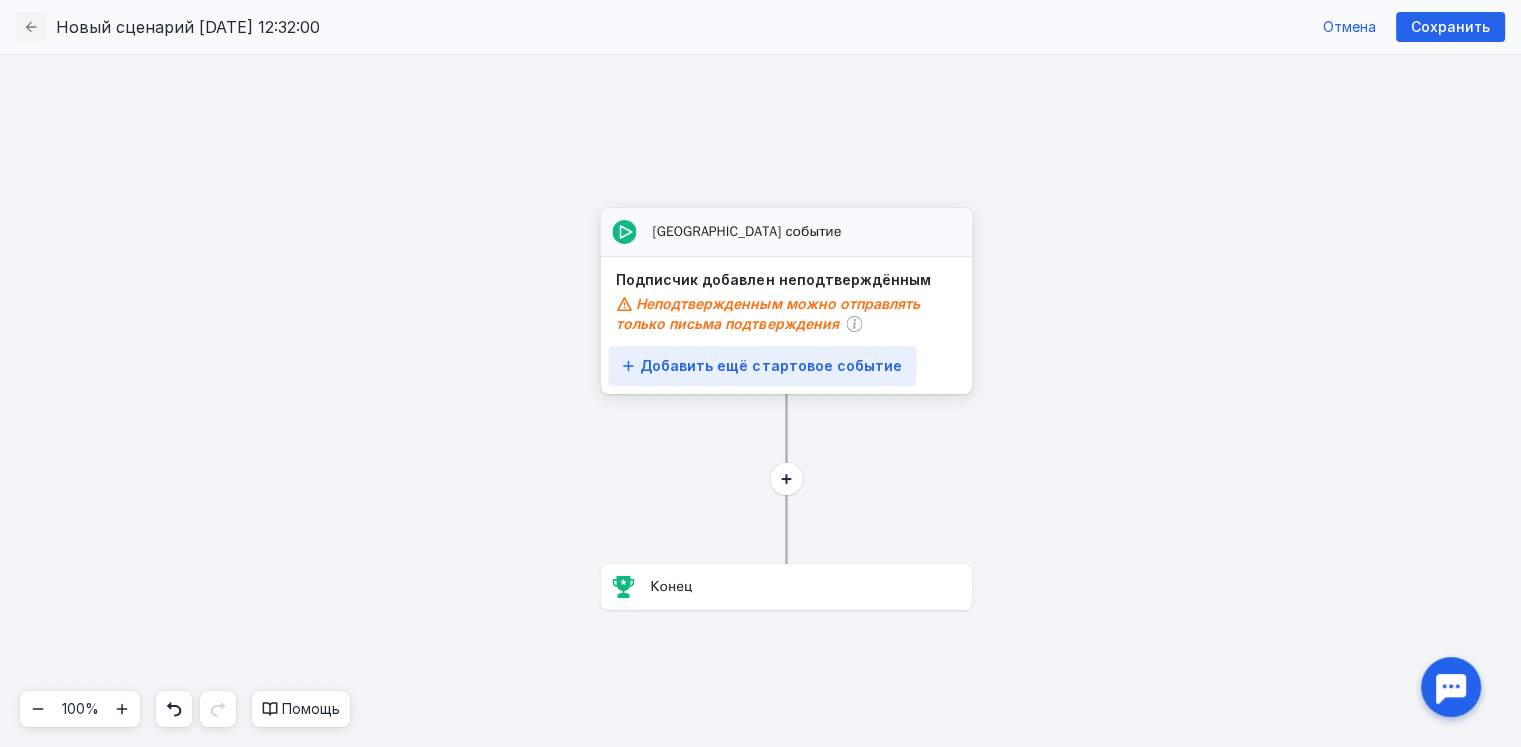 click on "Добавить ещё стартовое событие" at bounding box center [770, 366] 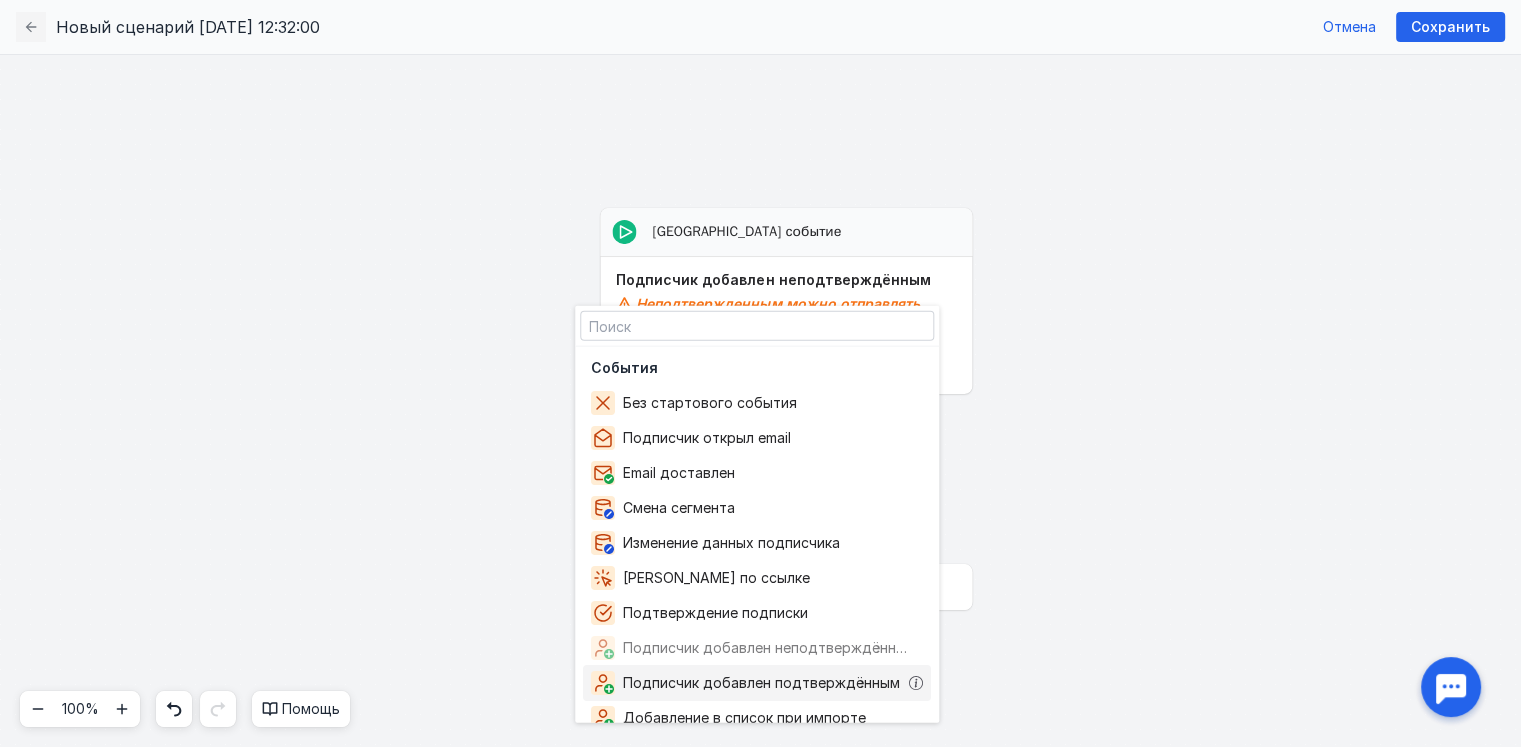 click on "Подписчик добавлен подтверждённым" at bounding box center [765, 683] 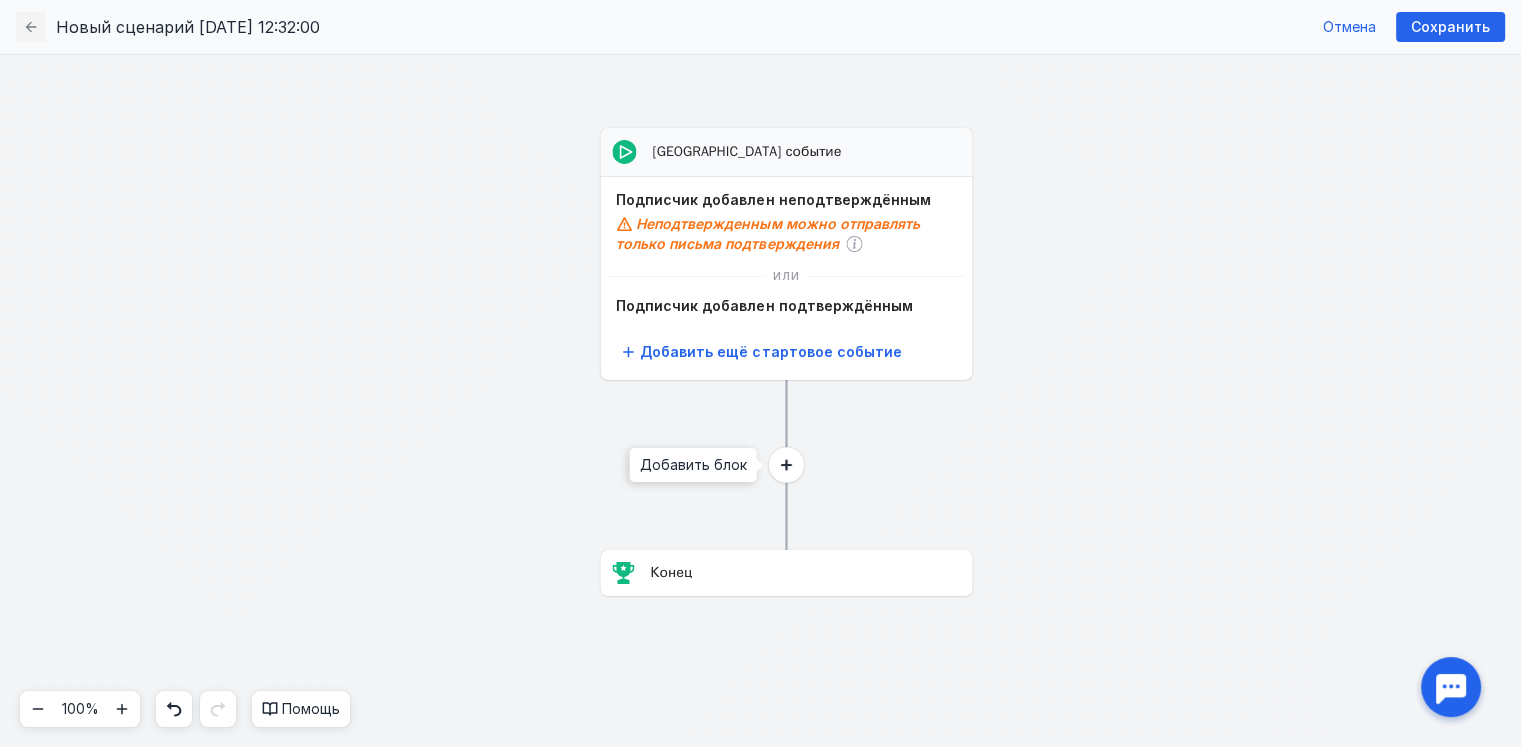 click 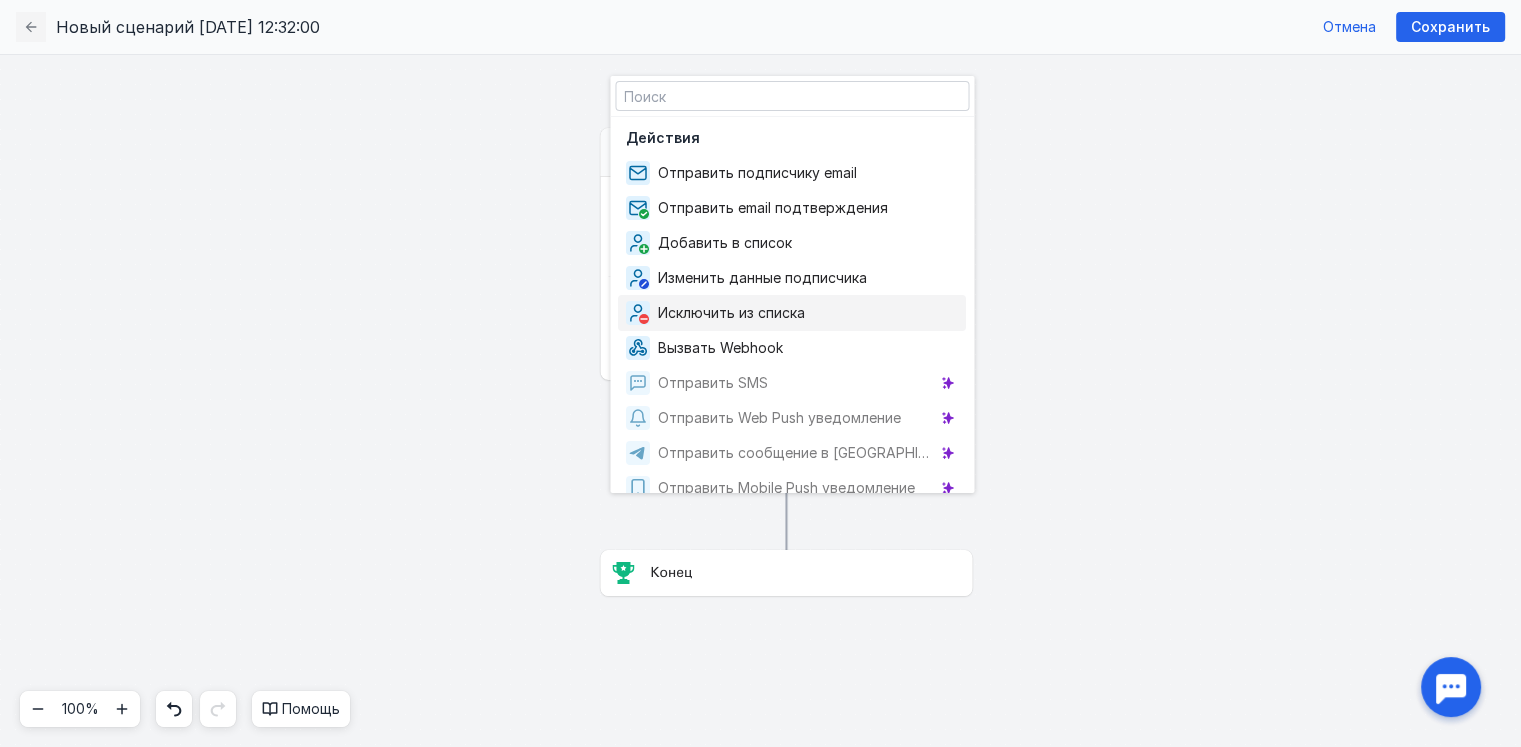 click on "Стартовое событие Выберите событие Стартовое событие Подписчик добавлен неподтверждённым Неподтвержденным можно отправлять только письма подтверждения или Подписчик добавлен подтверждённым Добавить ещё стартовое событие Конец" at bounding box center (760, 320) 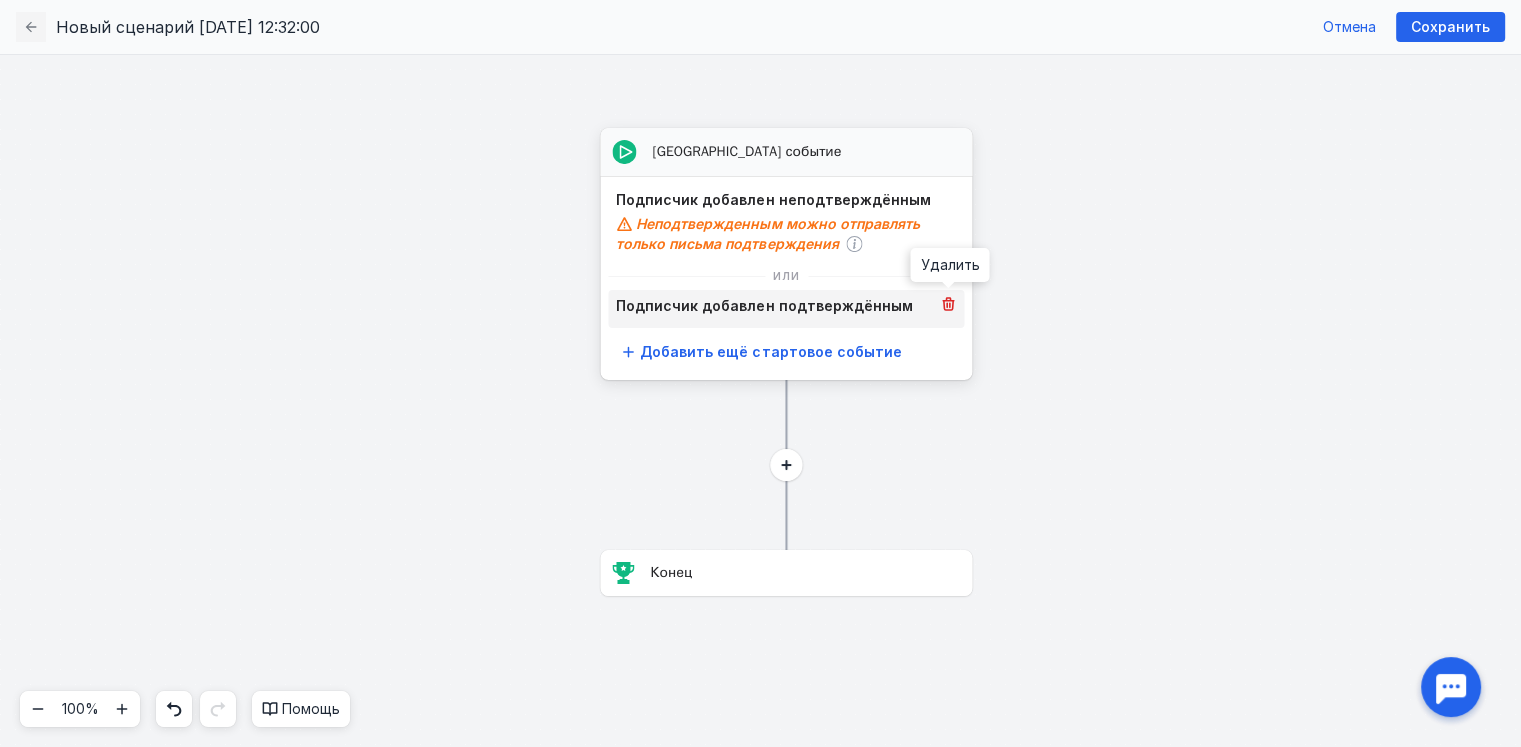 click 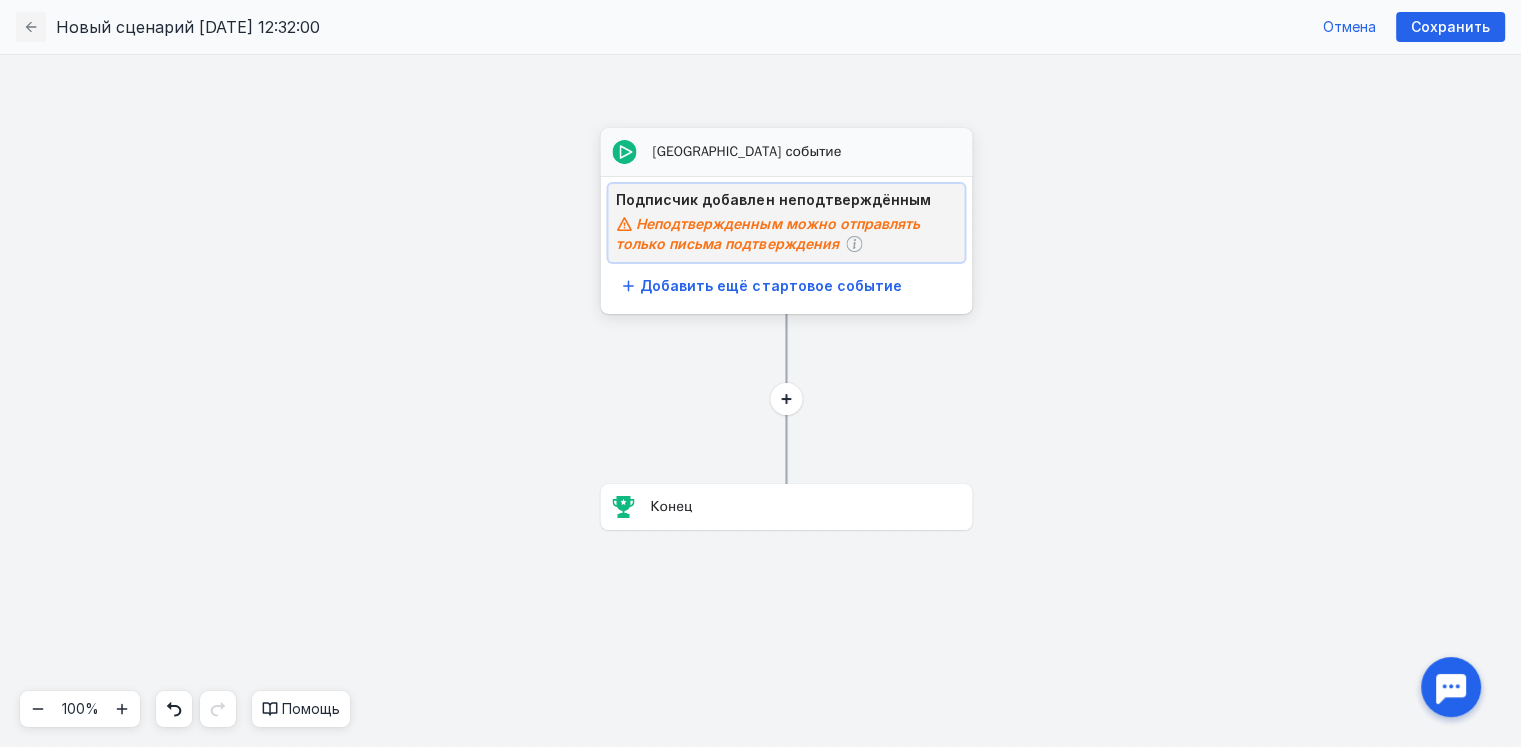 click on "Подписчик добавлен неподтверждённым" at bounding box center (786, 200) 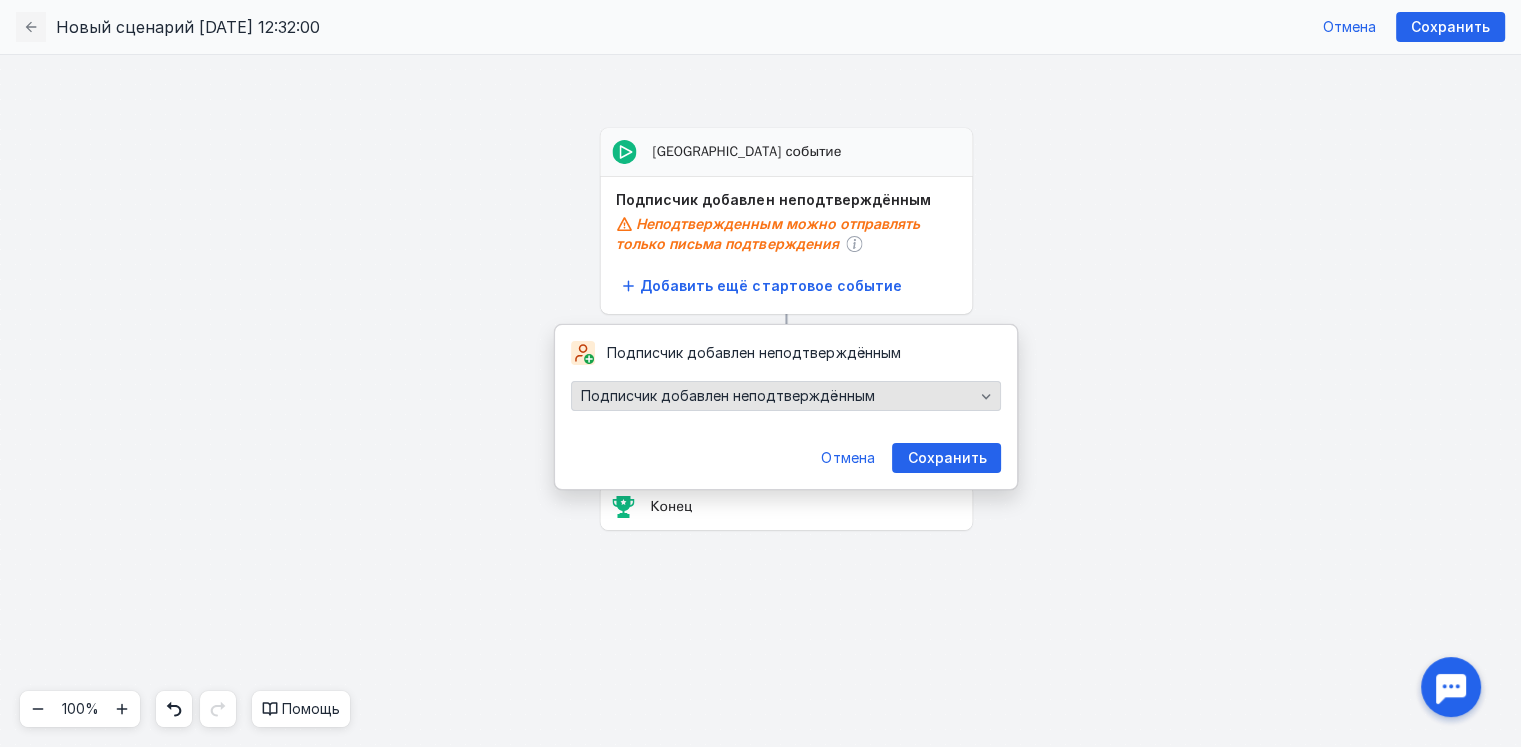 click on "Подписчик добавлен неподтверждённым" at bounding box center (777, 396) 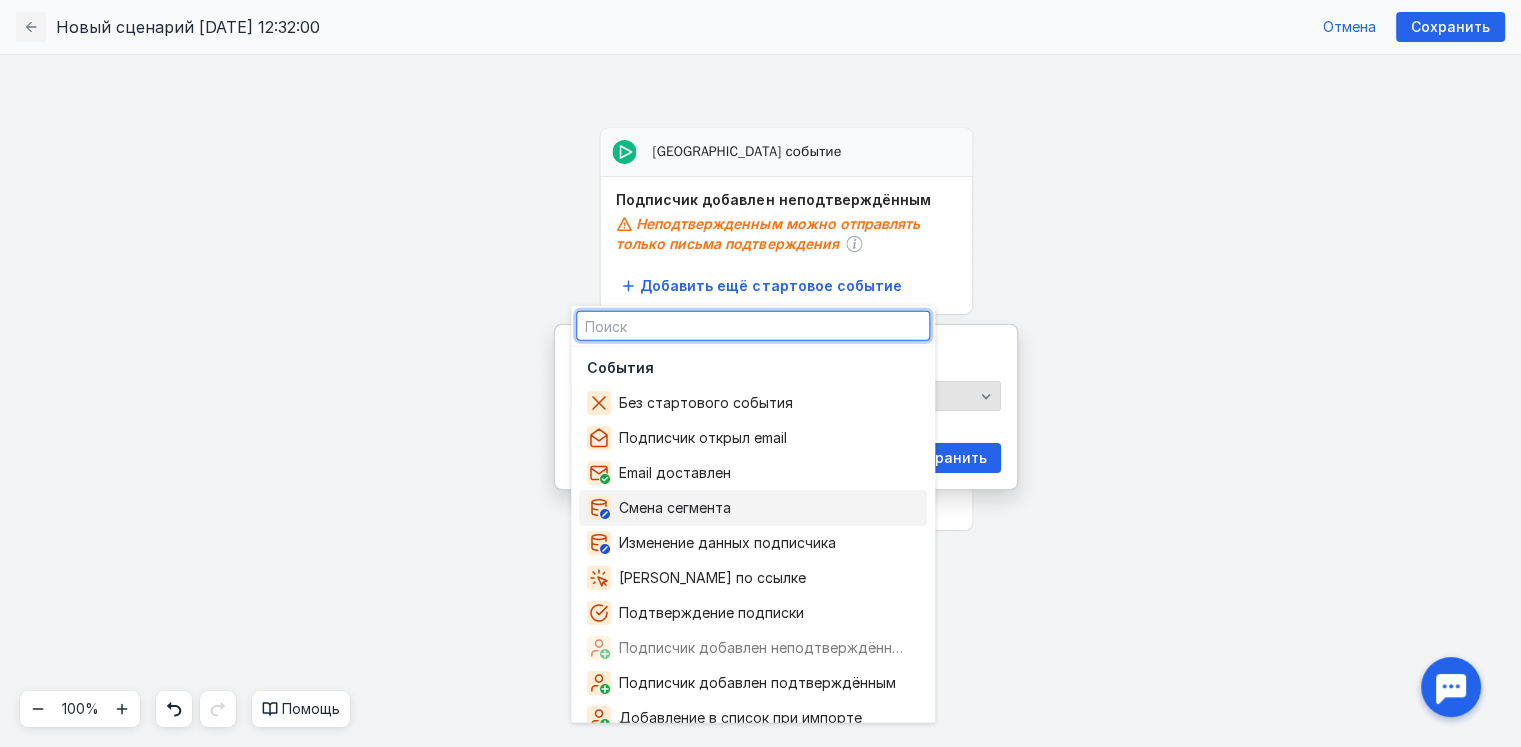 scroll, scrollTop: 110, scrollLeft: 0, axis: vertical 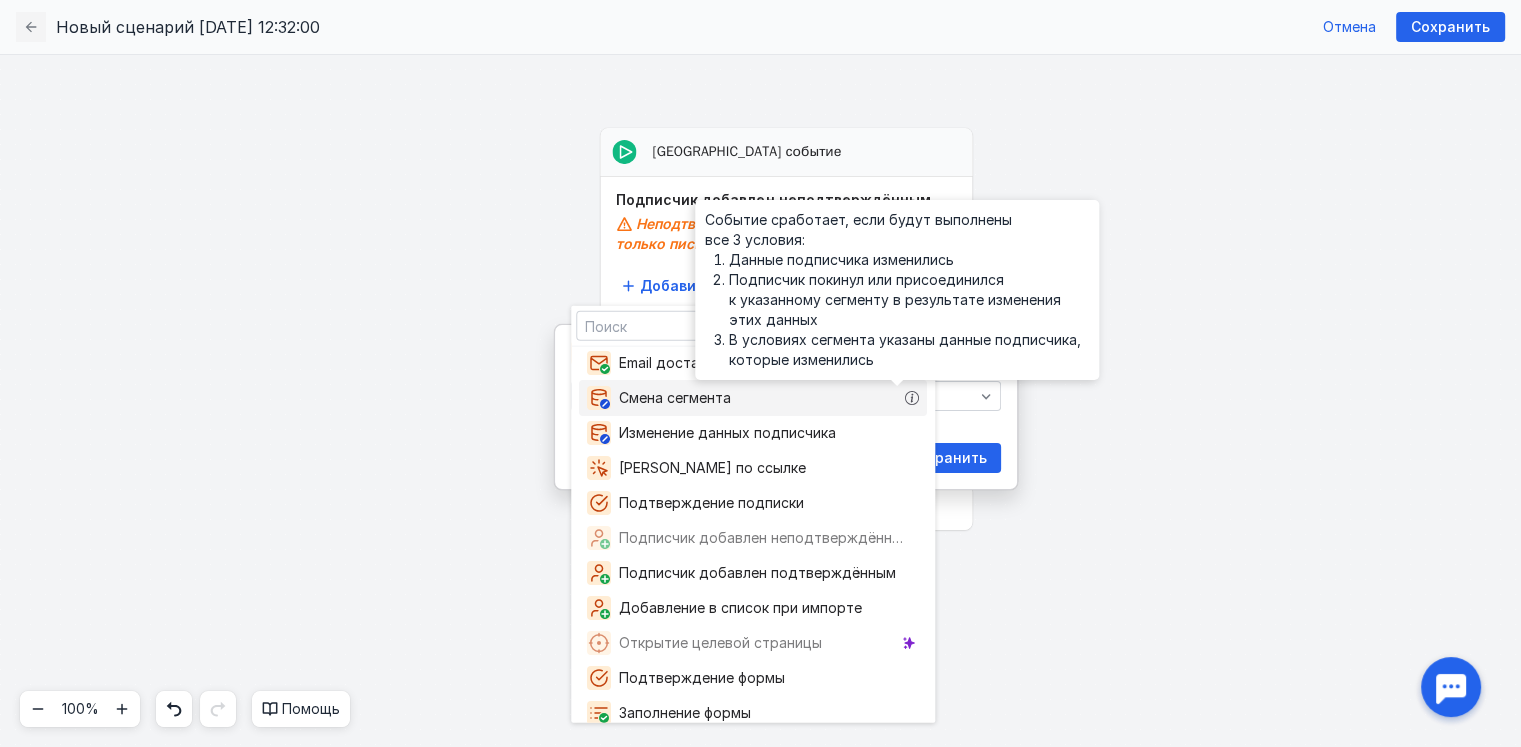click on "Событие сработает, если будут выполнены все 3 условия: Данные подписчика изменились [PERSON_NAME] покинул или присоединился к указанному сегменту в результате изменения этих данных В условиях сегмента указаны данные подписчика, которые изменились" at bounding box center (897, 290) 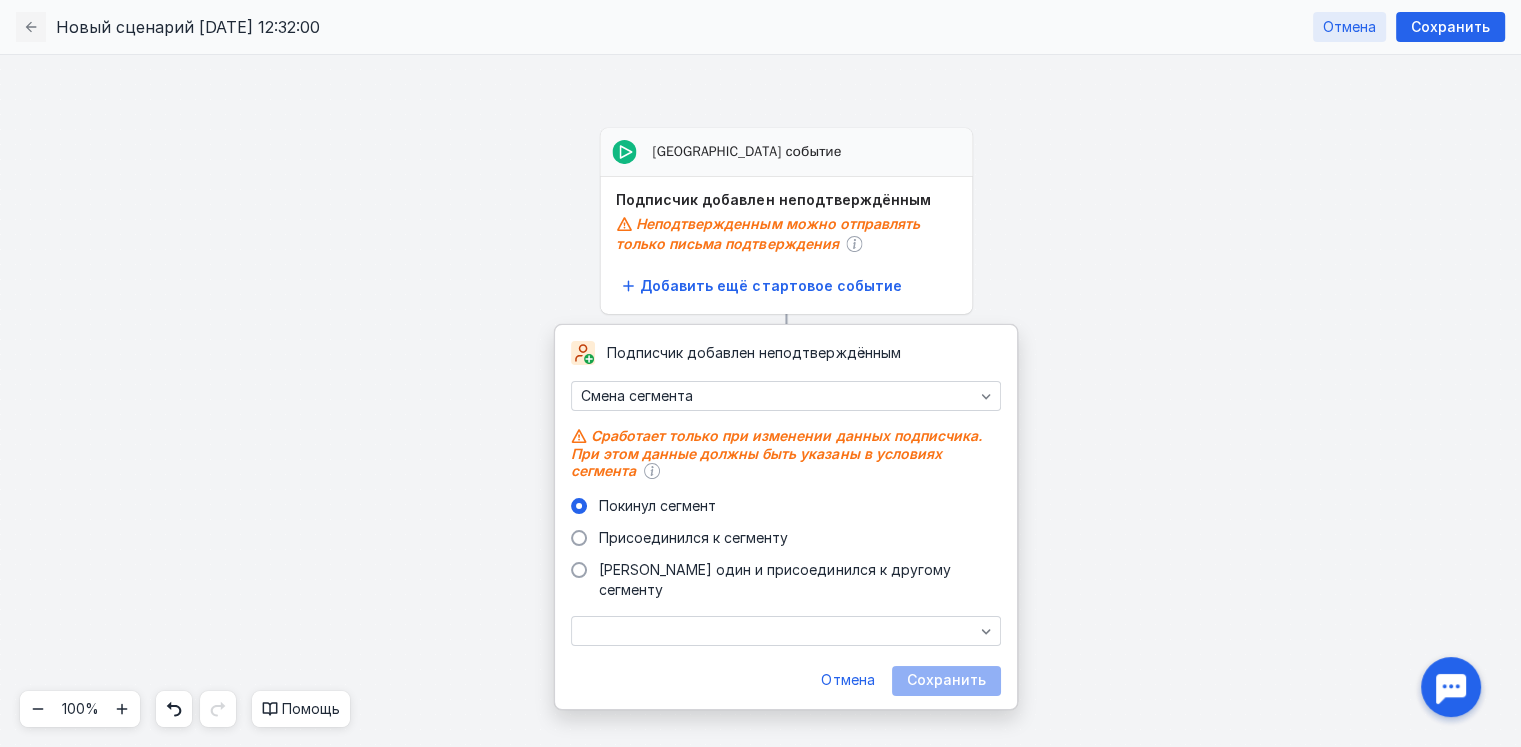 click on "Отмена" at bounding box center [1349, 27] 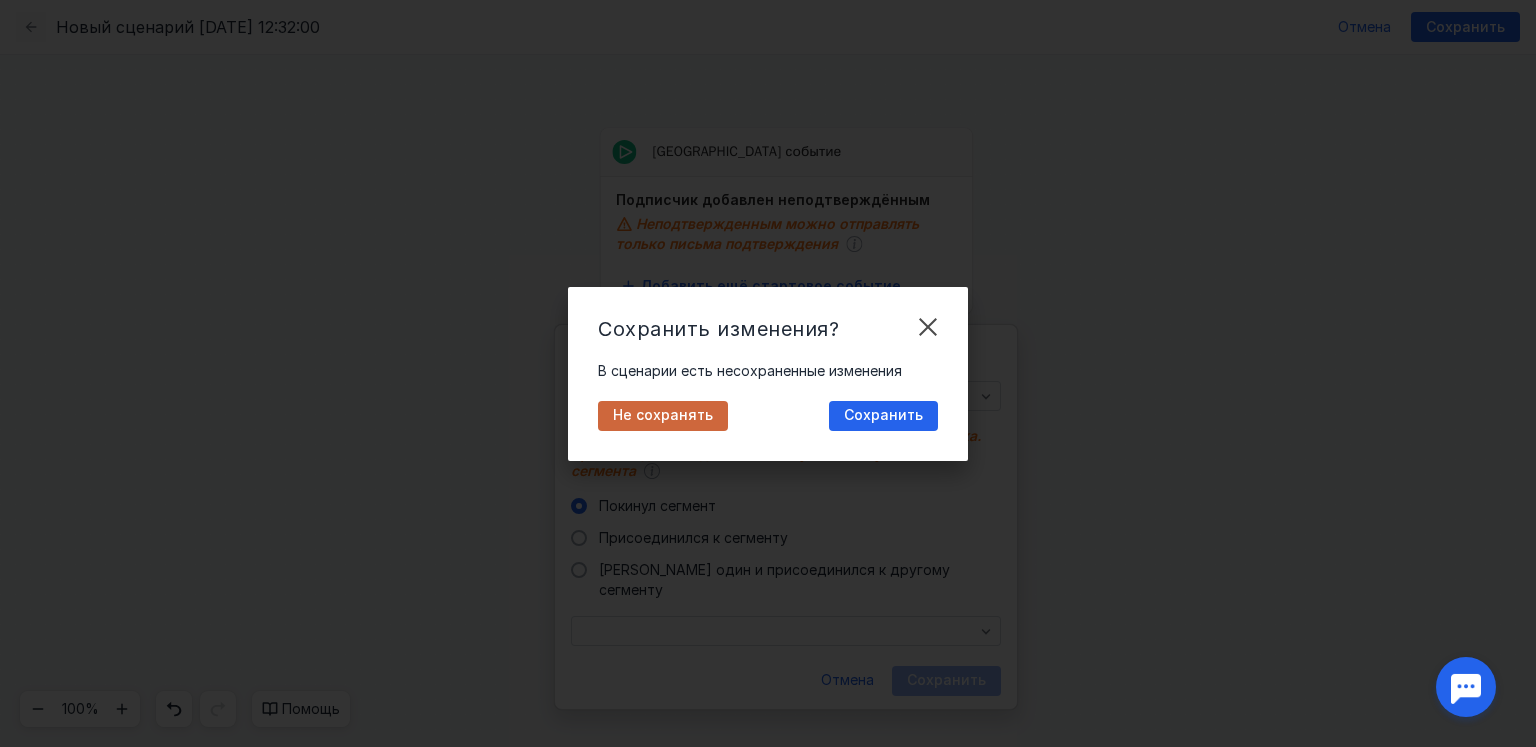 click on "Не сохранять" at bounding box center (663, 416) 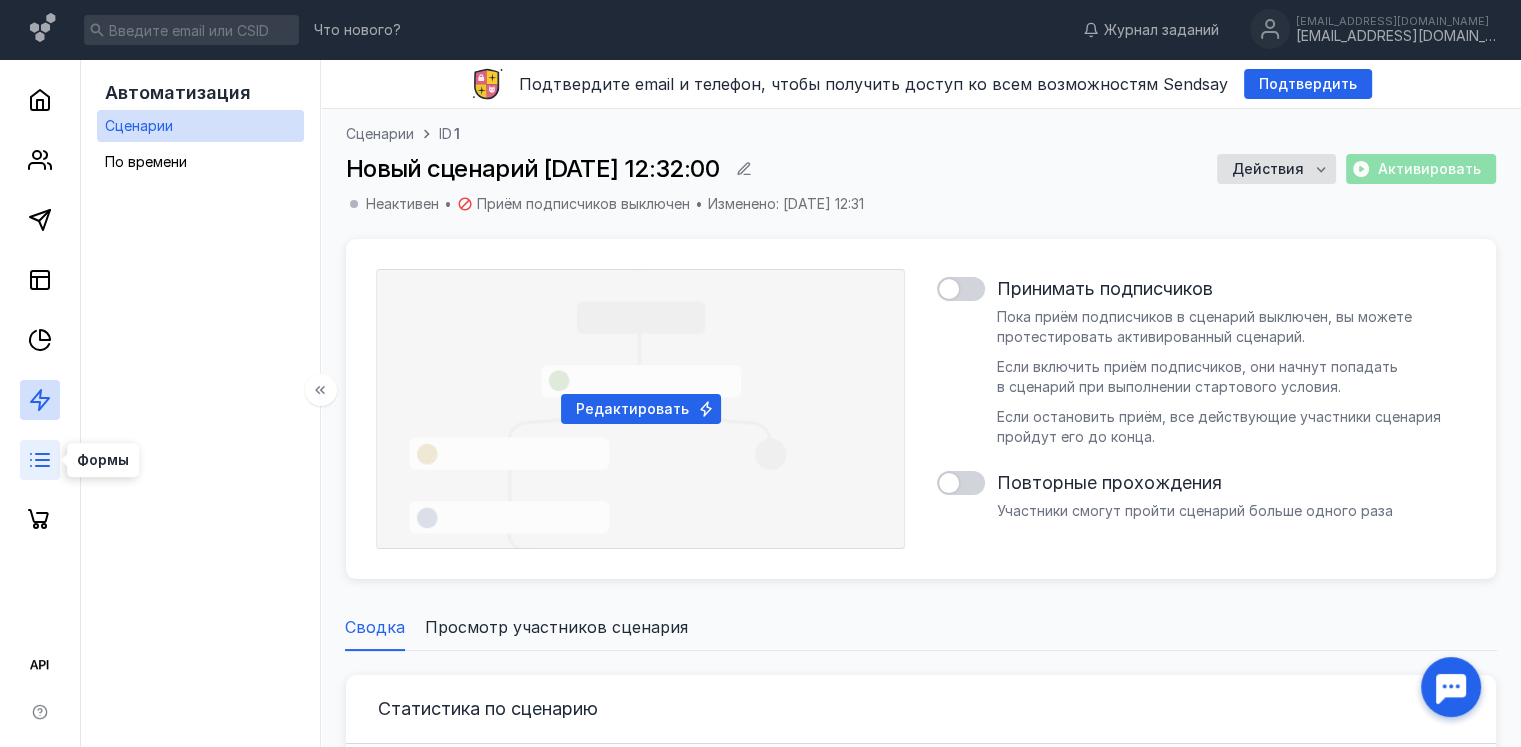 click 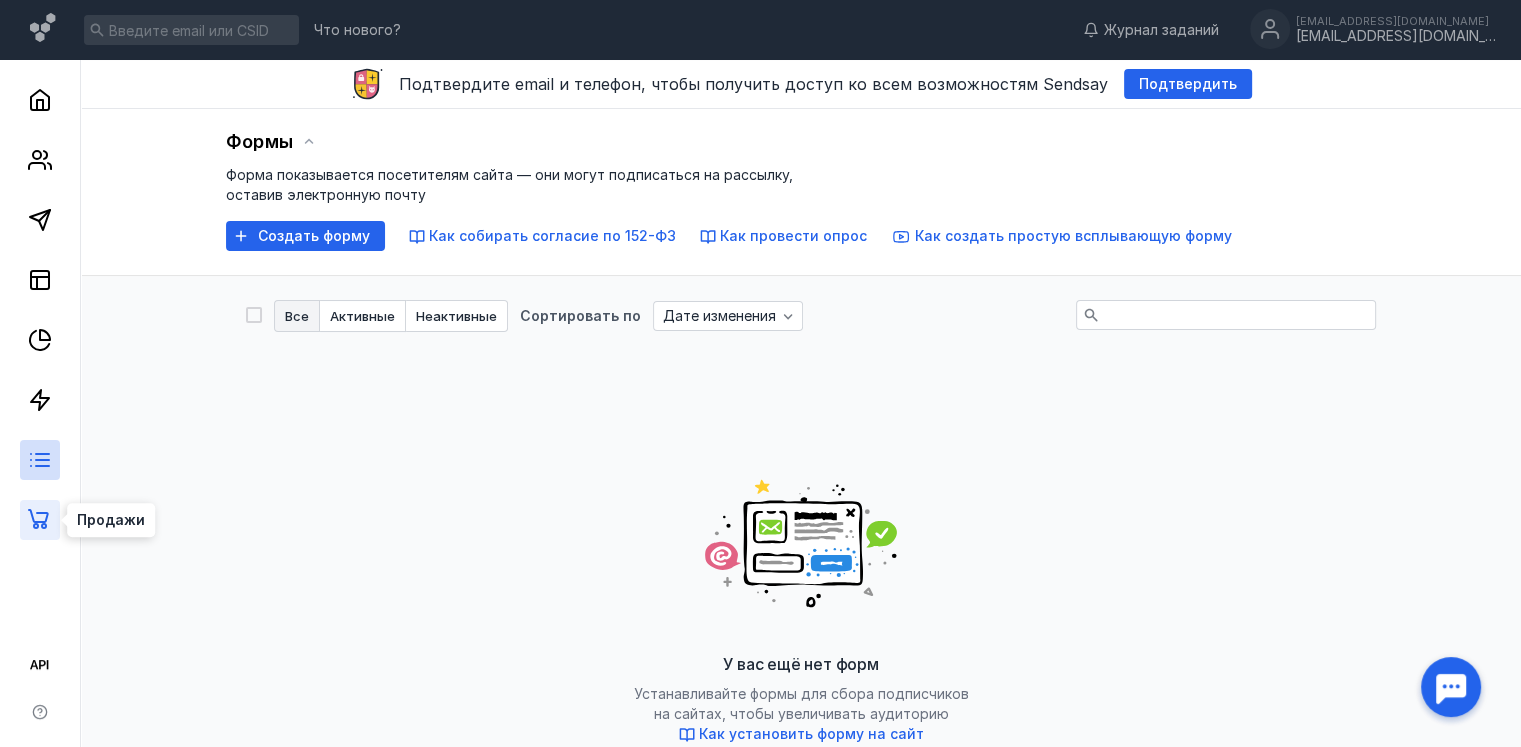 click 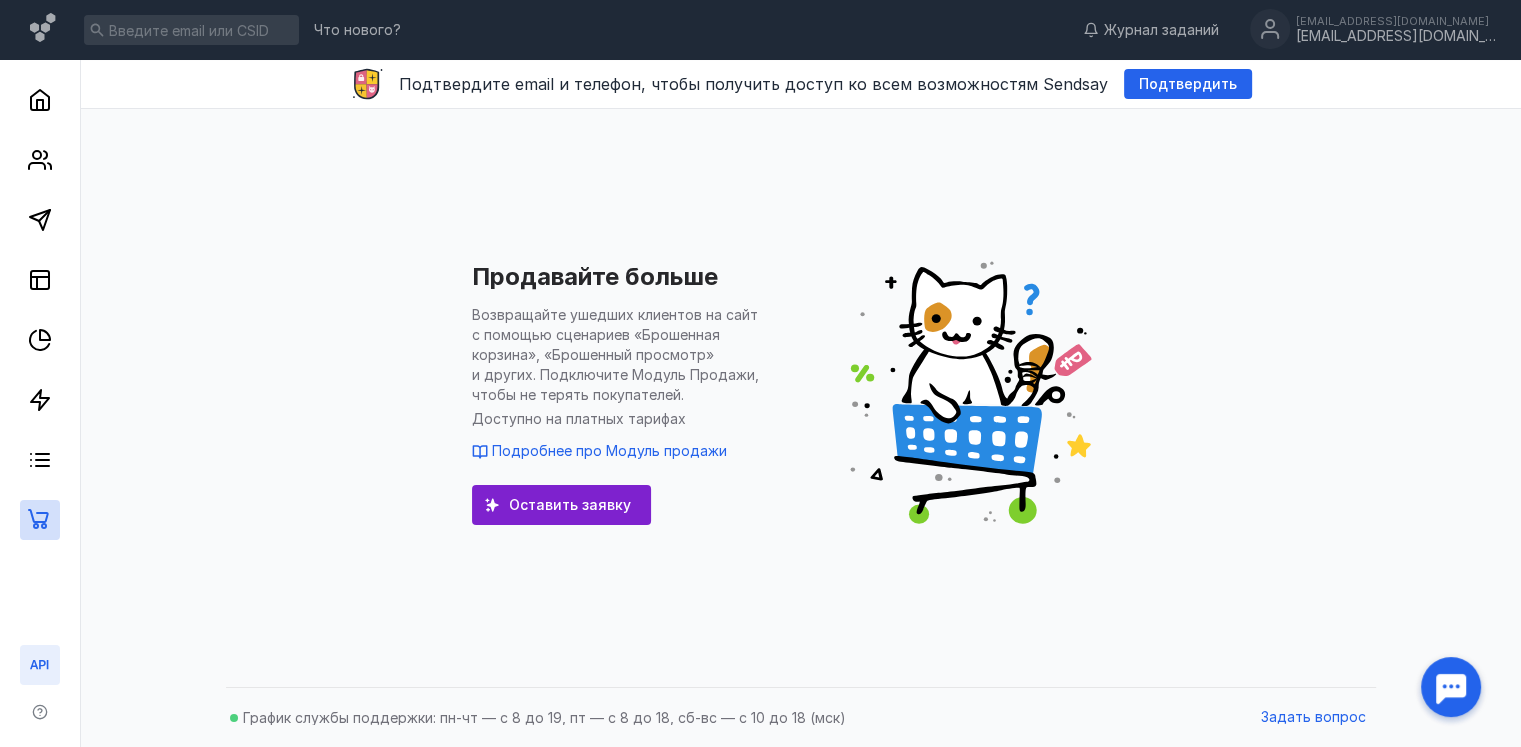 click at bounding box center (40, 665) 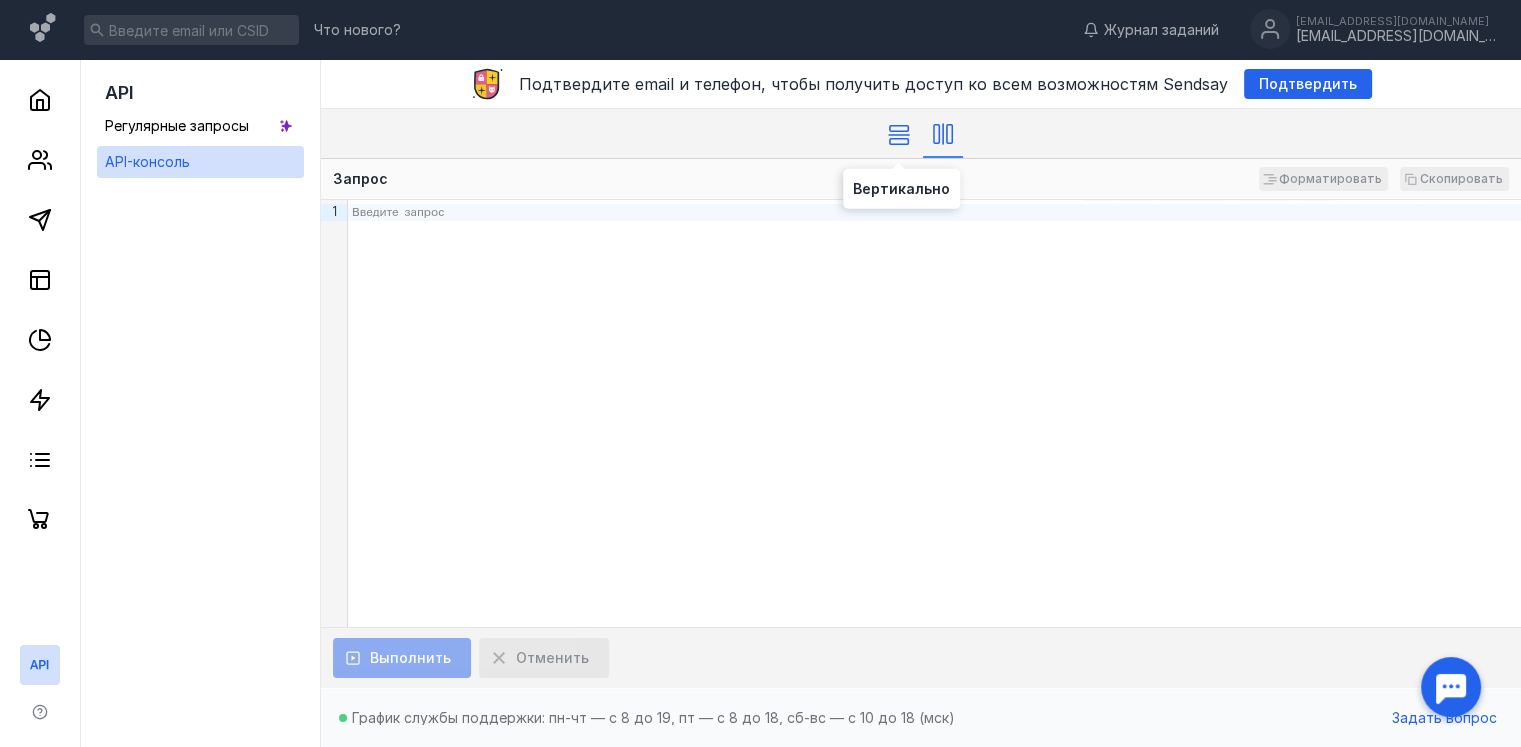 click 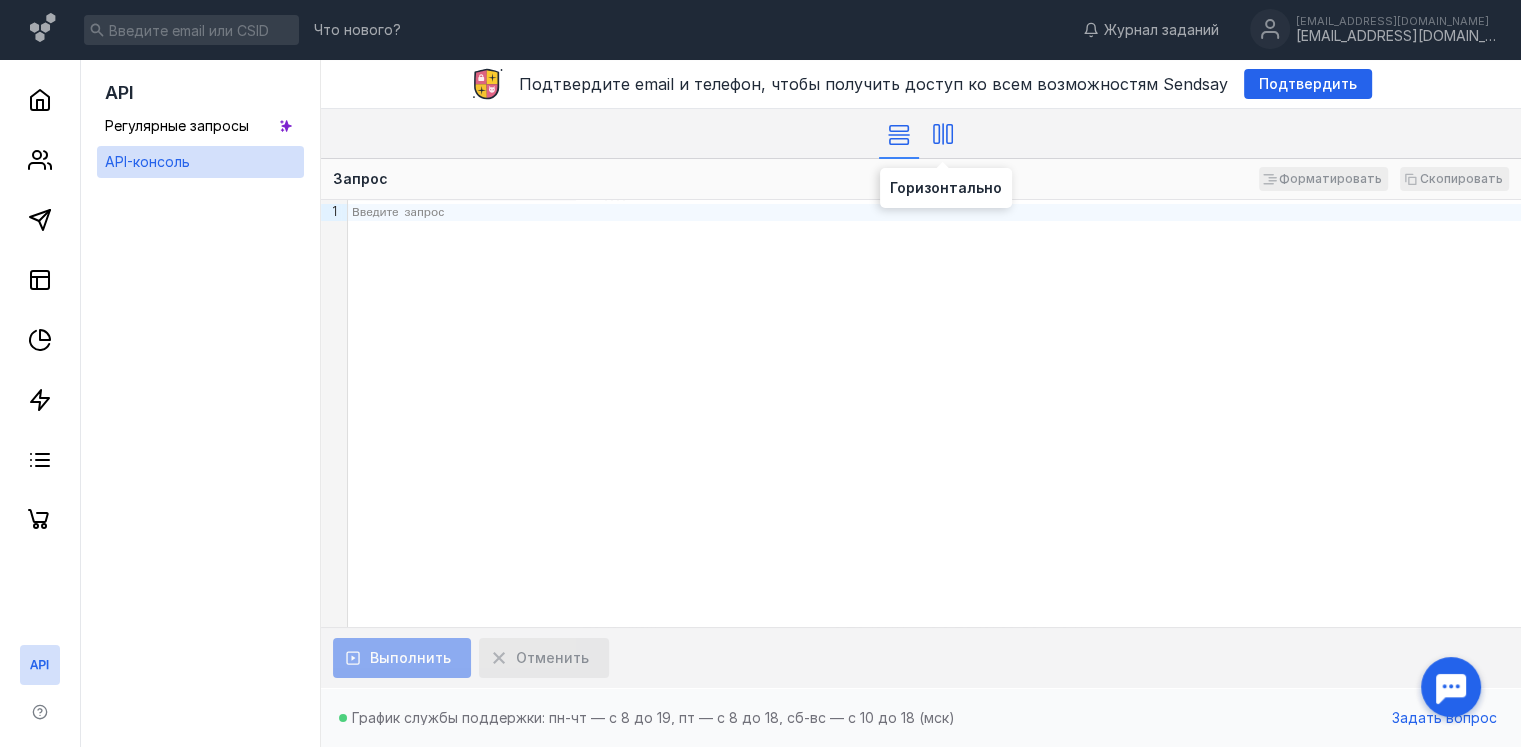 click at bounding box center [943, 133] 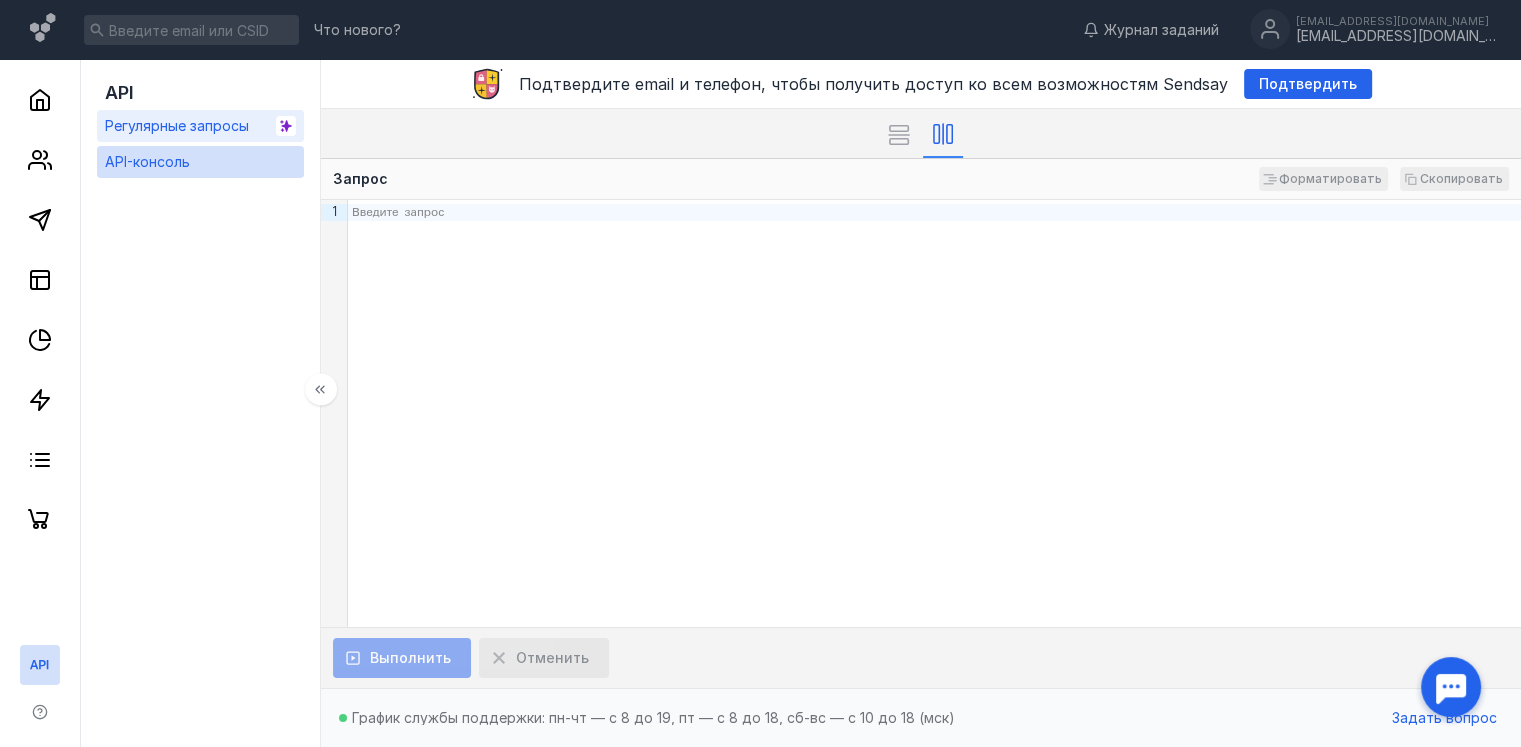 click on "Регулярные запросы" at bounding box center (177, 125) 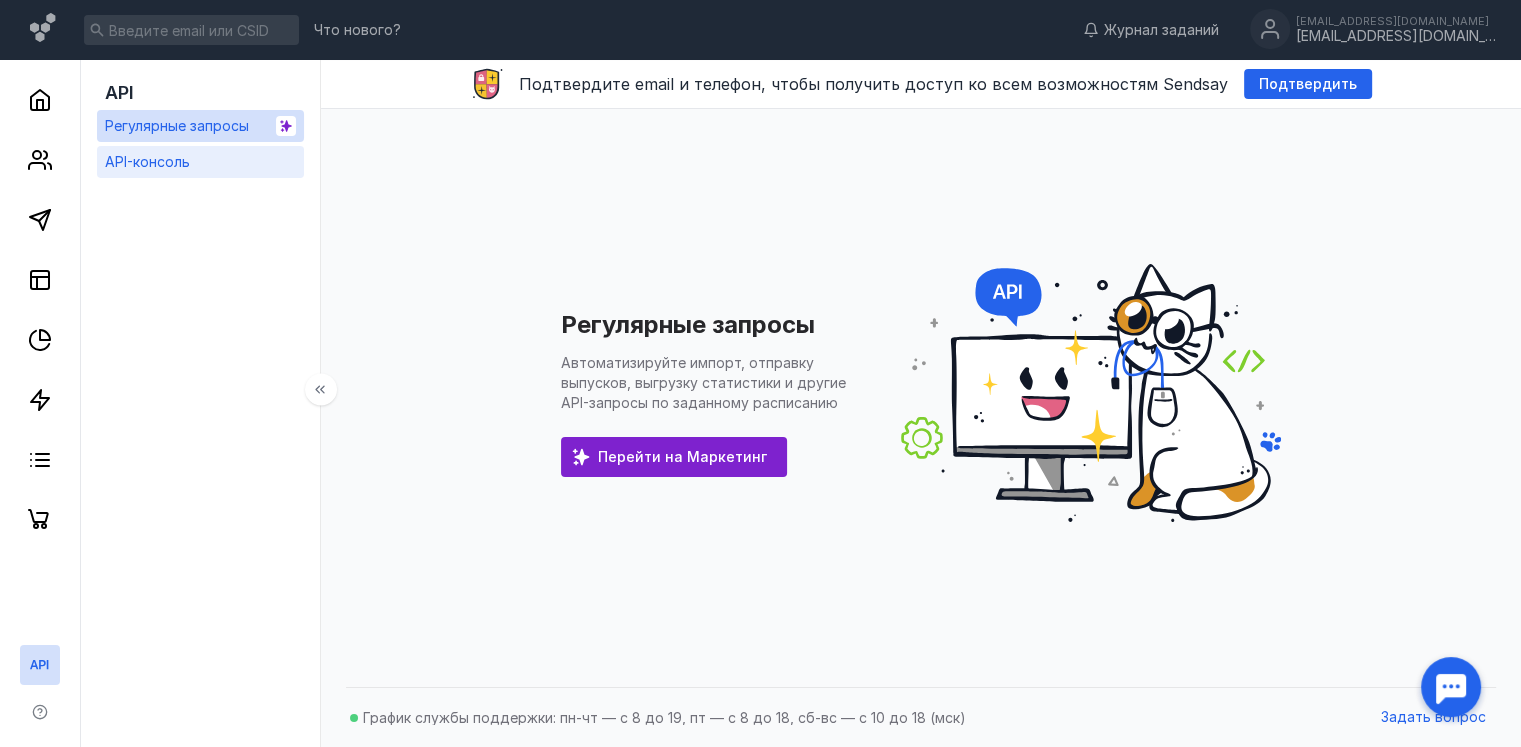 click on "API-консоль" at bounding box center (147, 161) 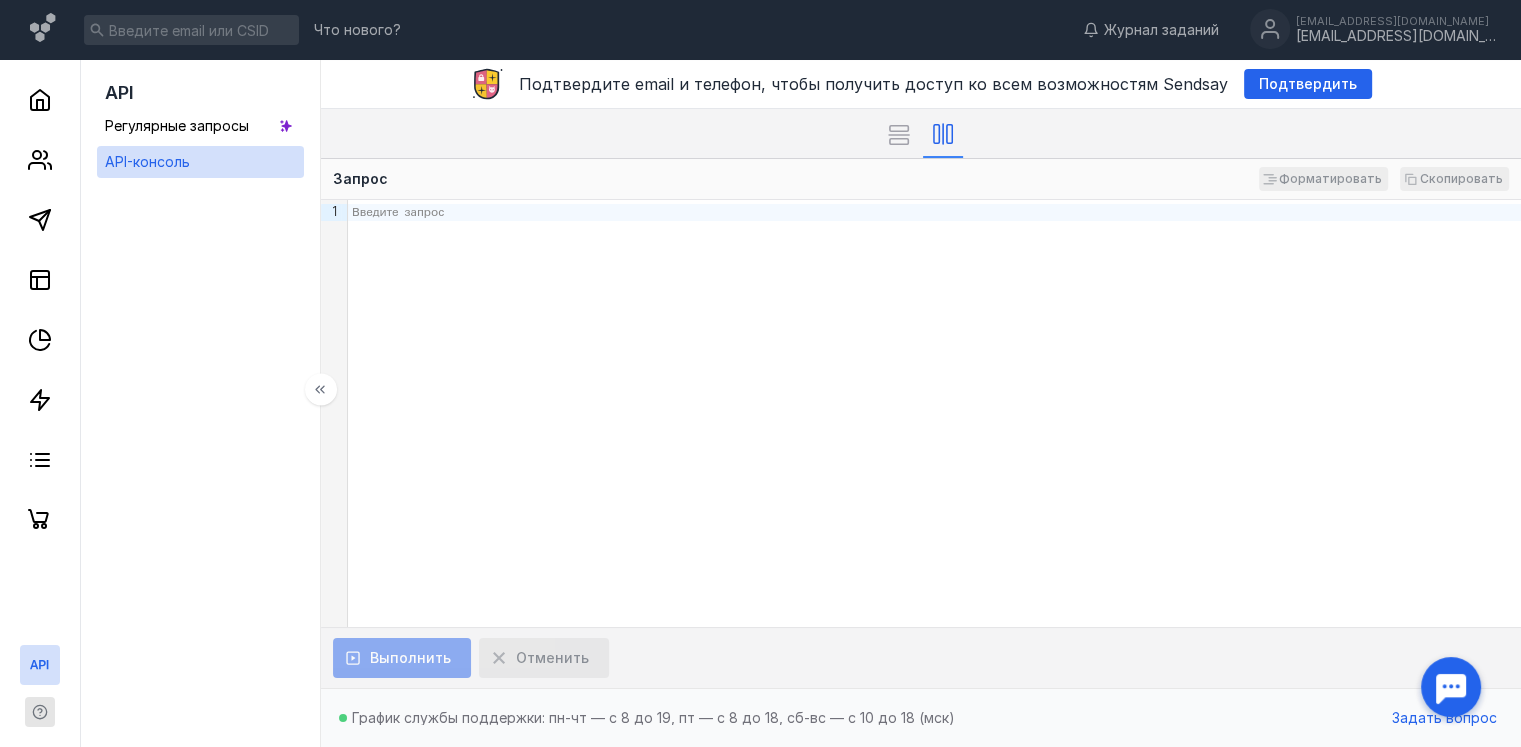 click at bounding box center (40, 712) 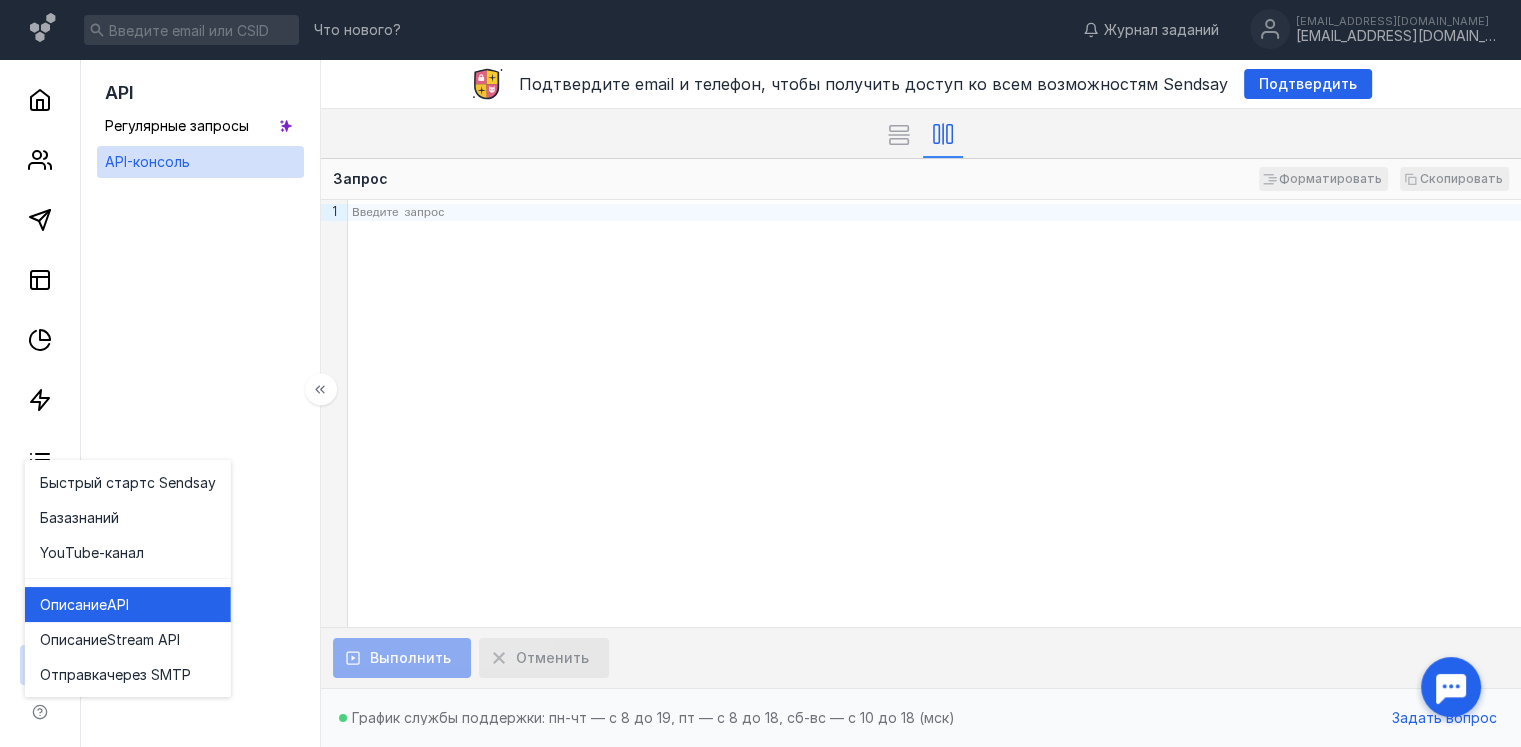 click on "Описание  API" at bounding box center [128, 605] 